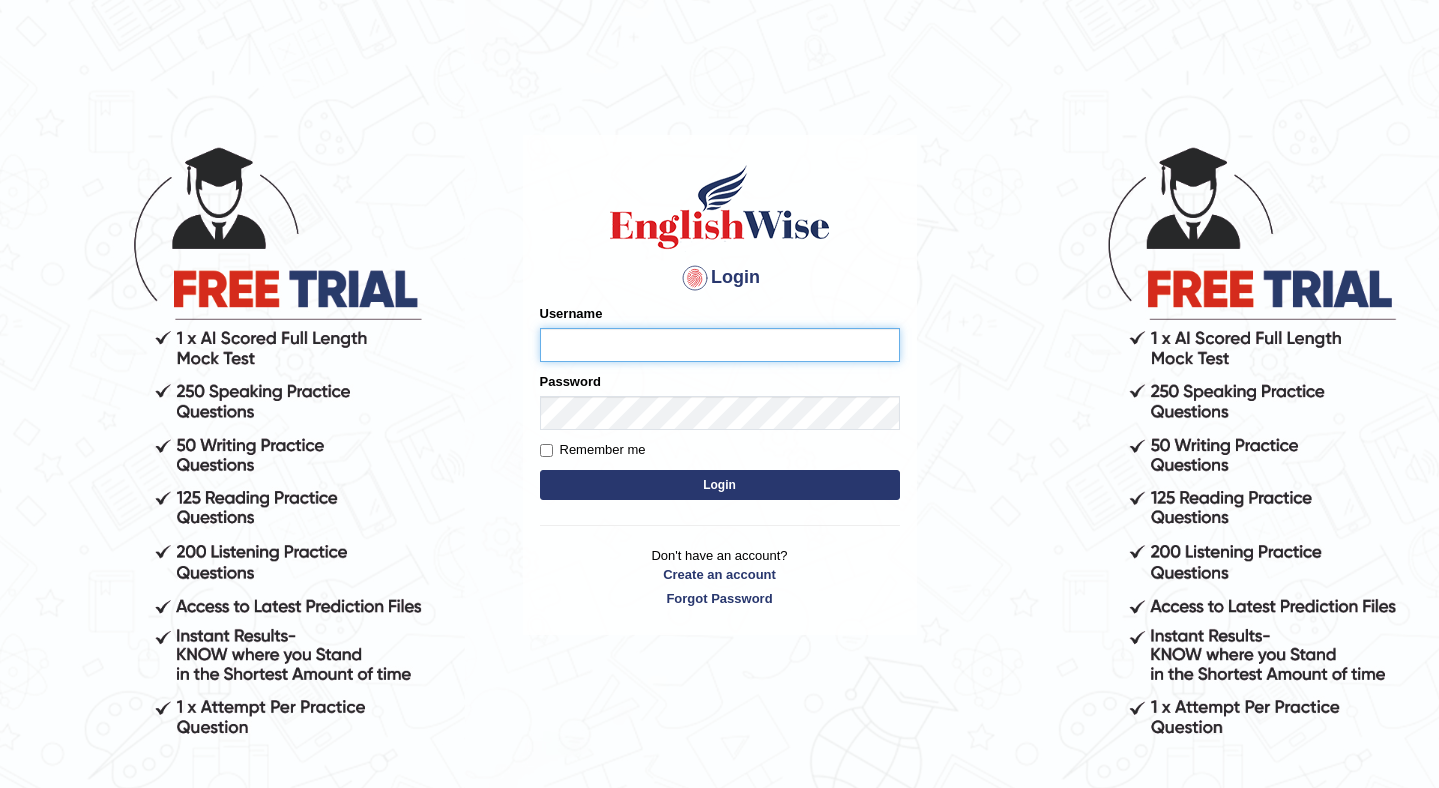 scroll, scrollTop: 0, scrollLeft: 0, axis: both 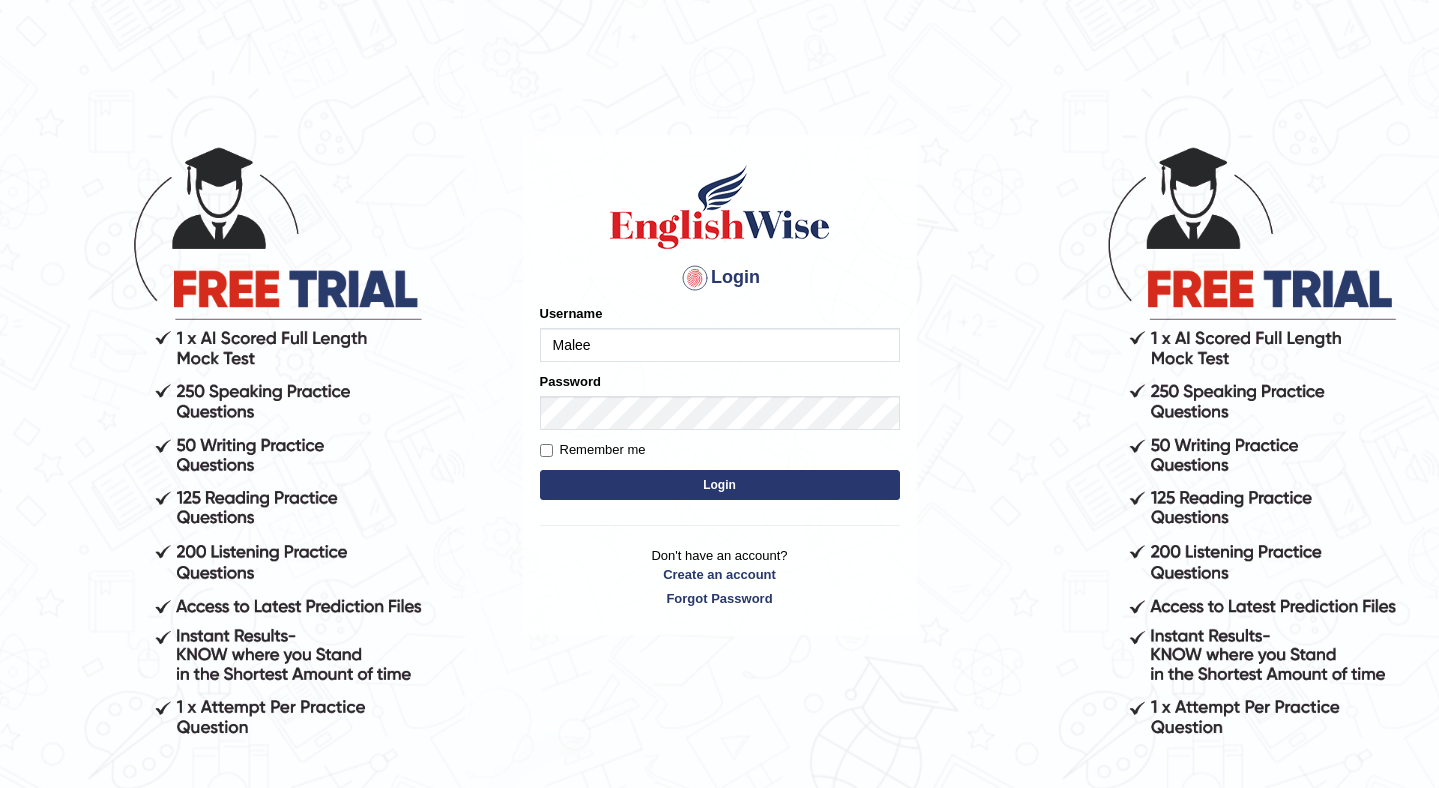 click on "Login" at bounding box center (720, 485) 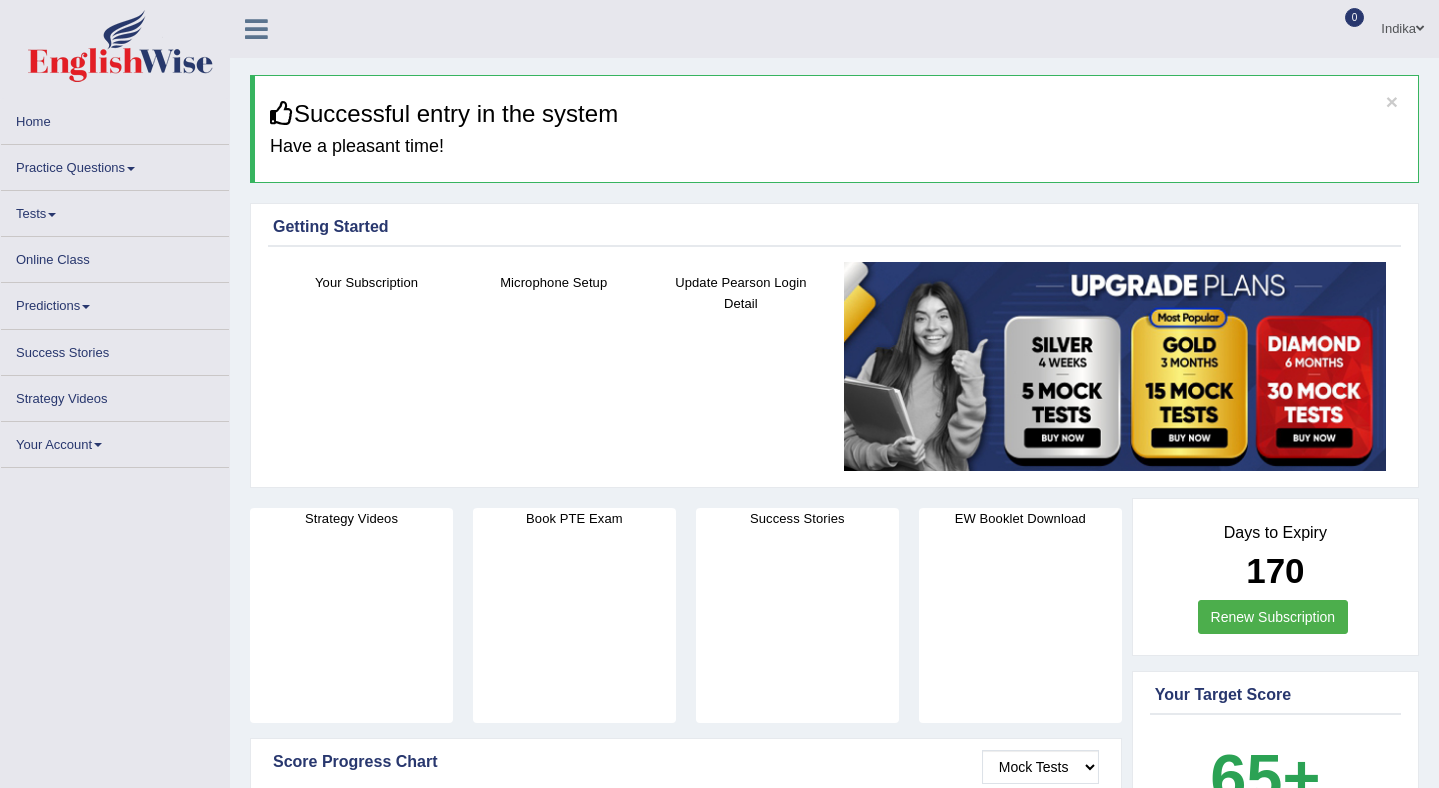 scroll, scrollTop: 0, scrollLeft: 0, axis: both 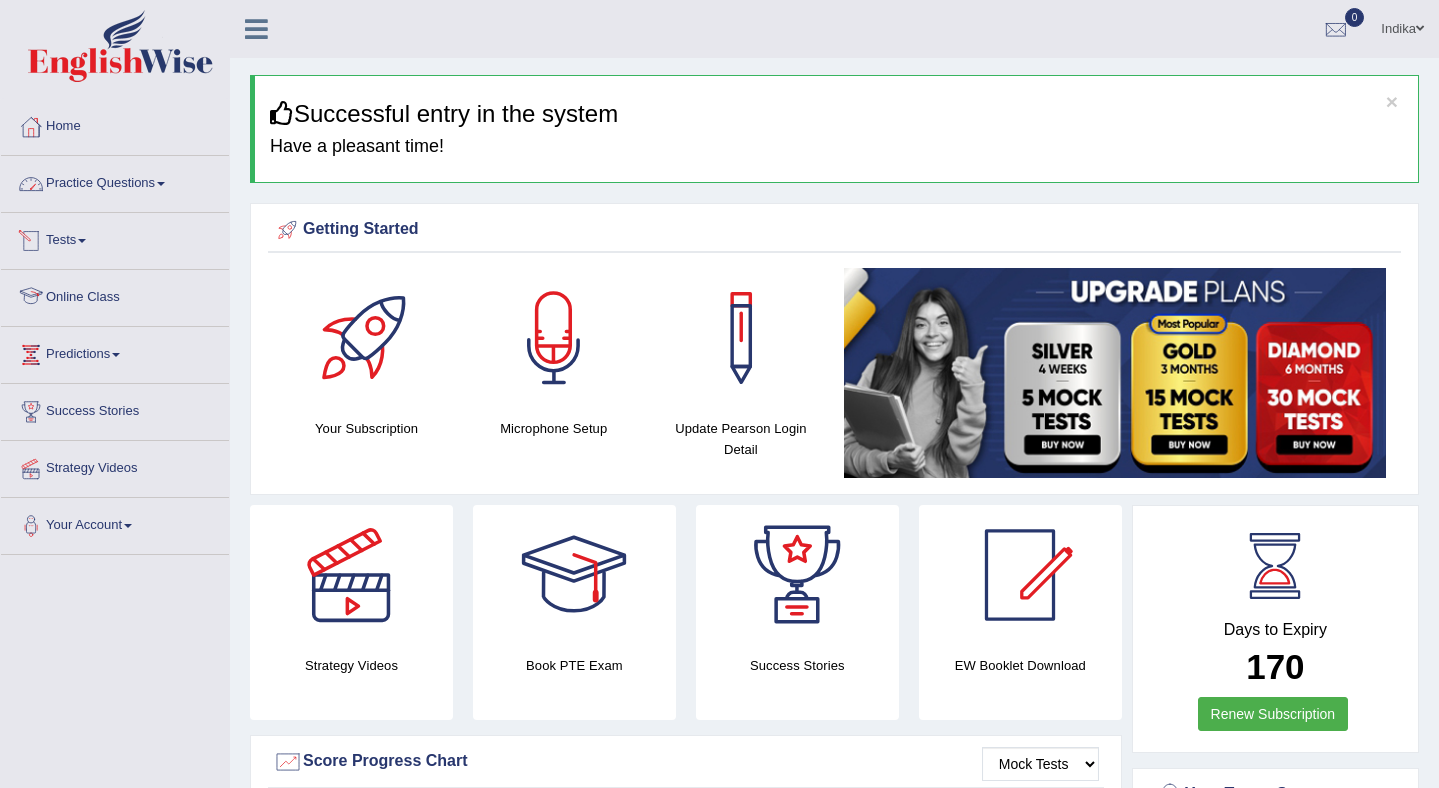 click on "Practice Questions" at bounding box center (115, 181) 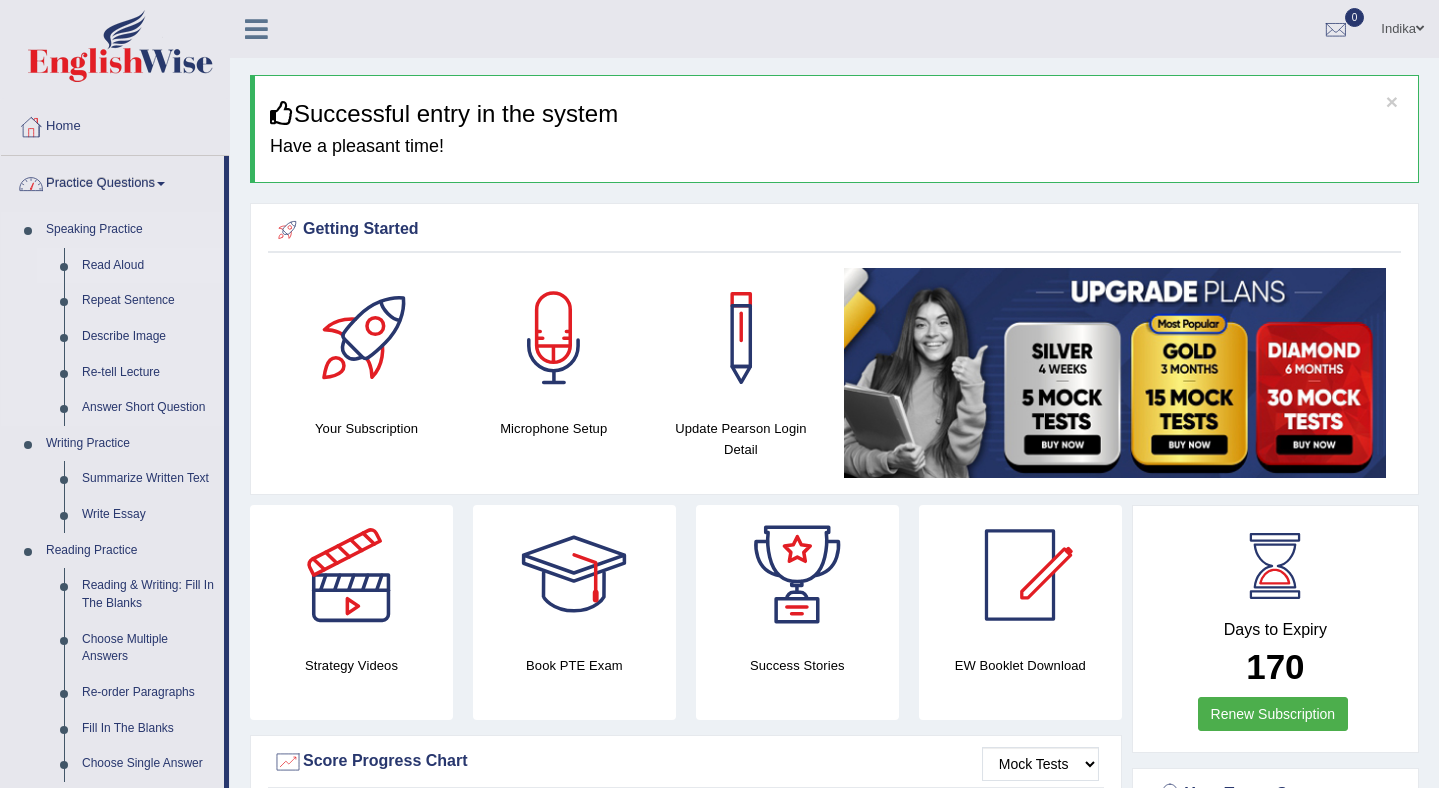 click on "Read Aloud" at bounding box center [148, 266] 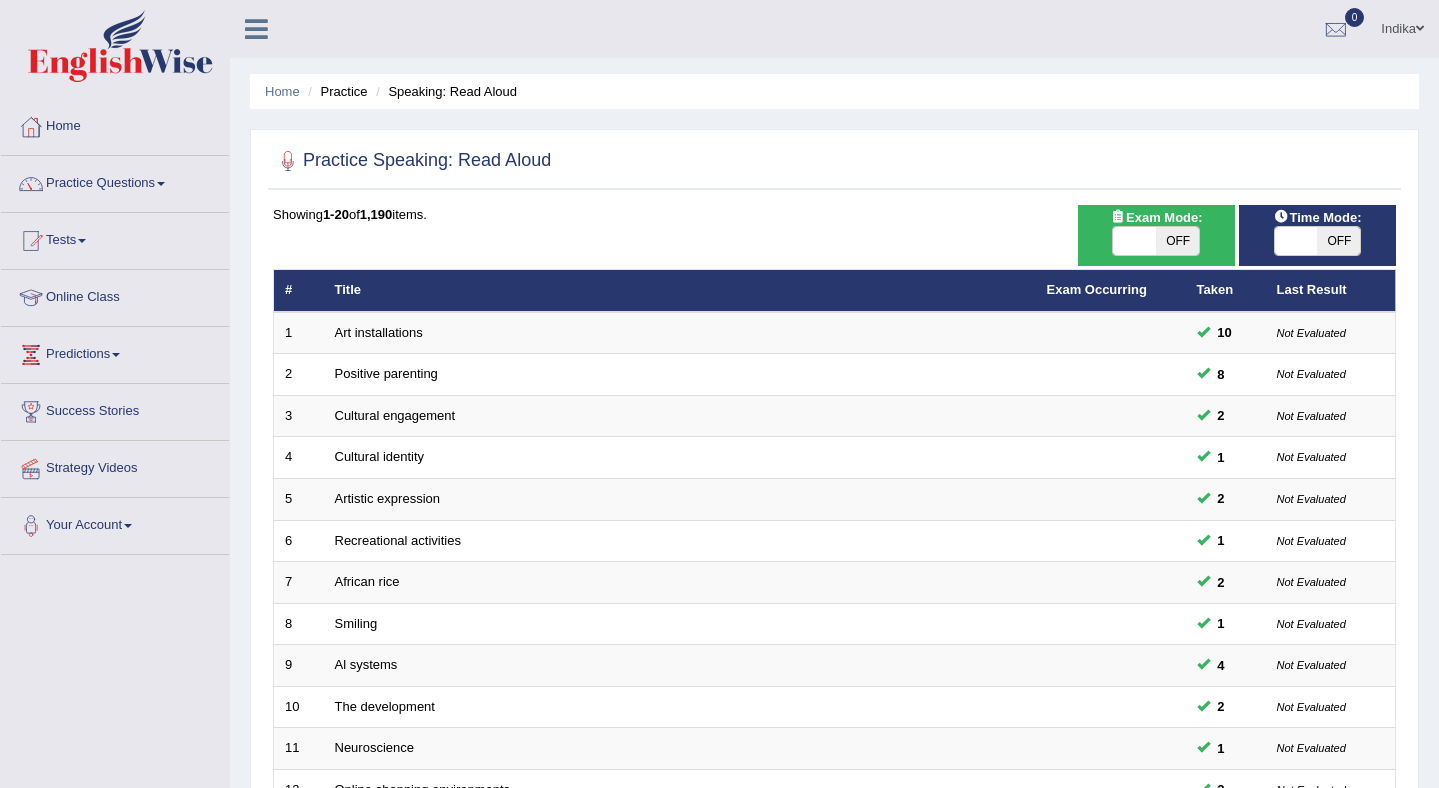 scroll, scrollTop: 515, scrollLeft: 0, axis: vertical 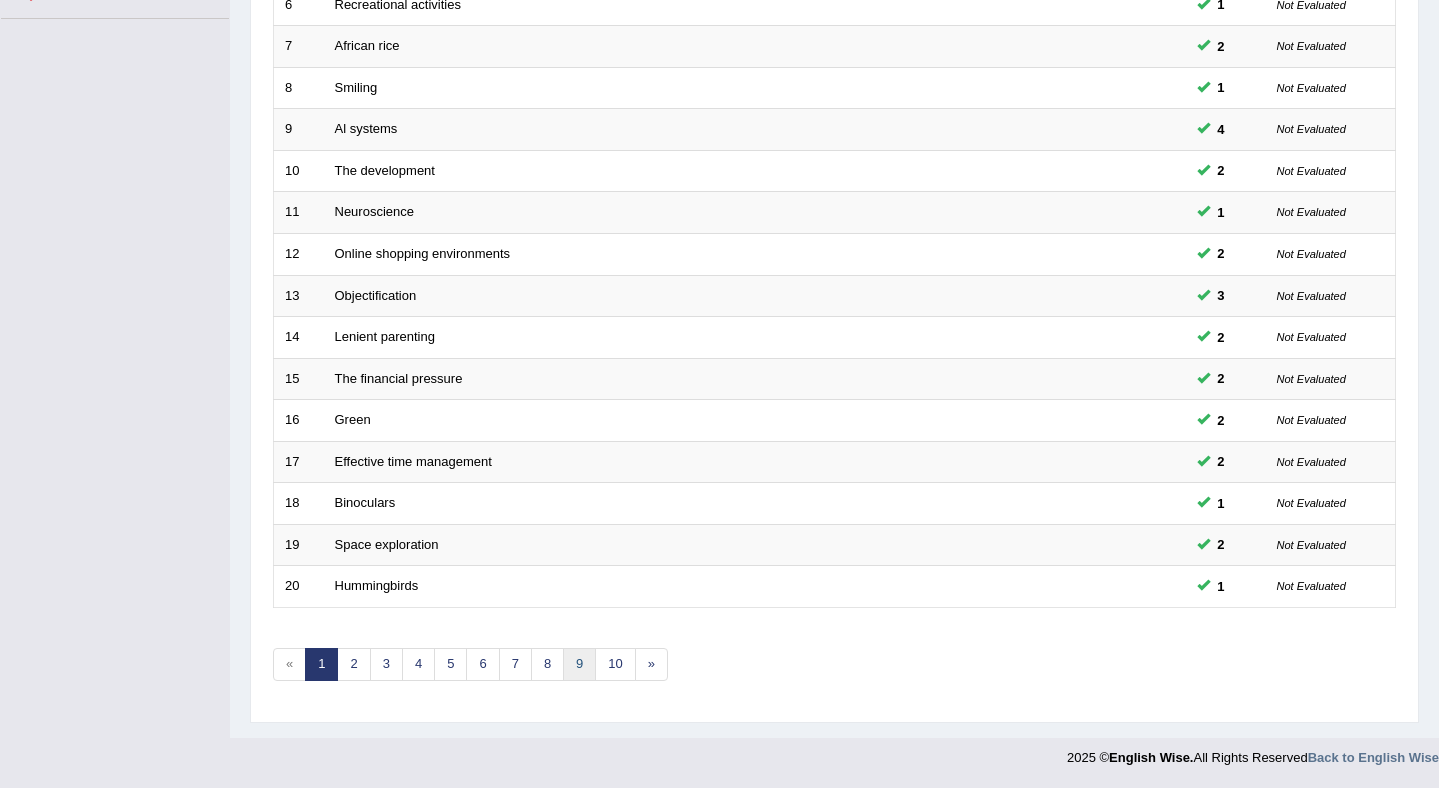 click on "9" at bounding box center (579, 664) 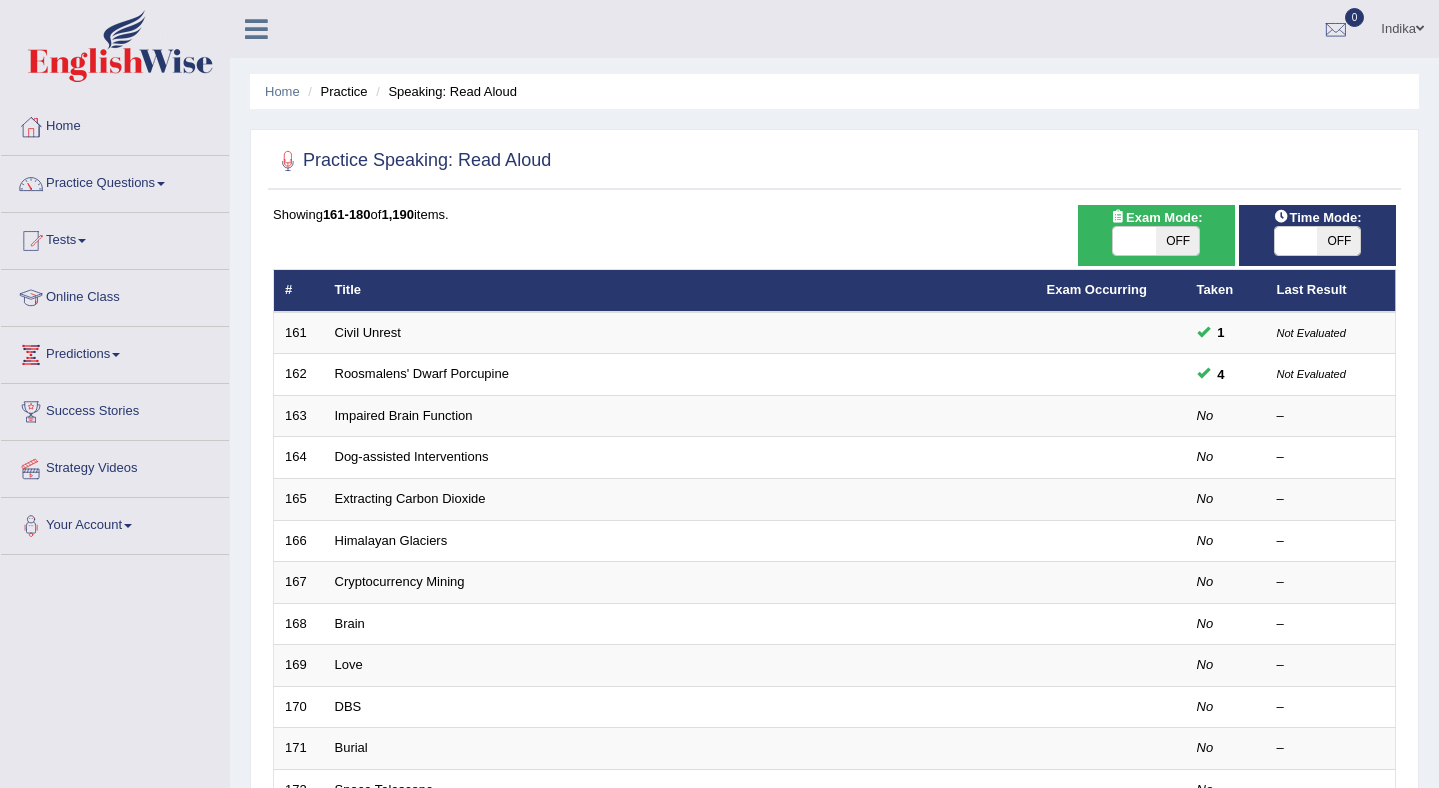 scroll, scrollTop: 0, scrollLeft: 0, axis: both 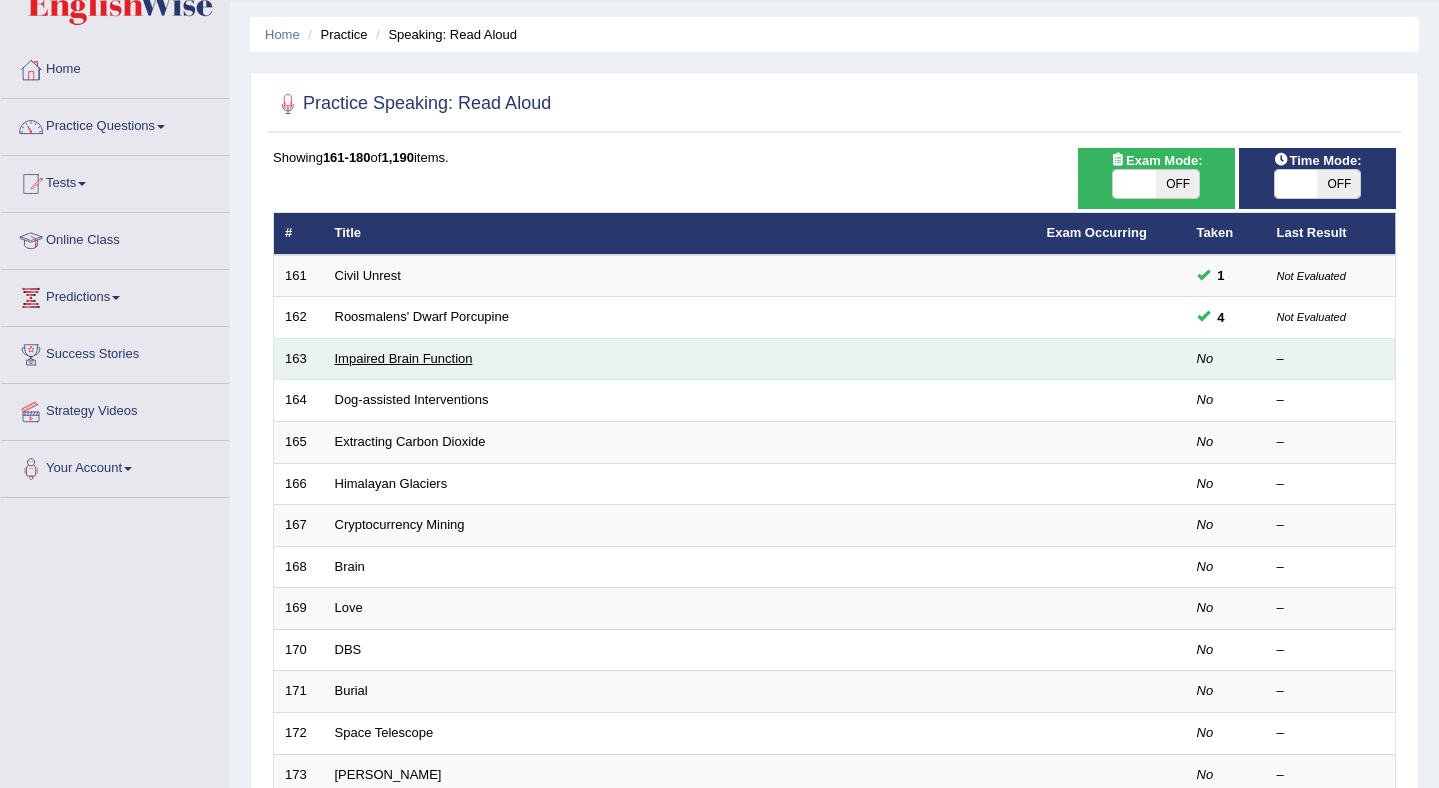 click on "Impaired Brain Function" at bounding box center (404, 358) 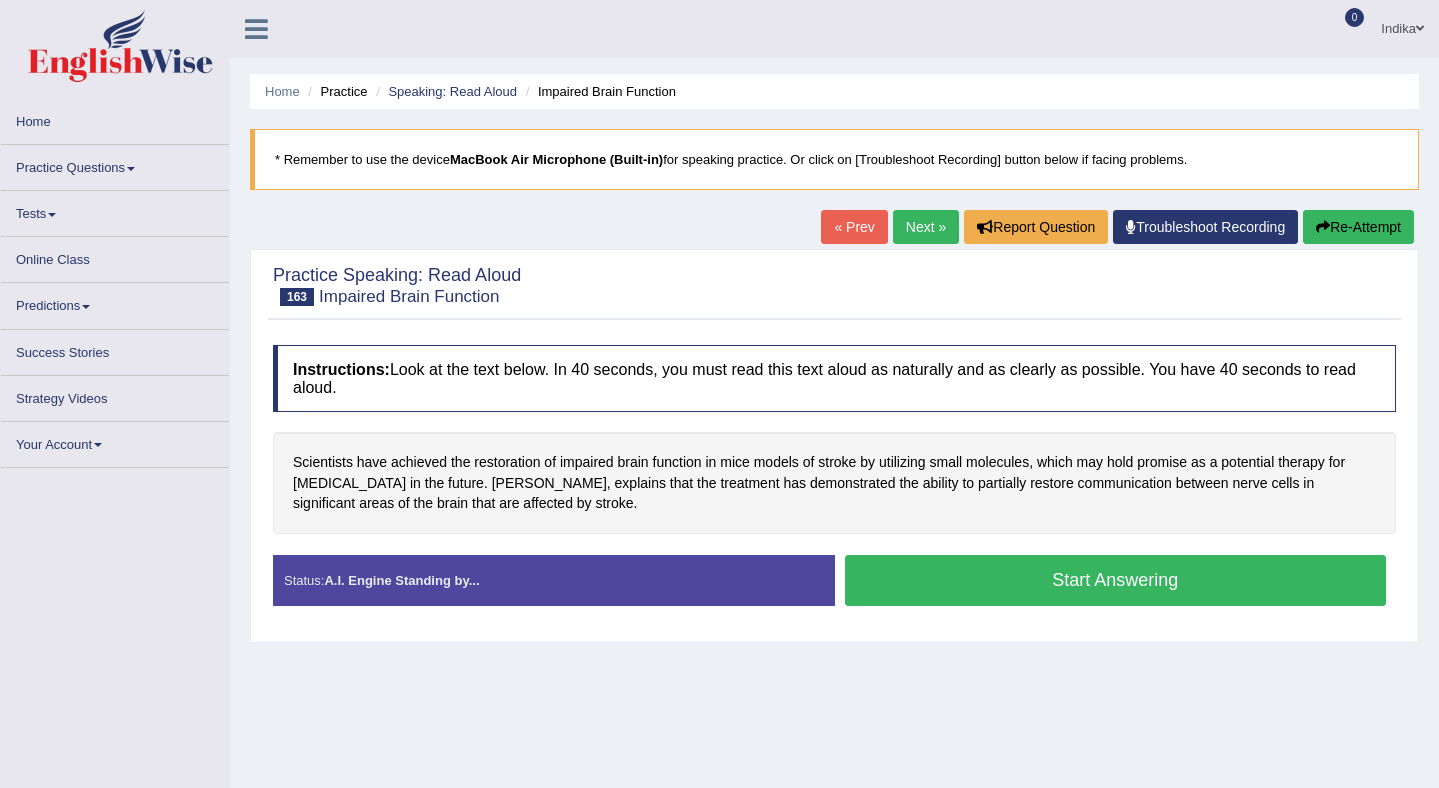 scroll, scrollTop: 0, scrollLeft: 0, axis: both 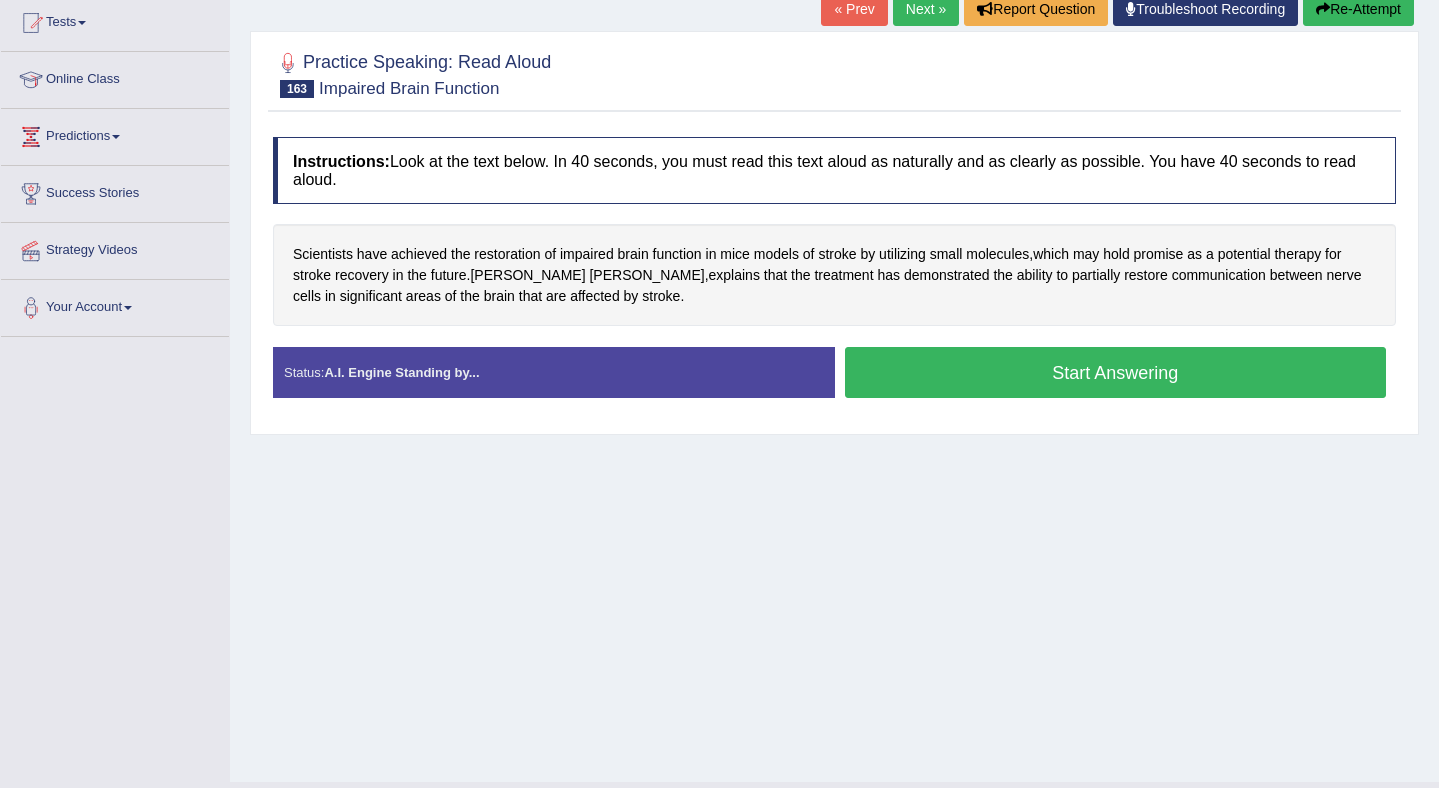 click on "Start Answering" at bounding box center (1116, 372) 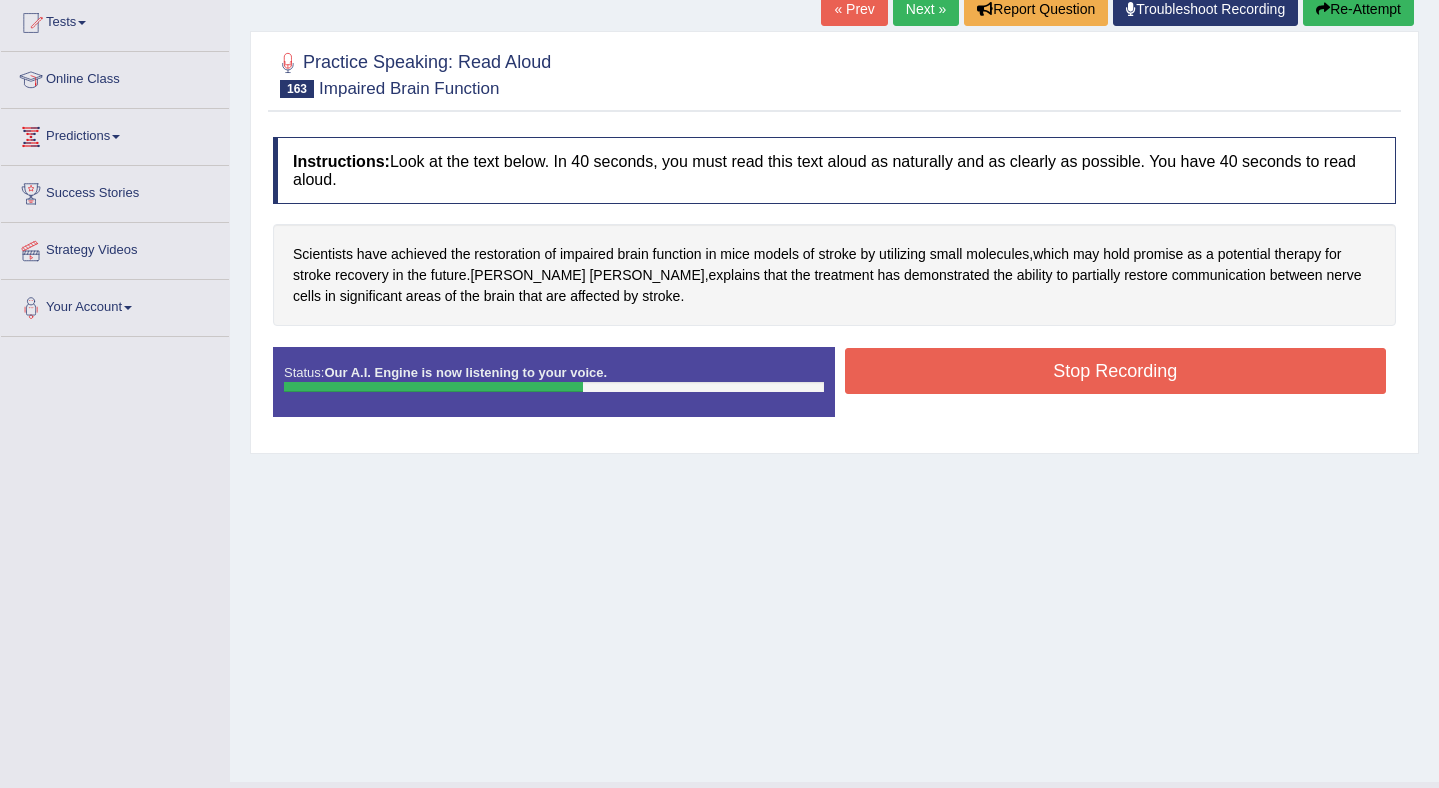 click on "Stop Recording" at bounding box center [1116, 371] 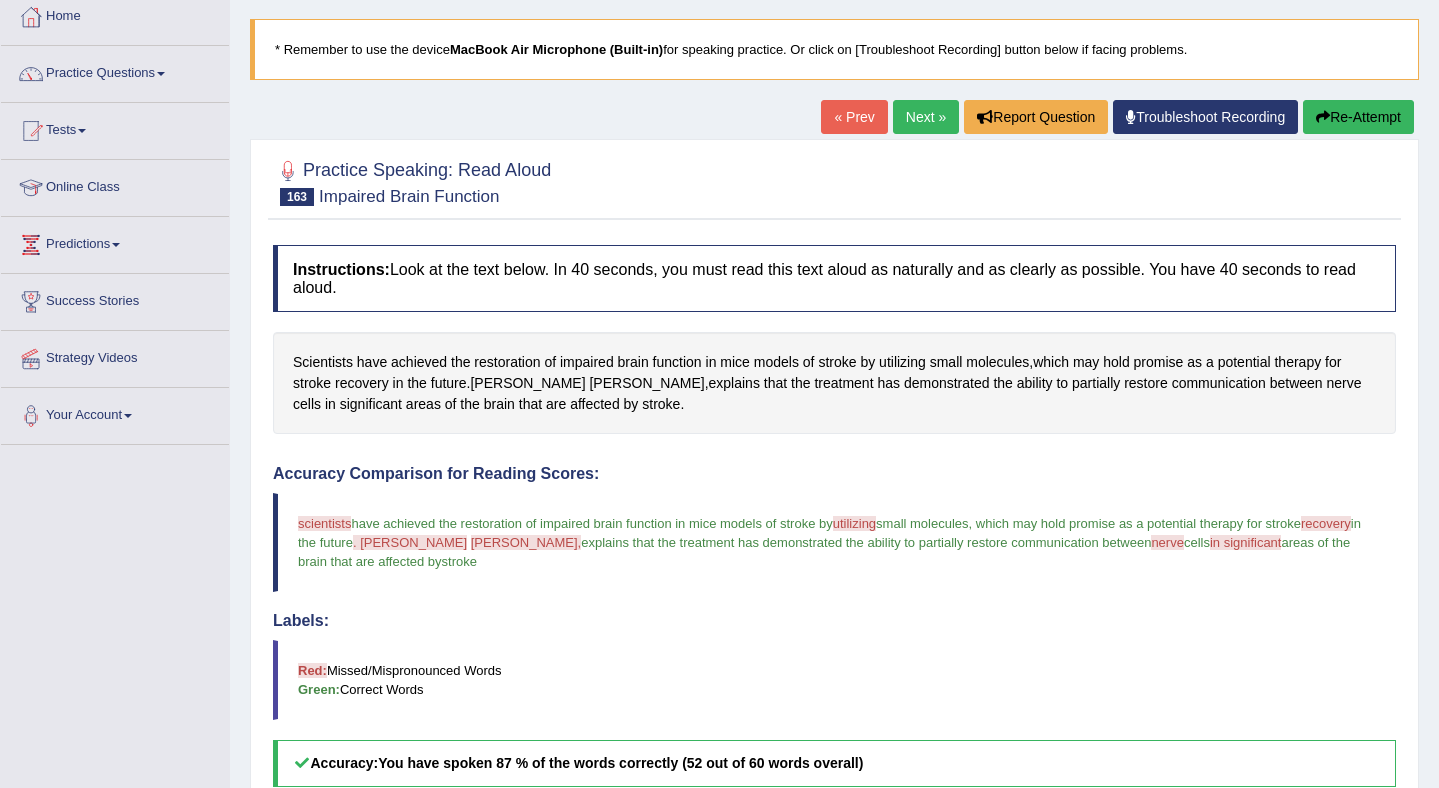 scroll, scrollTop: 0, scrollLeft: 0, axis: both 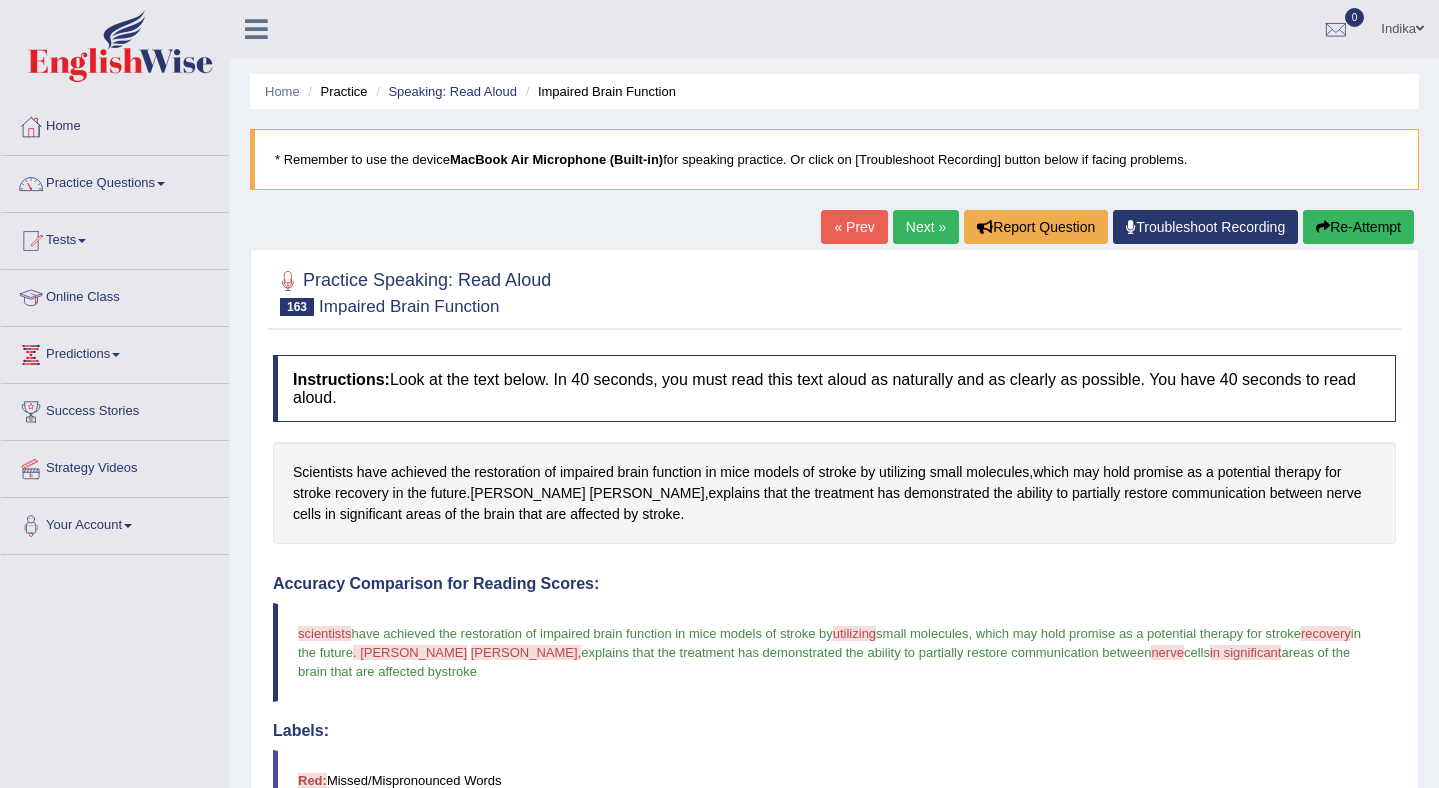 click on "Next »" at bounding box center [926, 227] 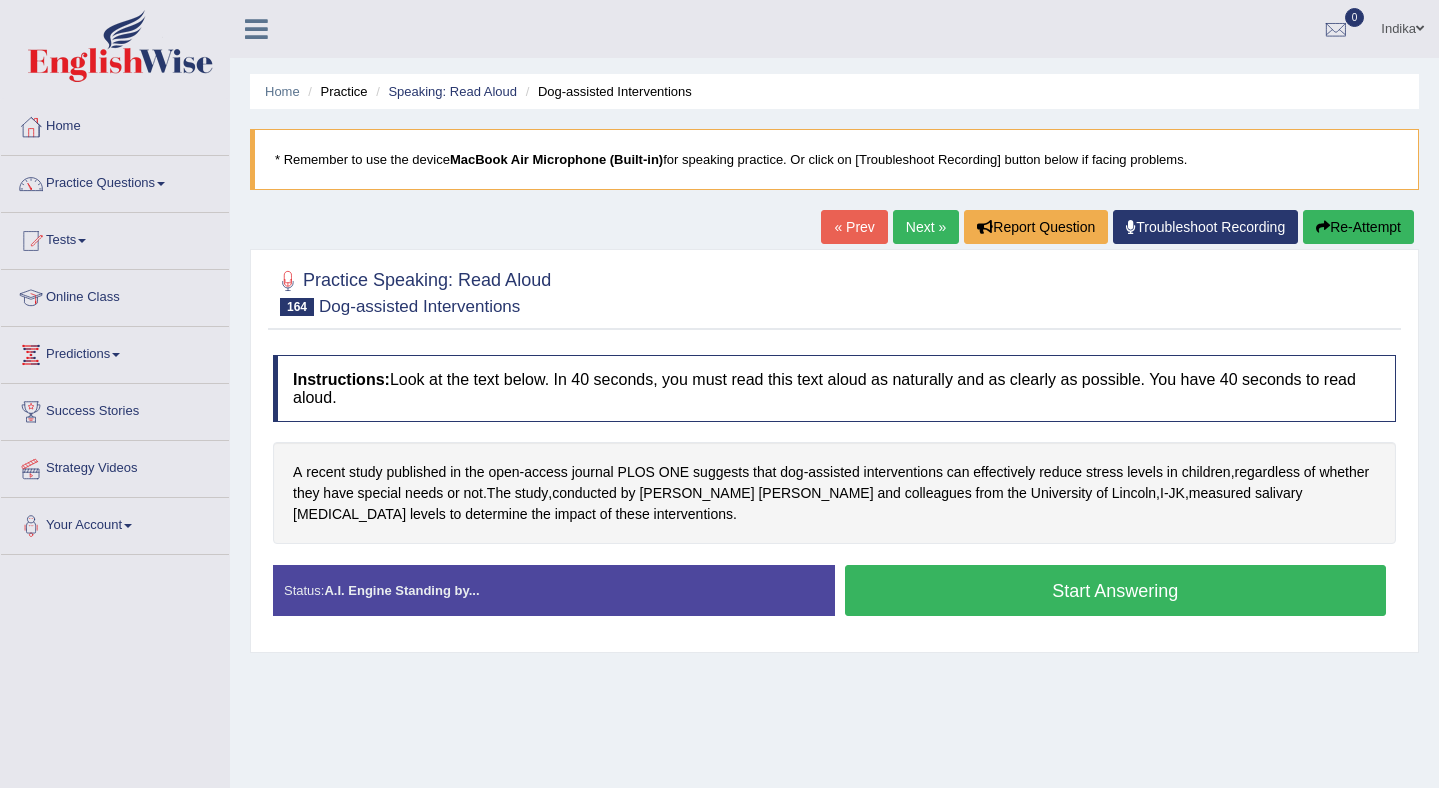 scroll, scrollTop: 62, scrollLeft: 0, axis: vertical 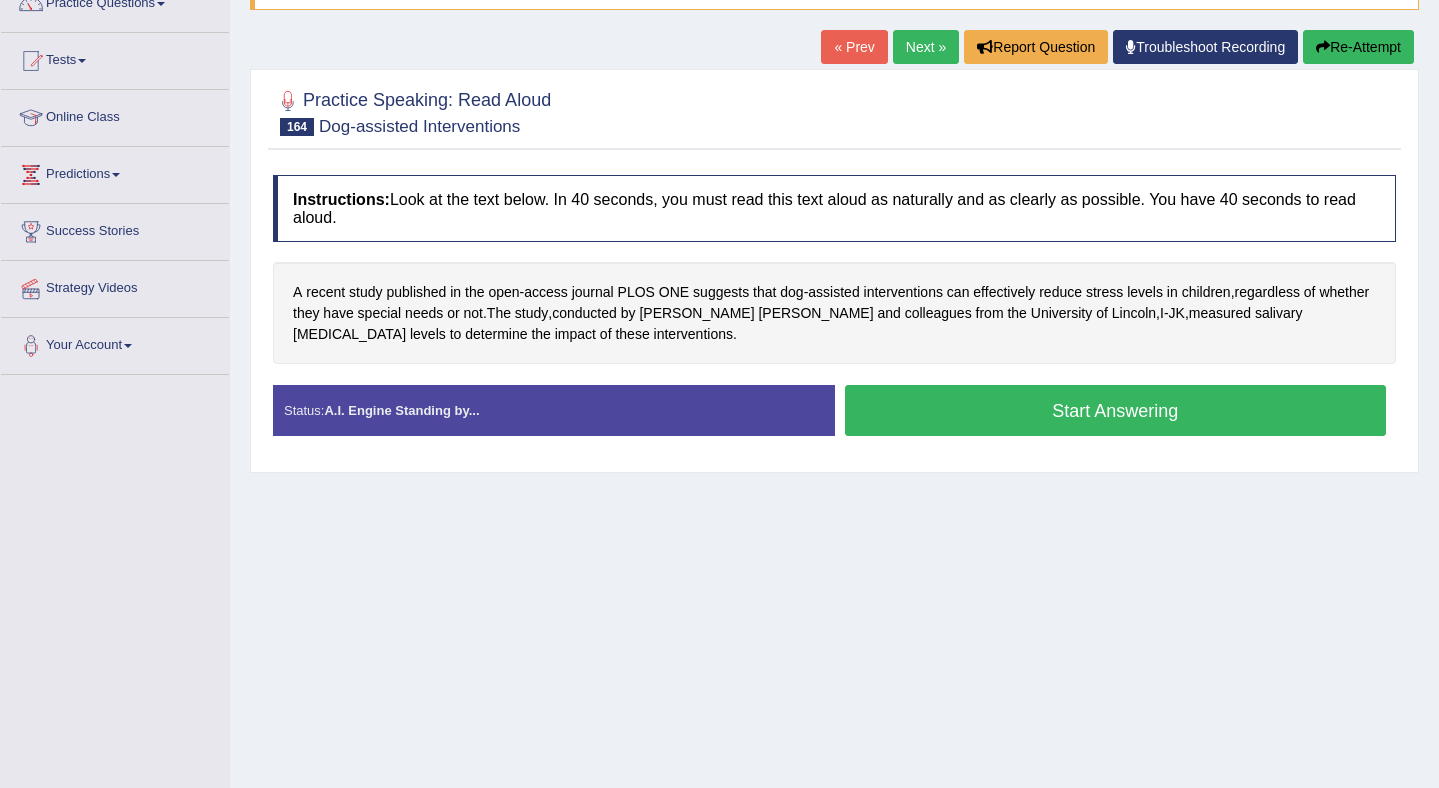 click on "Start Answering" at bounding box center [1116, 410] 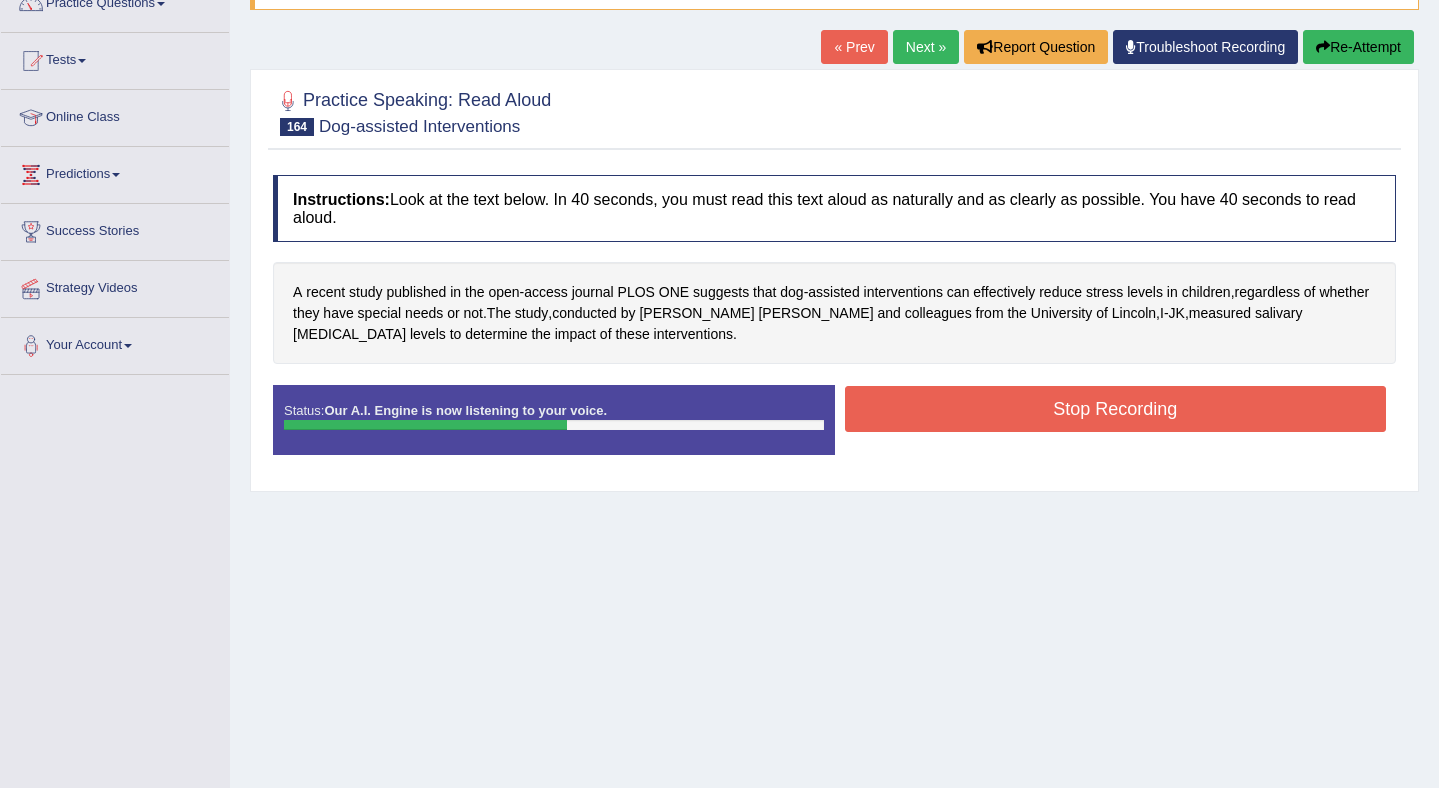 click on "Stop Recording" at bounding box center (1116, 409) 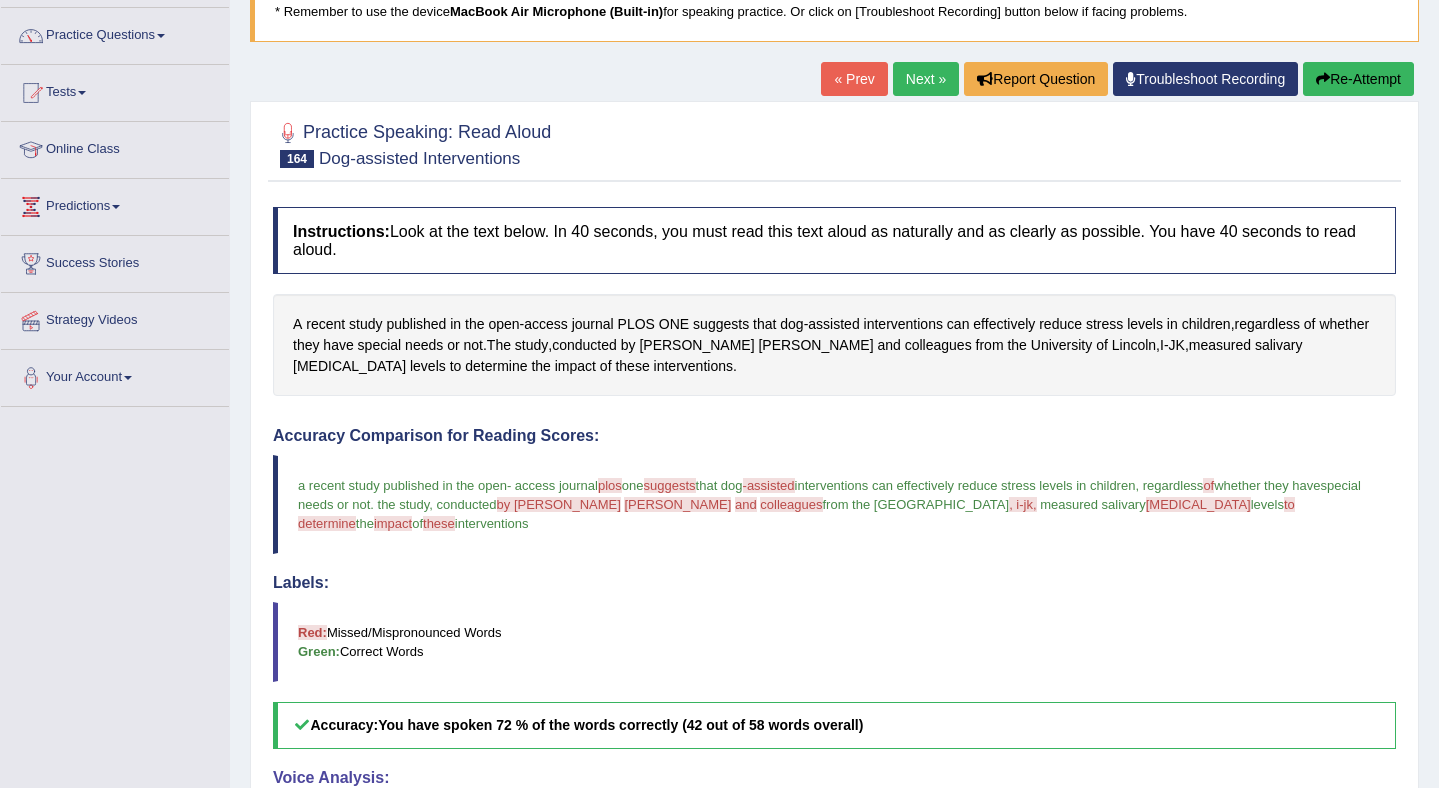 scroll, scrollTop: 0, scrollLeft: 0, axis: both 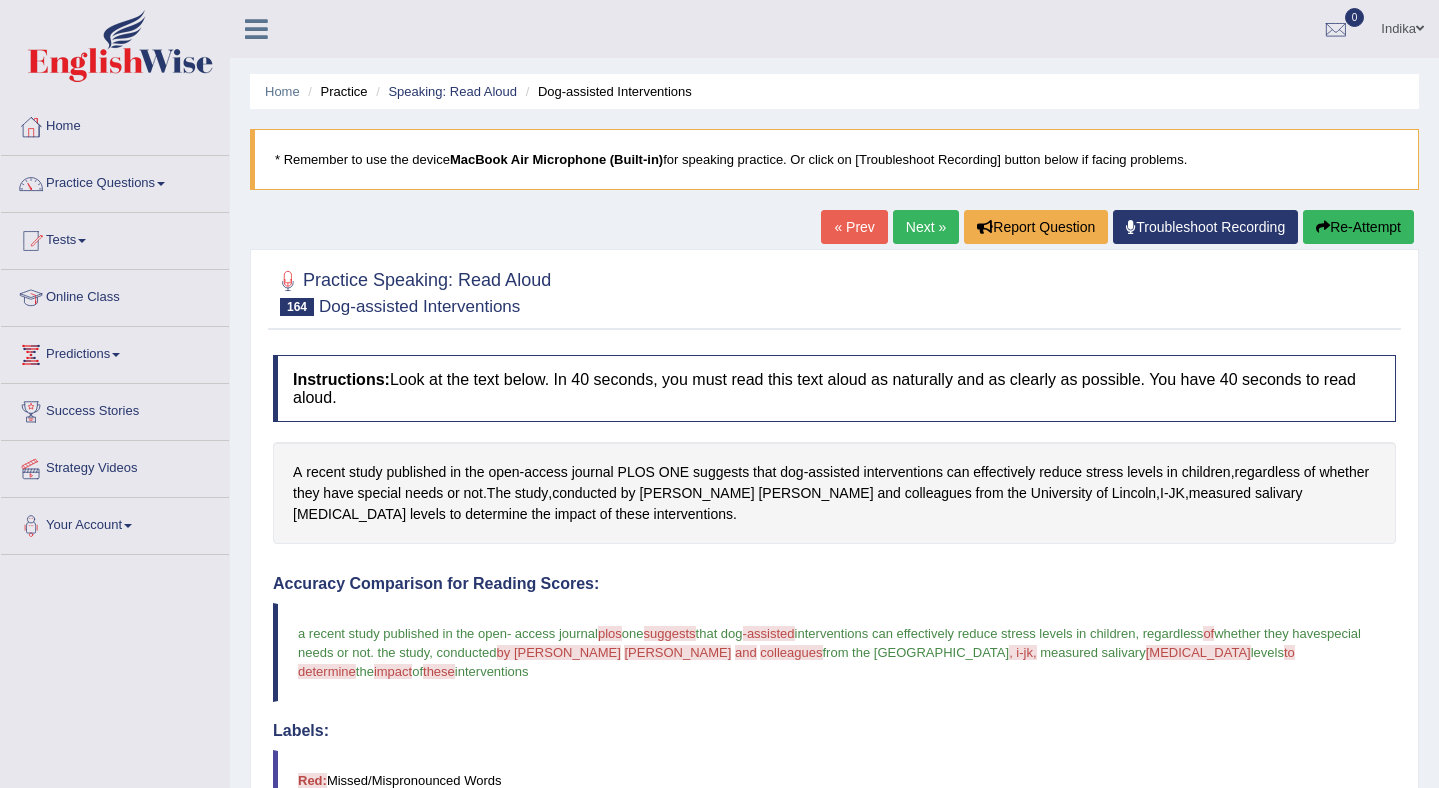 click on "Re-Attempt" at bounding box center [1358, 227] 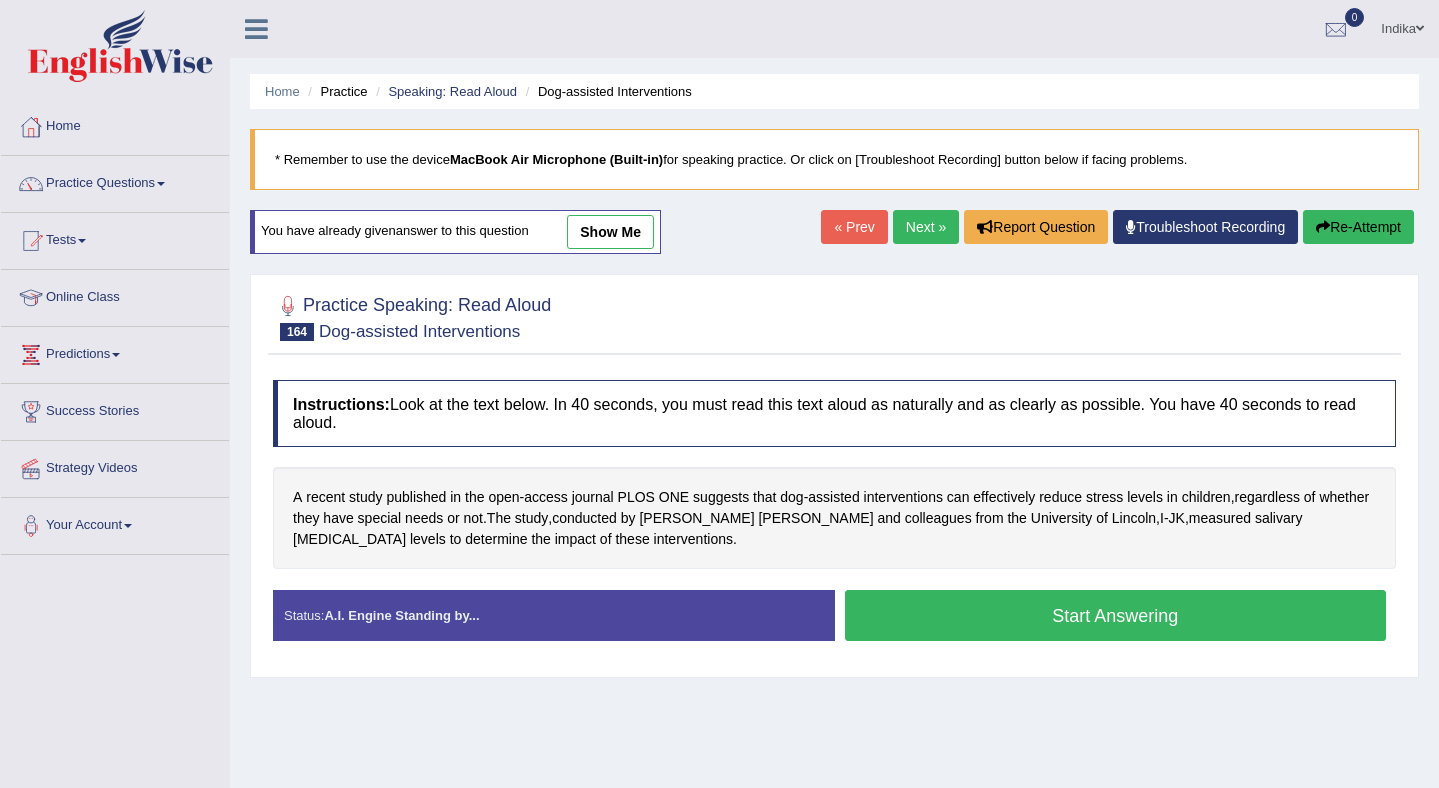 scroll, scrollTop: 179, scrollLeft: 0, axis: vertical 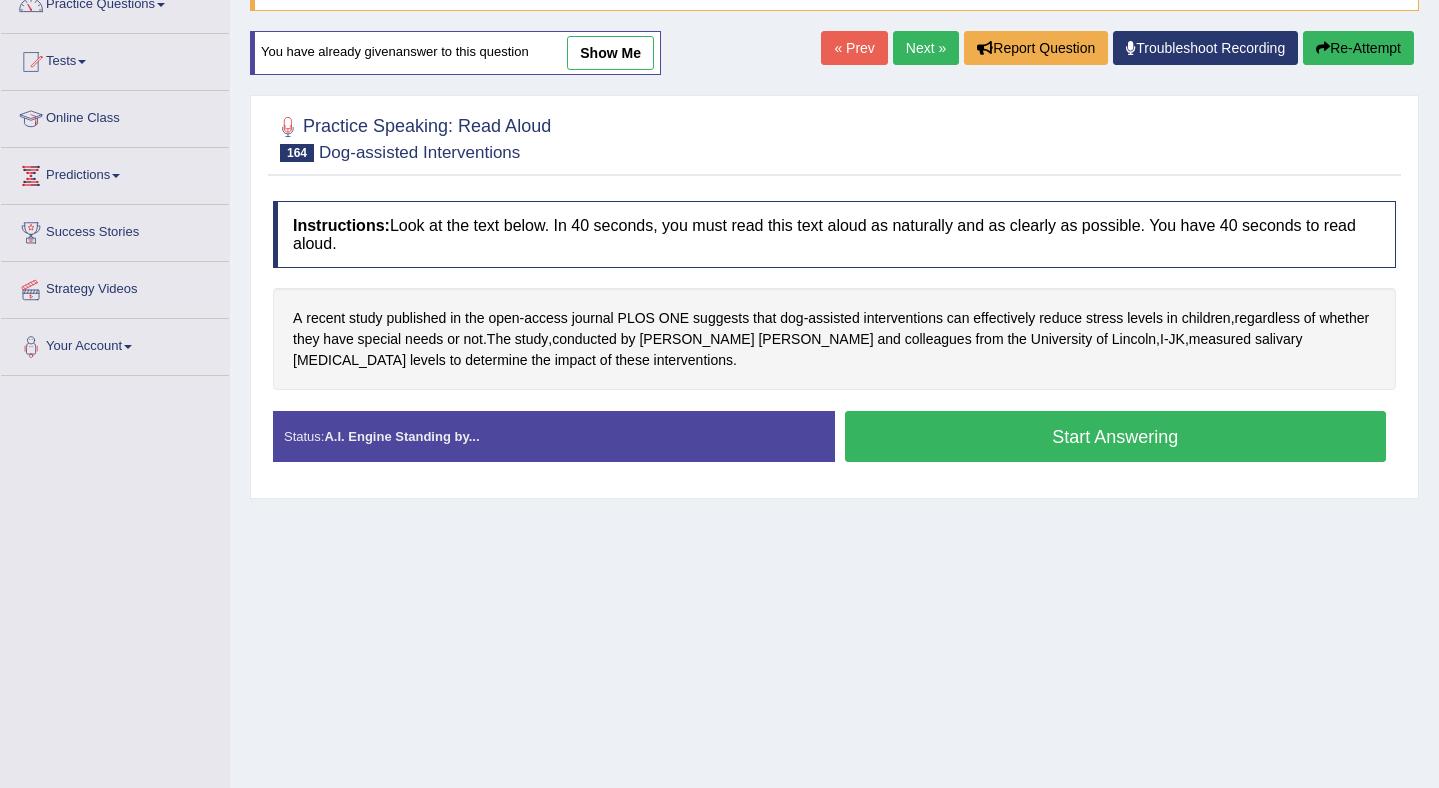 click on "Start Answering" at bounding box center (1116, 436) 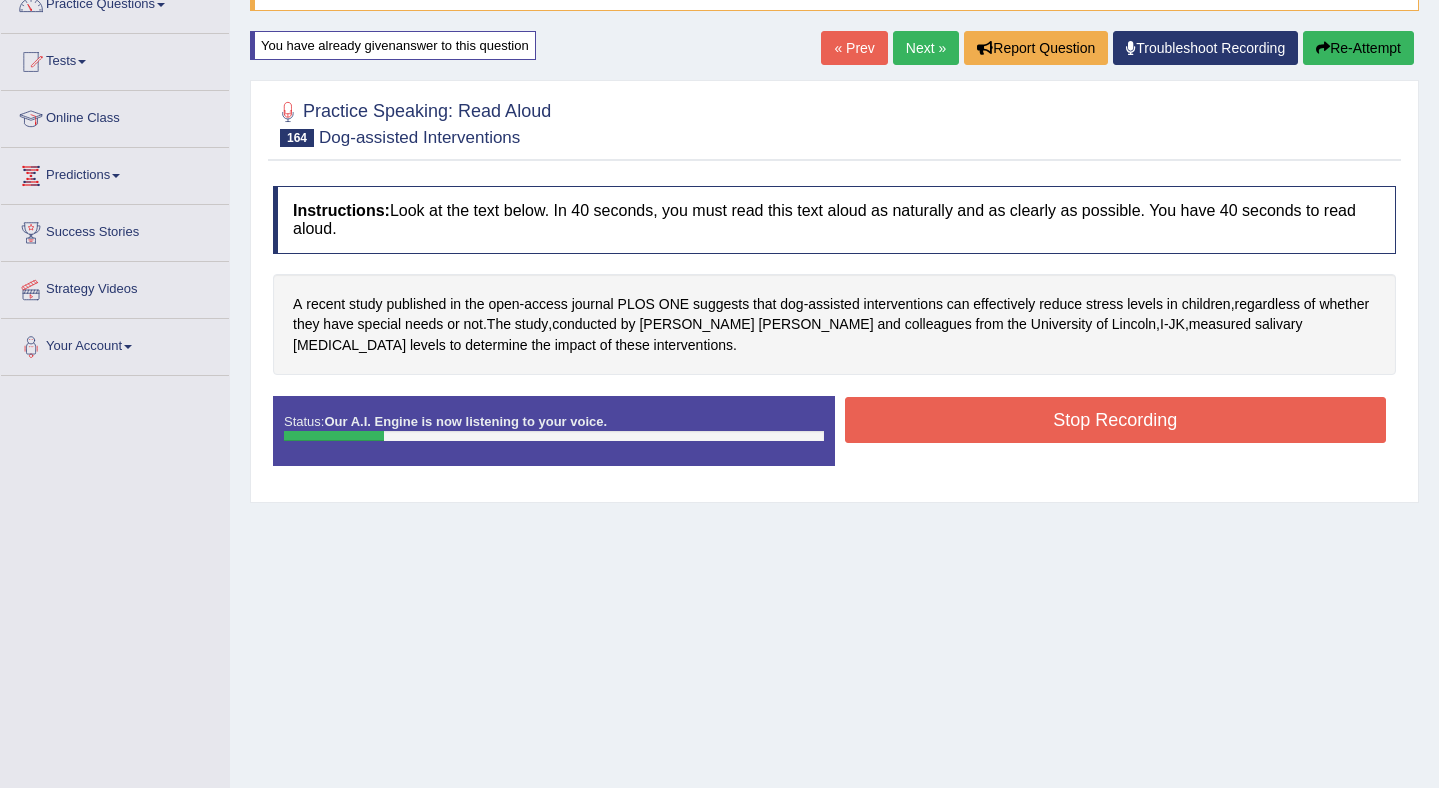click on "Re-Attempt" at bounding box center (1358, 48) 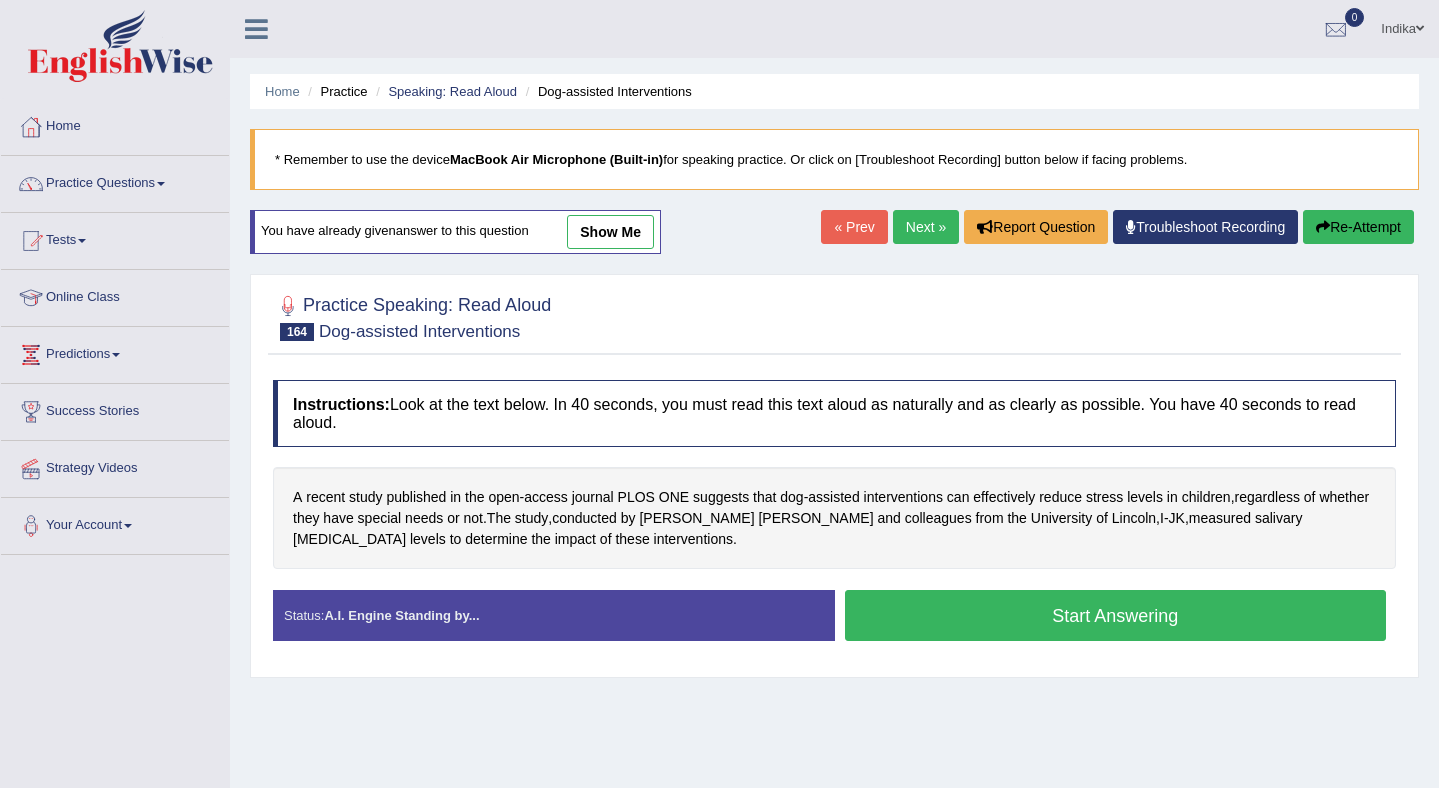 scroll, scrollTop: 190, scrollLeft: 0, axis: vertical 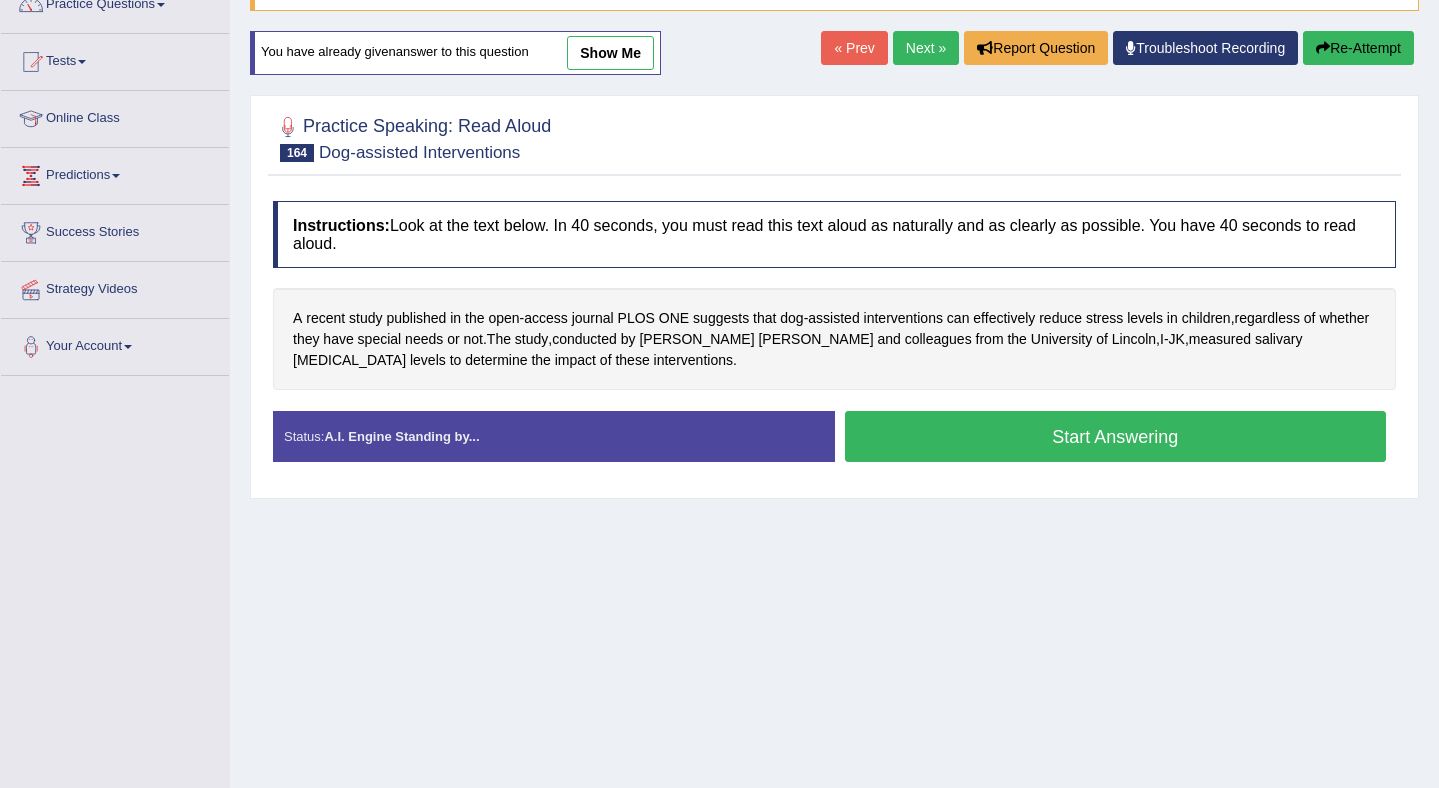 click on "Start Answering" at bounding box center (1116, 436) 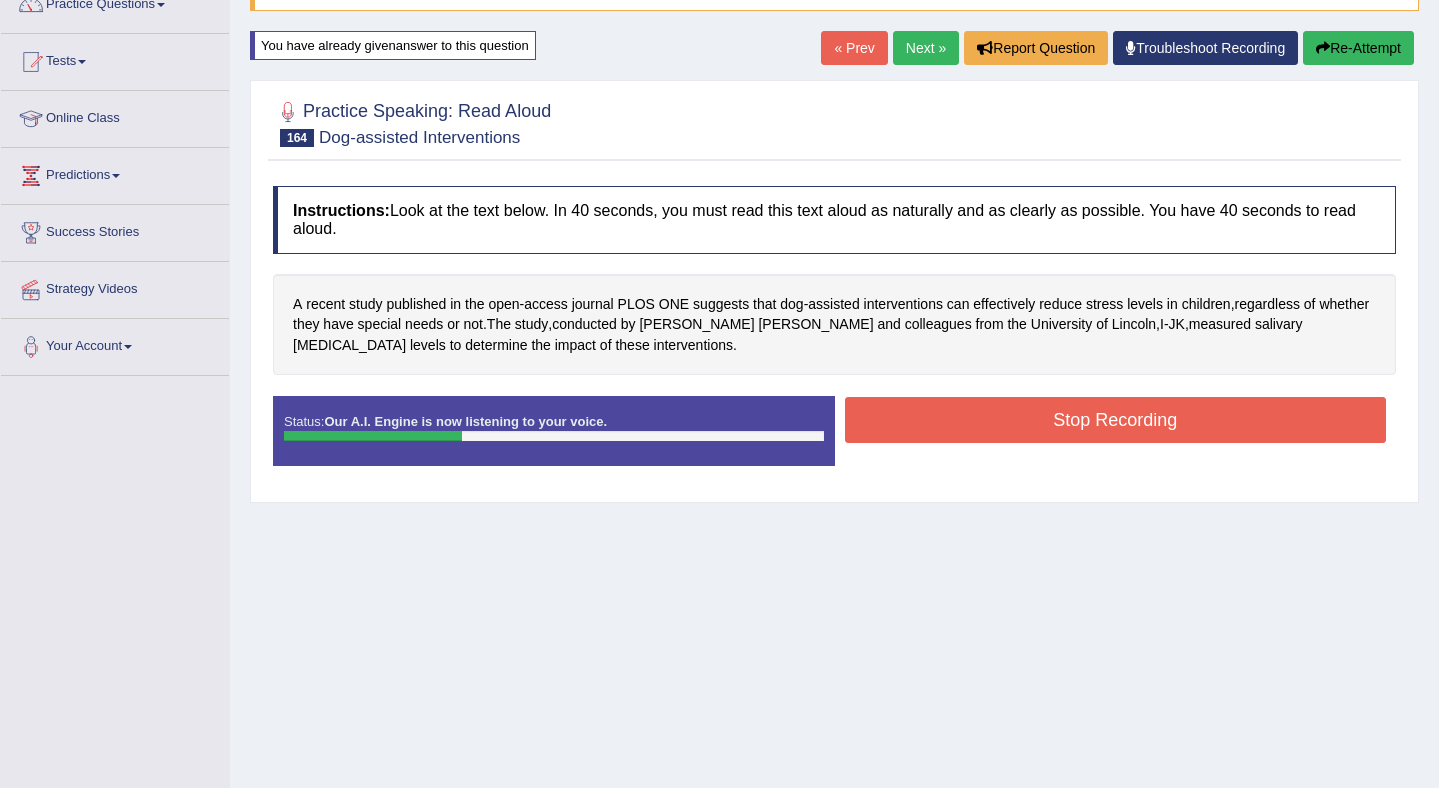 click on "Re-Attempt" at bounding box center (1358, 48) 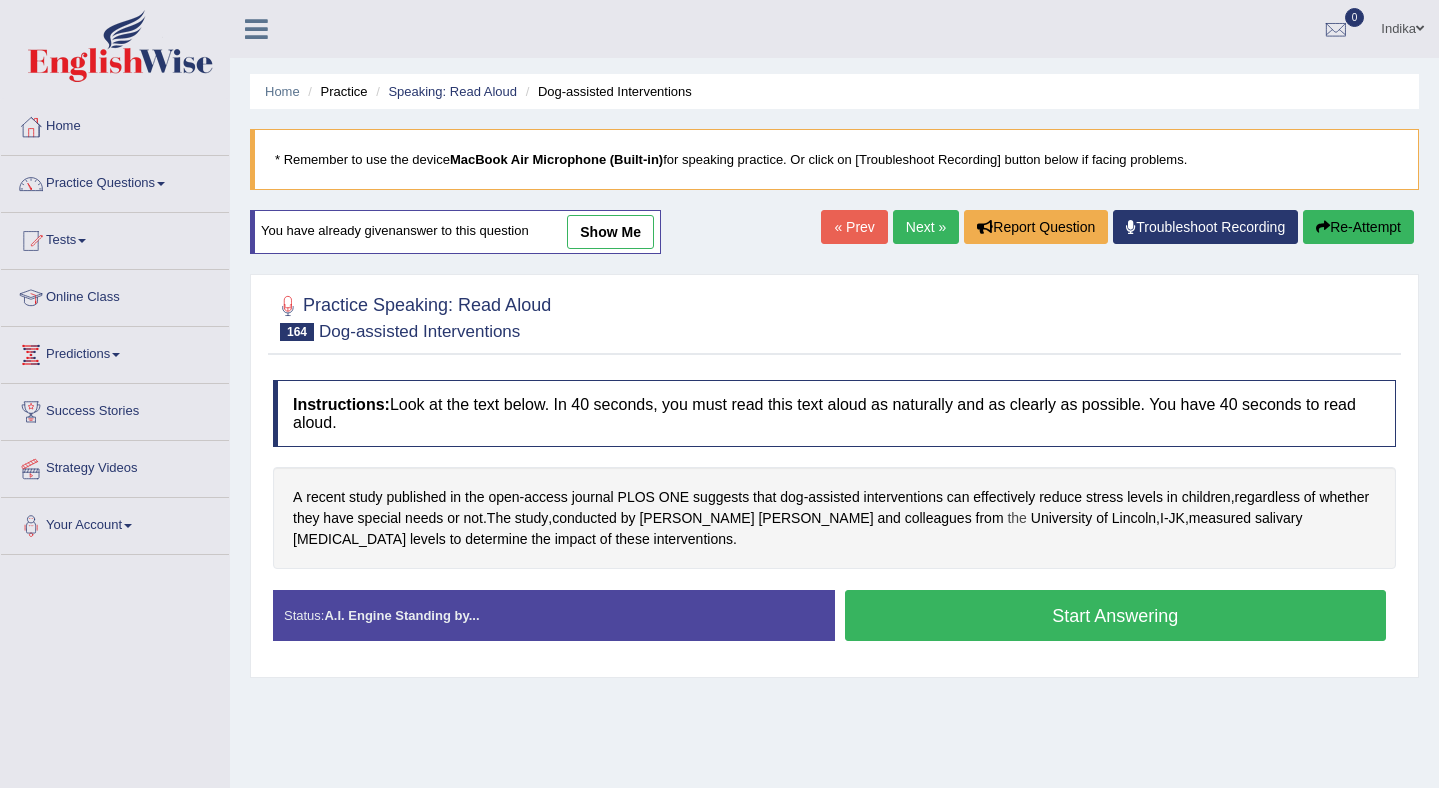 scroll, scrollTop: 190, scrollLeft: 0, axis: vertical 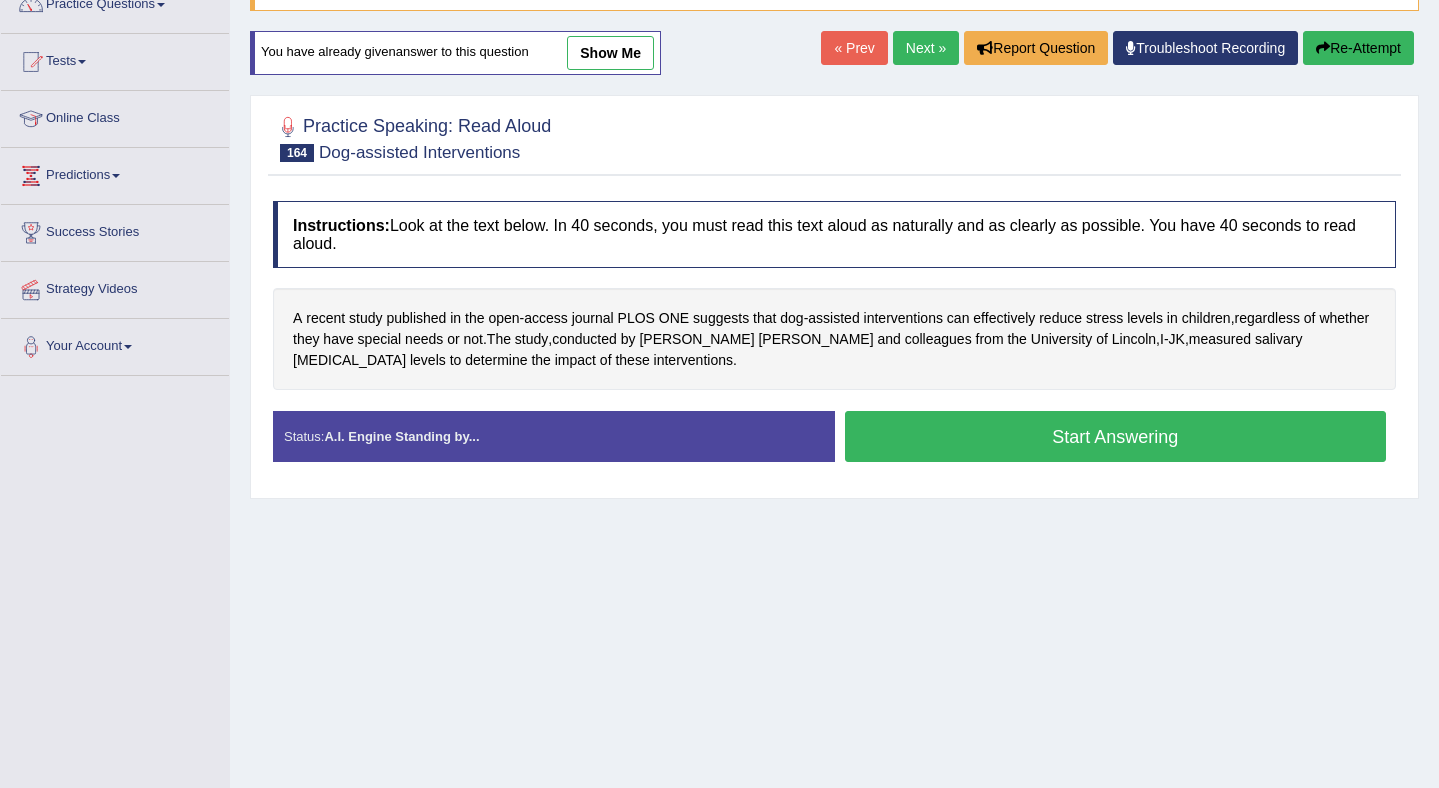 click on "Start Answering" at bounding box center [1116, 436] 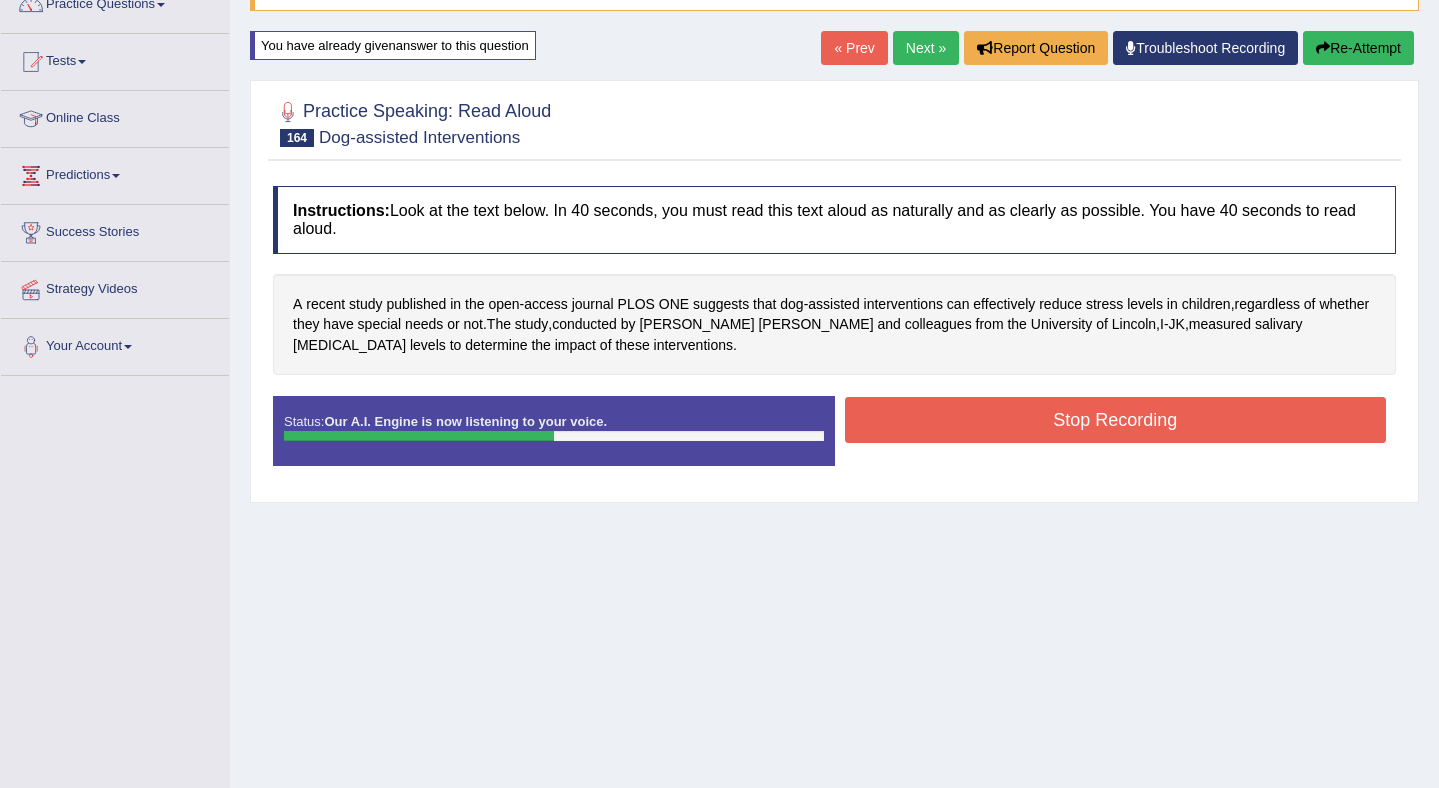 click on "Stop Recording" at bounding box center [1116, 420] 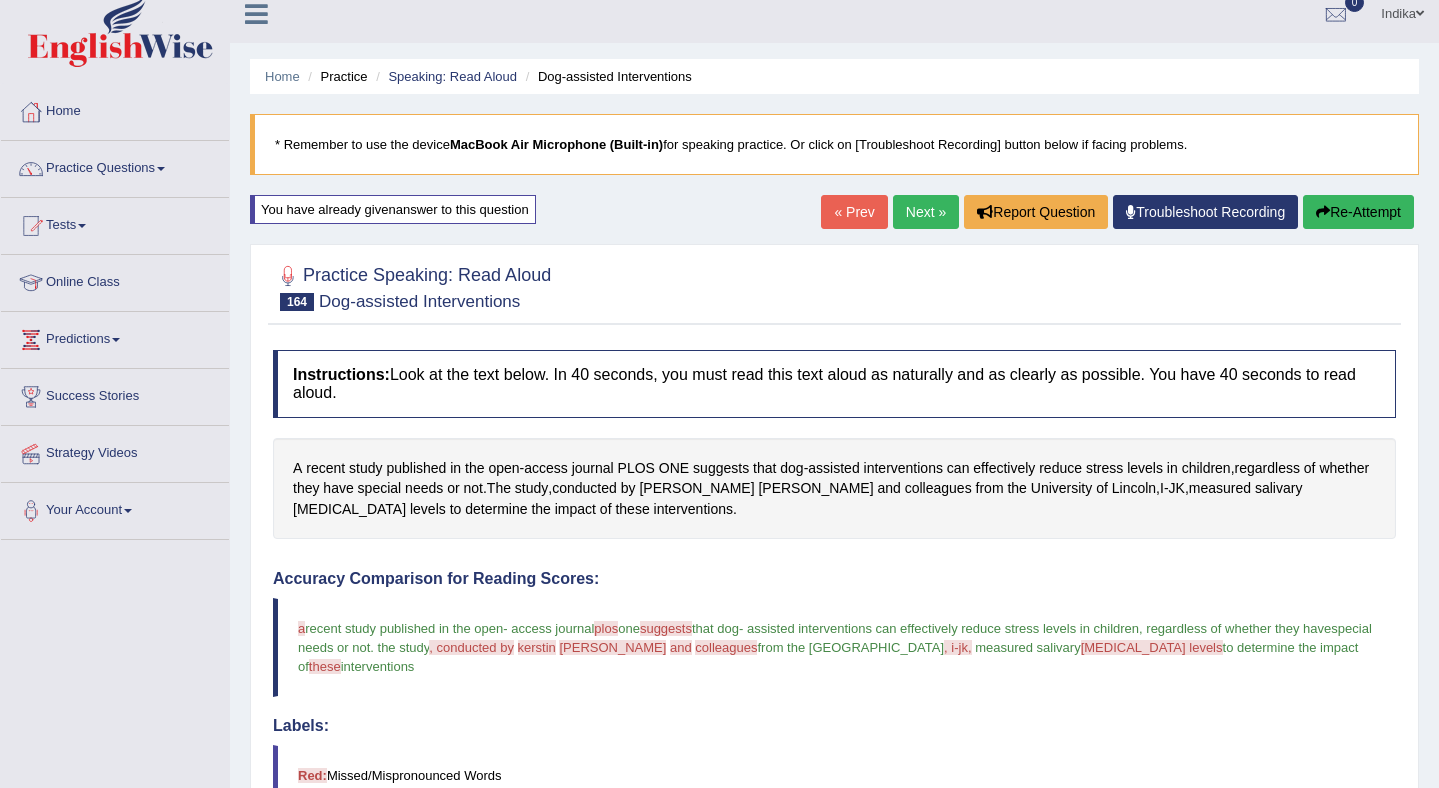 scroll, scrollTop: 0, scrollLeft: 0, axis: both 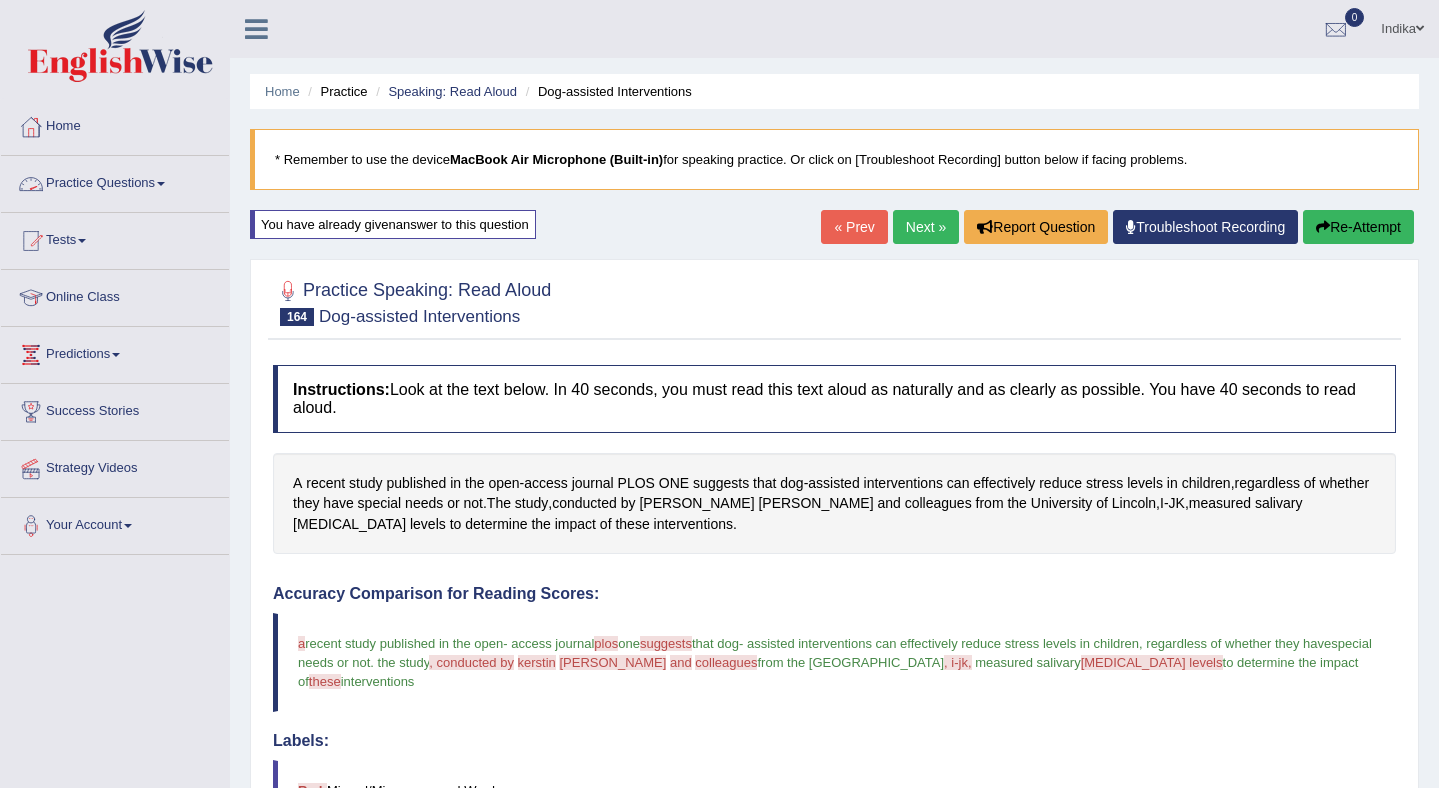 click on "Practice Questions" at bounding box center [115, 181] 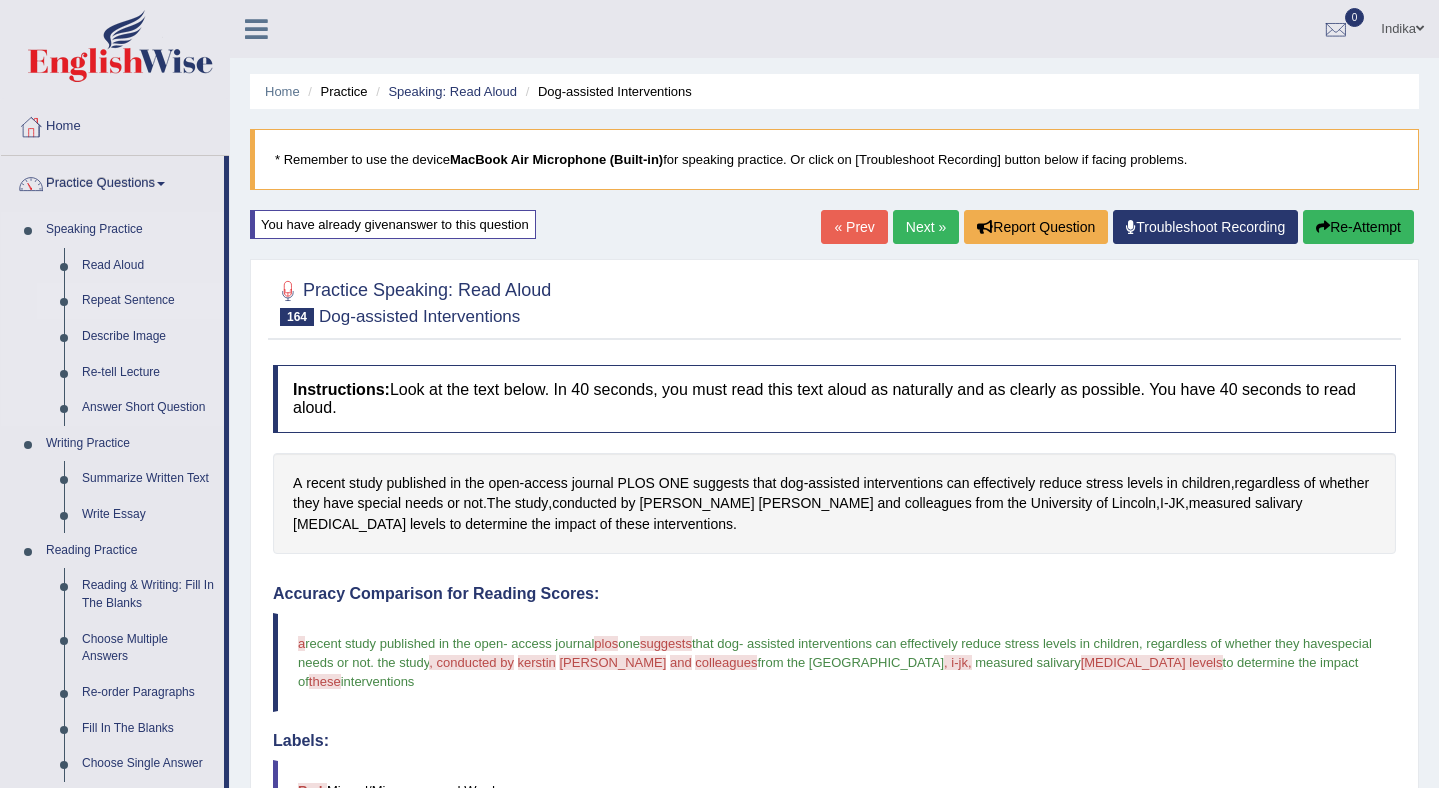click on "Repeat Sentence" at bounding box center [148, 301] 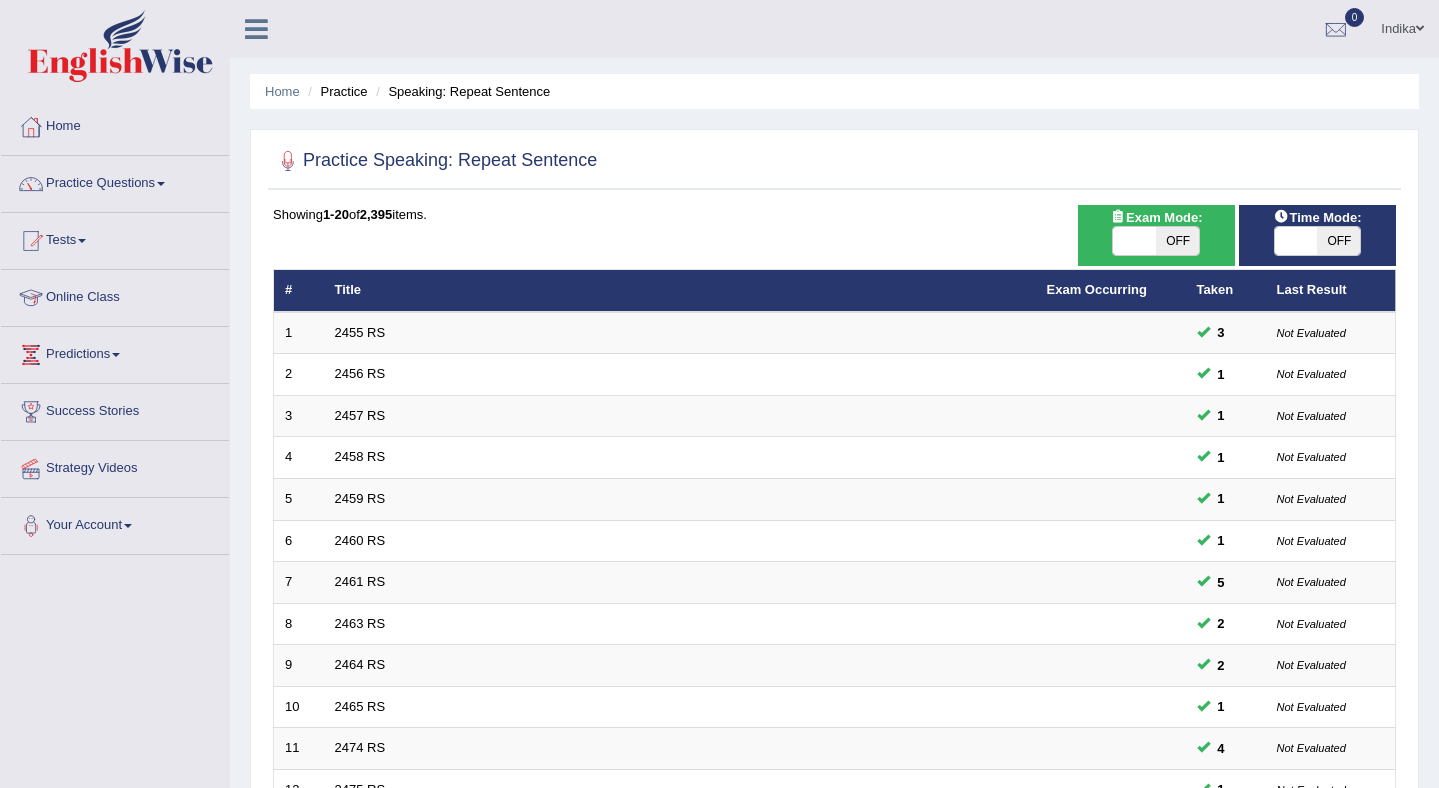 scroll, scrollTop: 536, scrollLeft: 0, axis: vertical 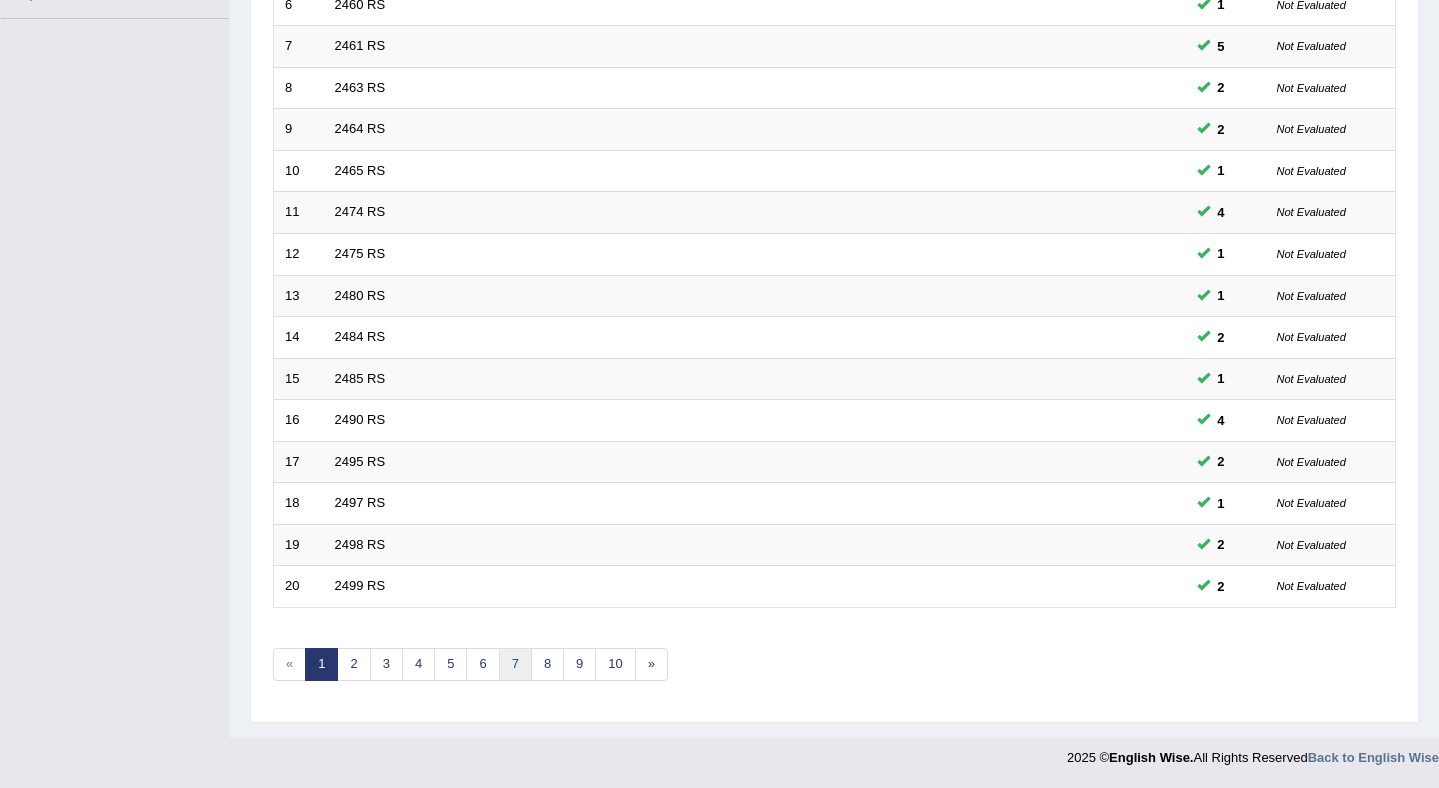 click on "7" at bounding box center [515, 664] 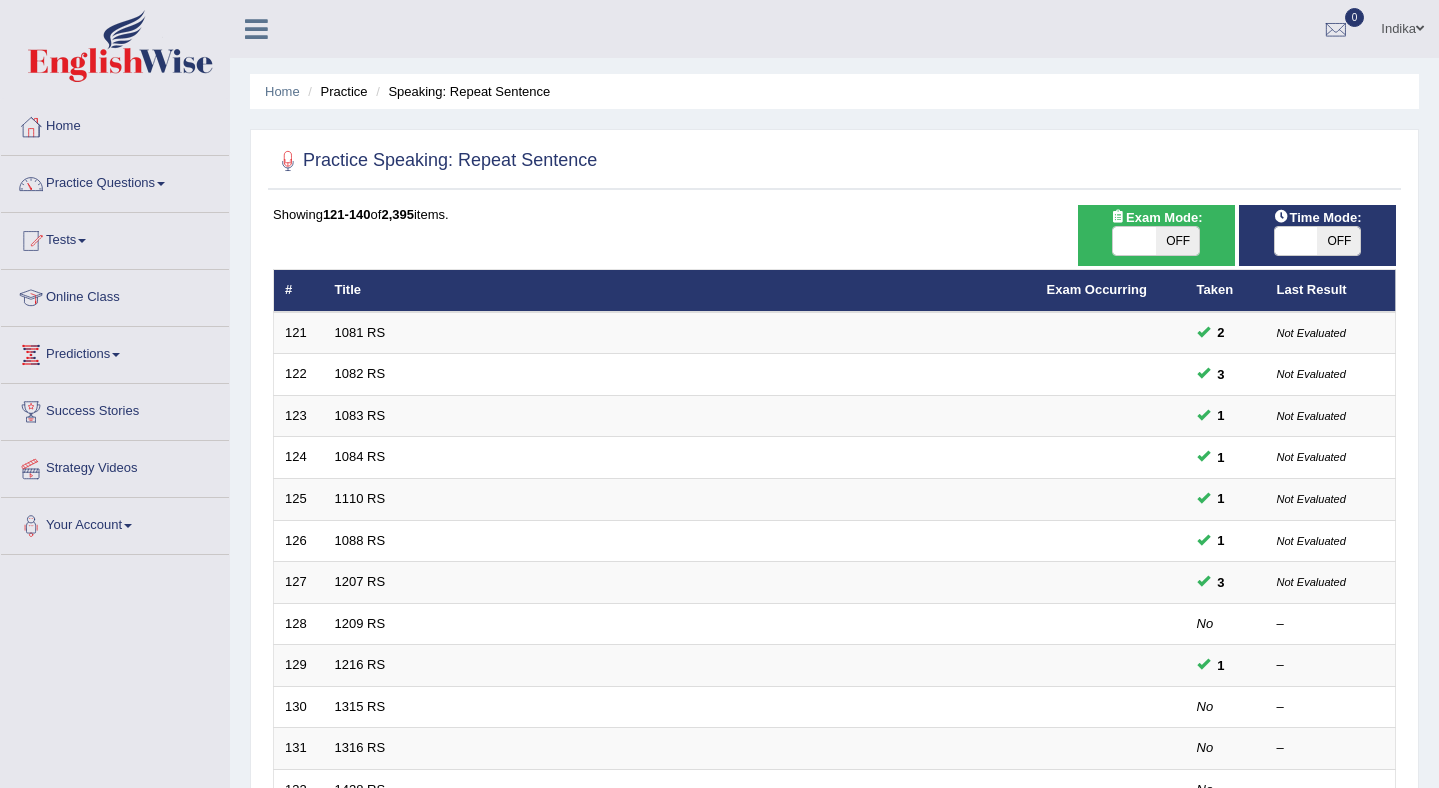 scroll, scrollTop: 0, scrollLeft: 0, axis: both 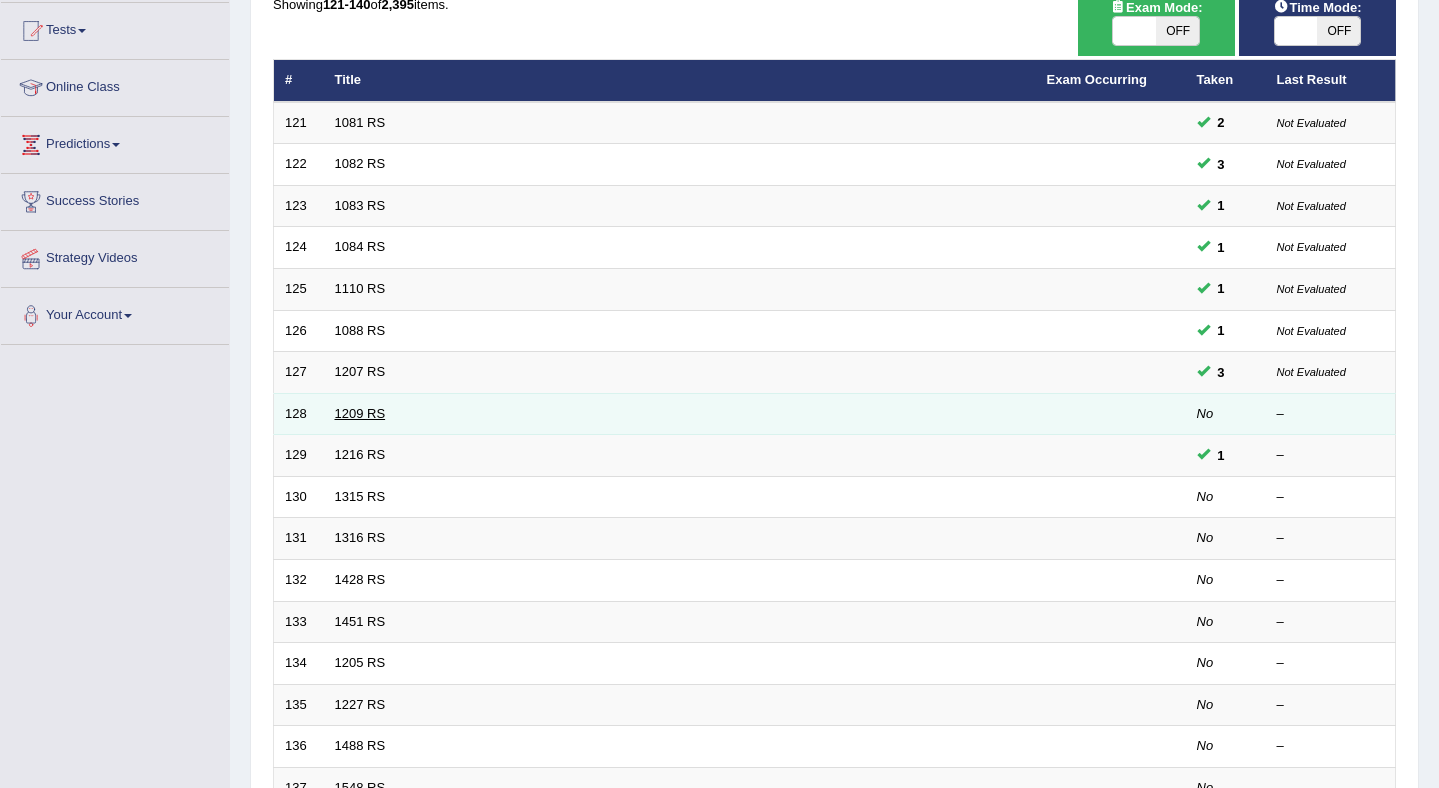 click on "1209 RS" at bounding box center [360, 413] 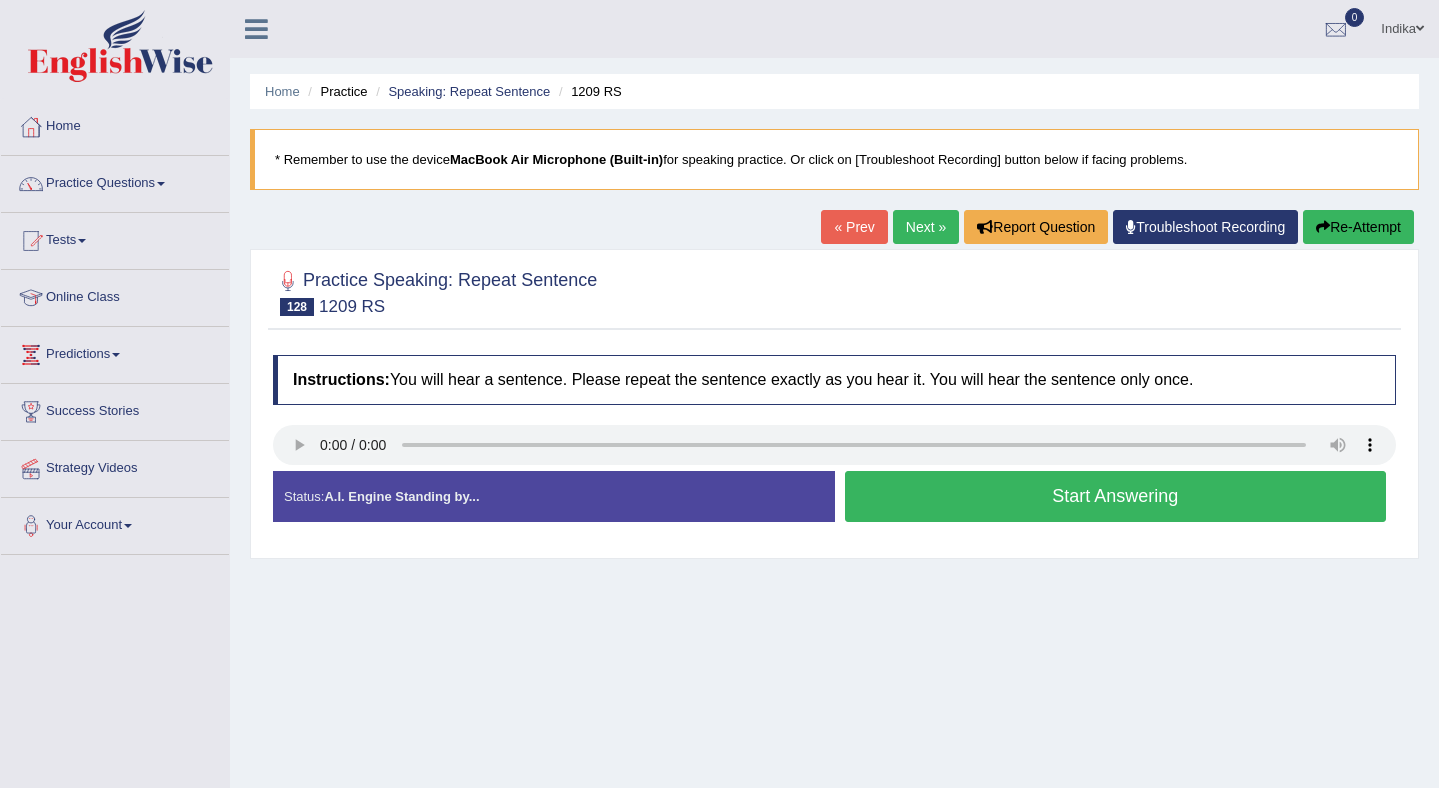 scroll, scrollTop: 0, scrollLeft: 0, axis: both 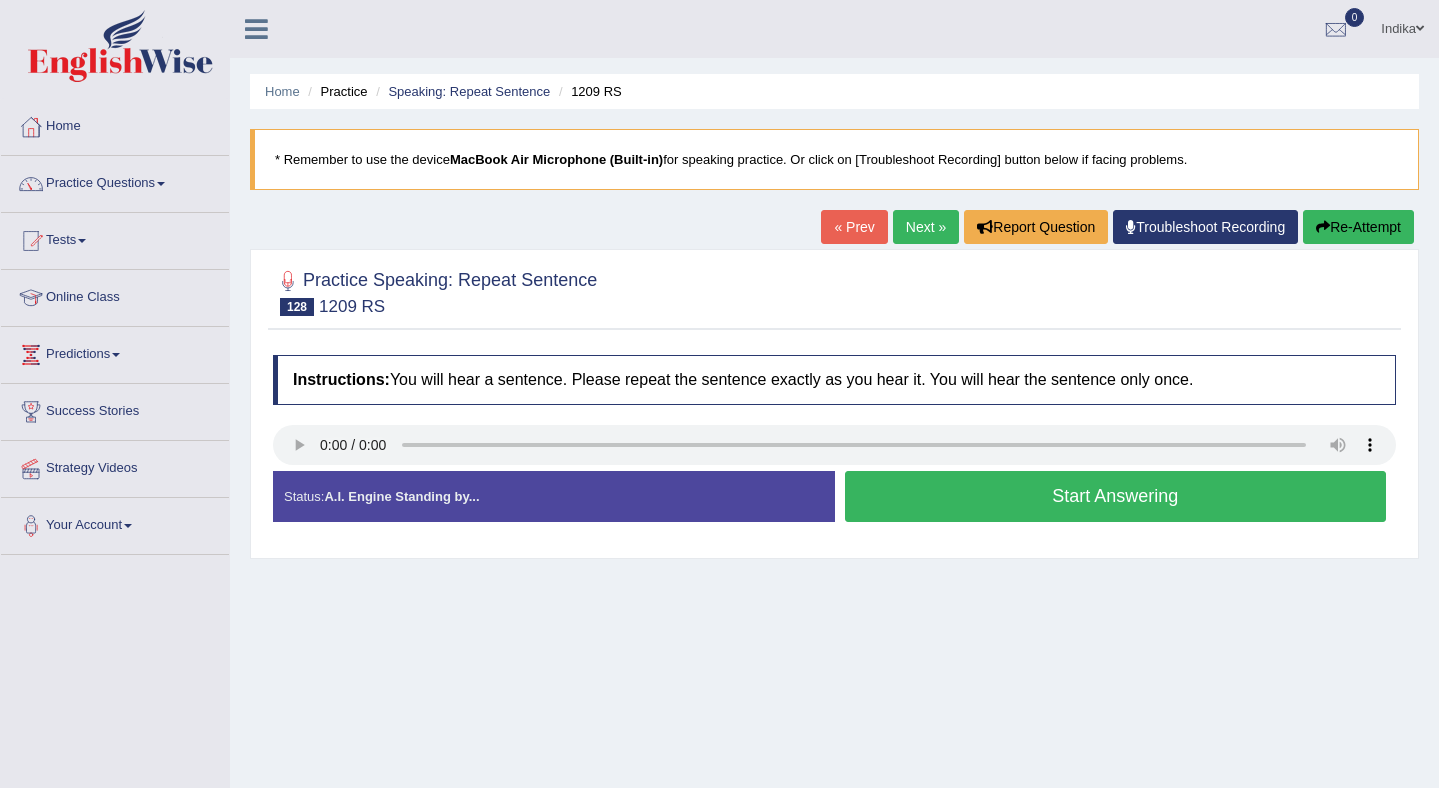 click on "Start Answering" at bounding box center (1116, 496) 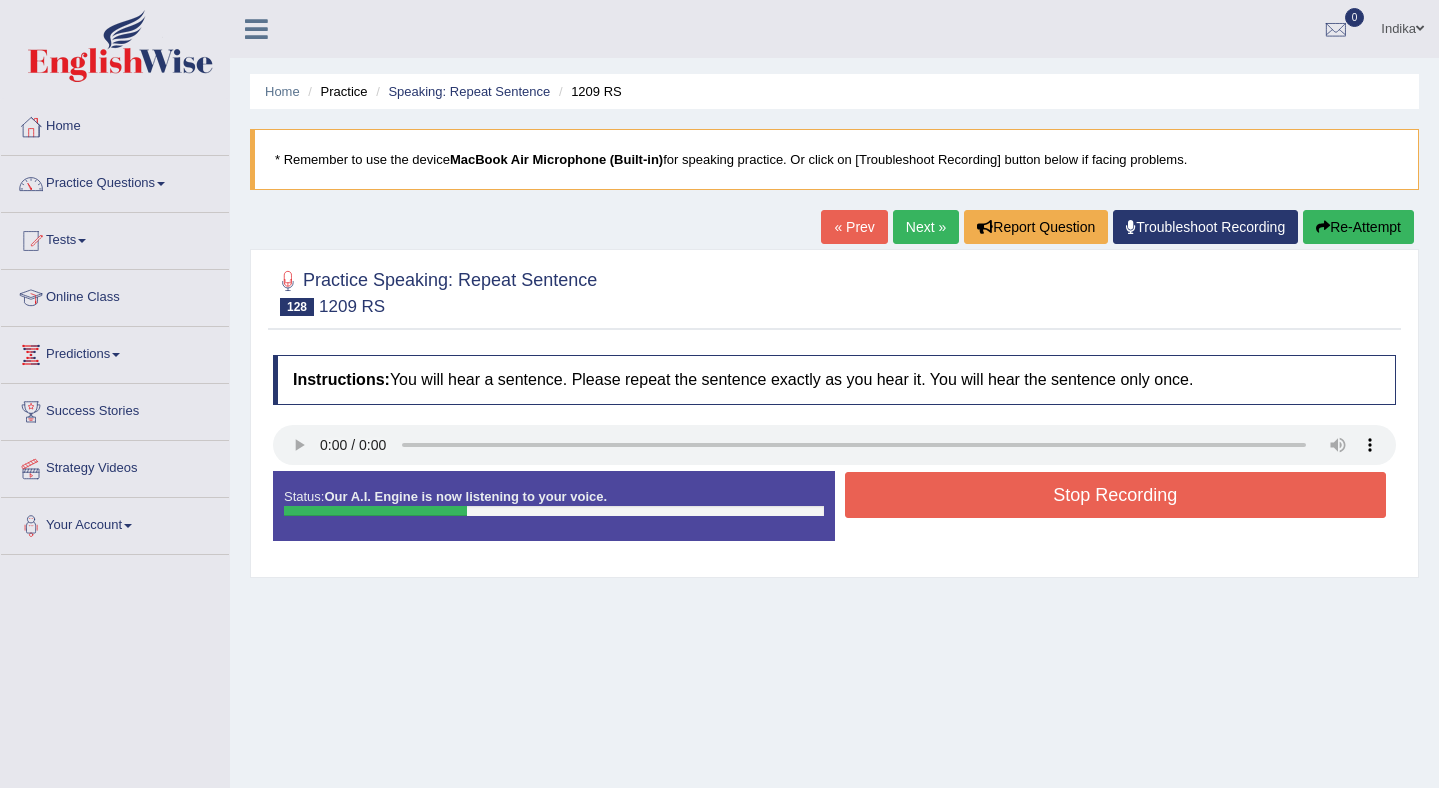 click on "Stop Recording" at bounding box center (1116, 495) 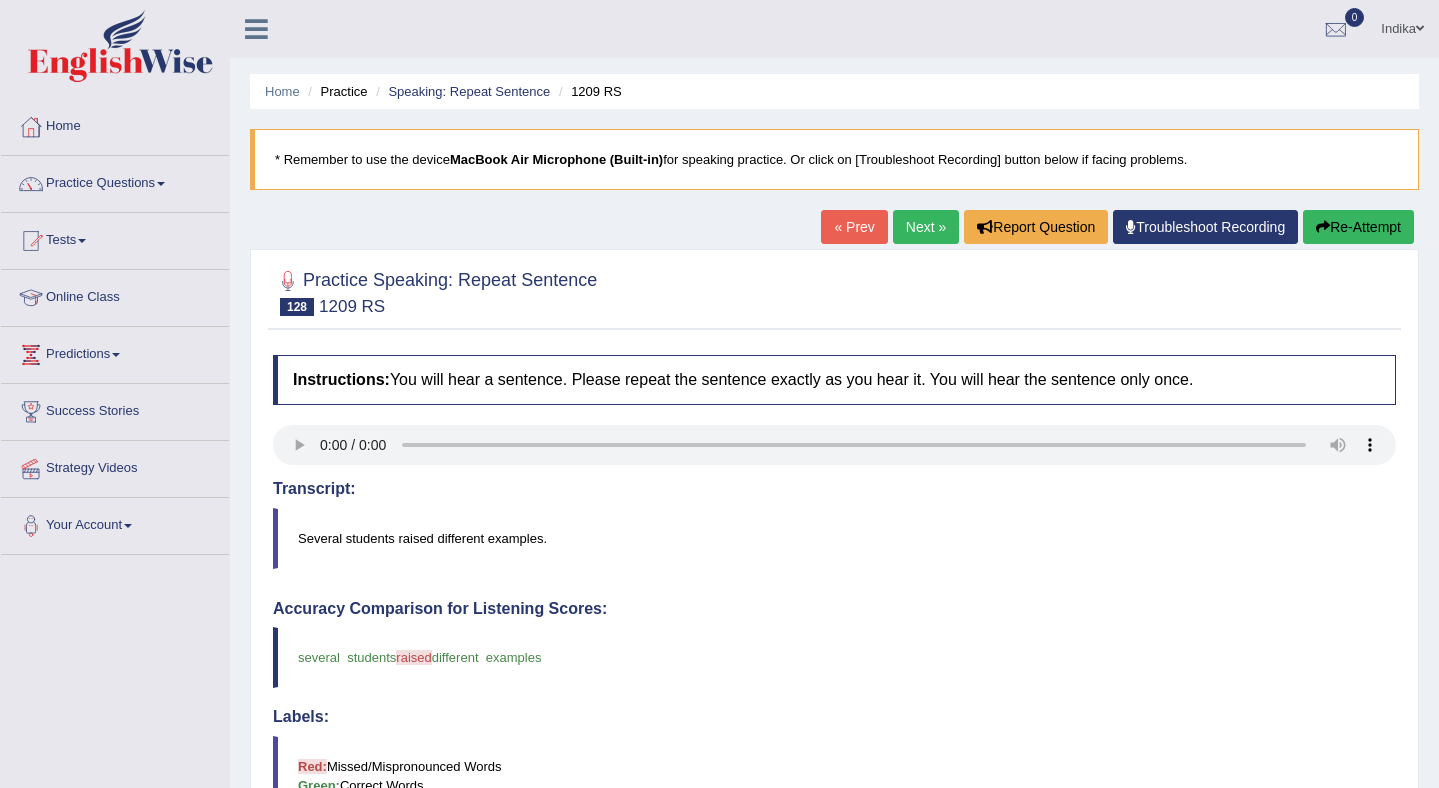 scroll, scrollTop: 564, scrollLeft: 0, axis: vertical 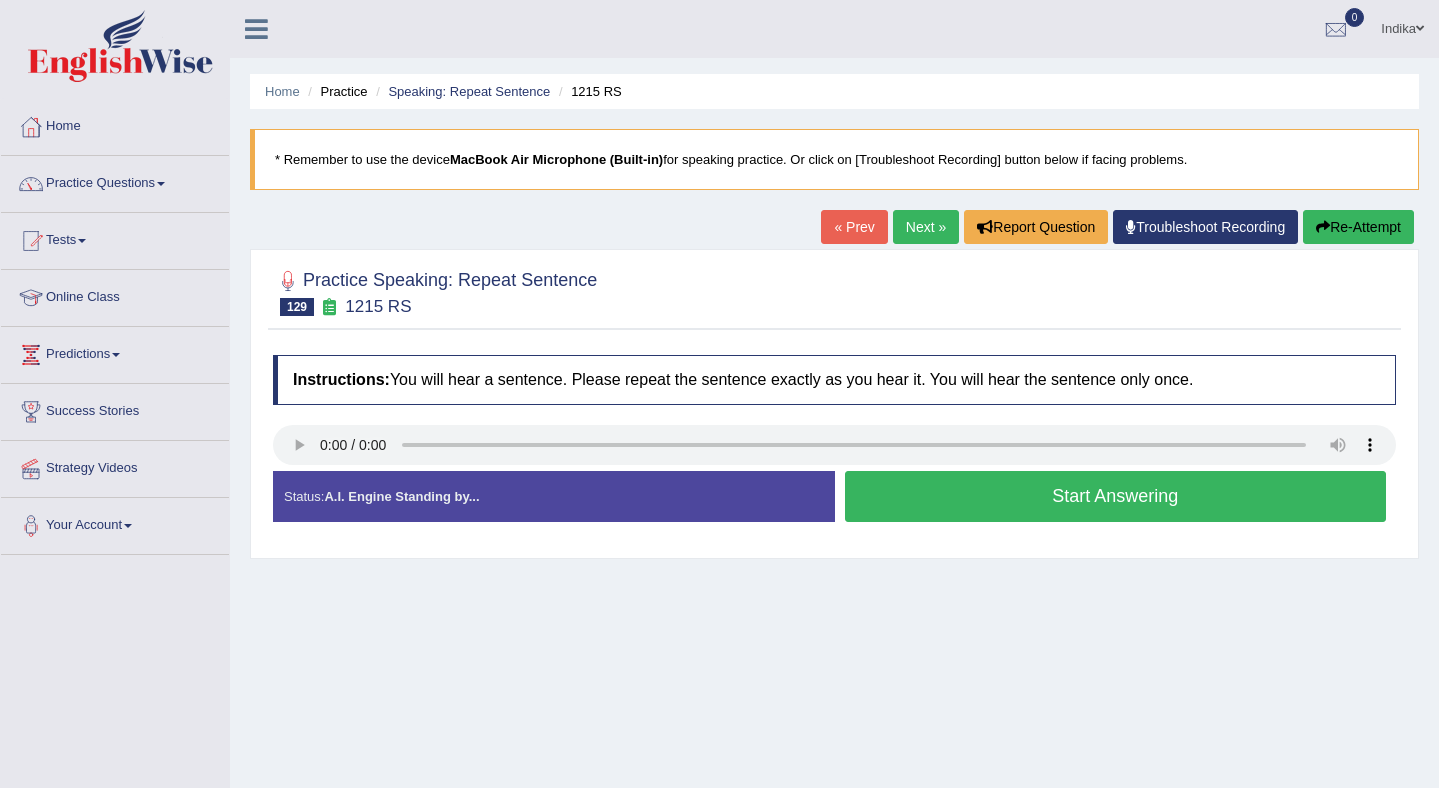 click on "« Prev" at bounding box center (854, 227) 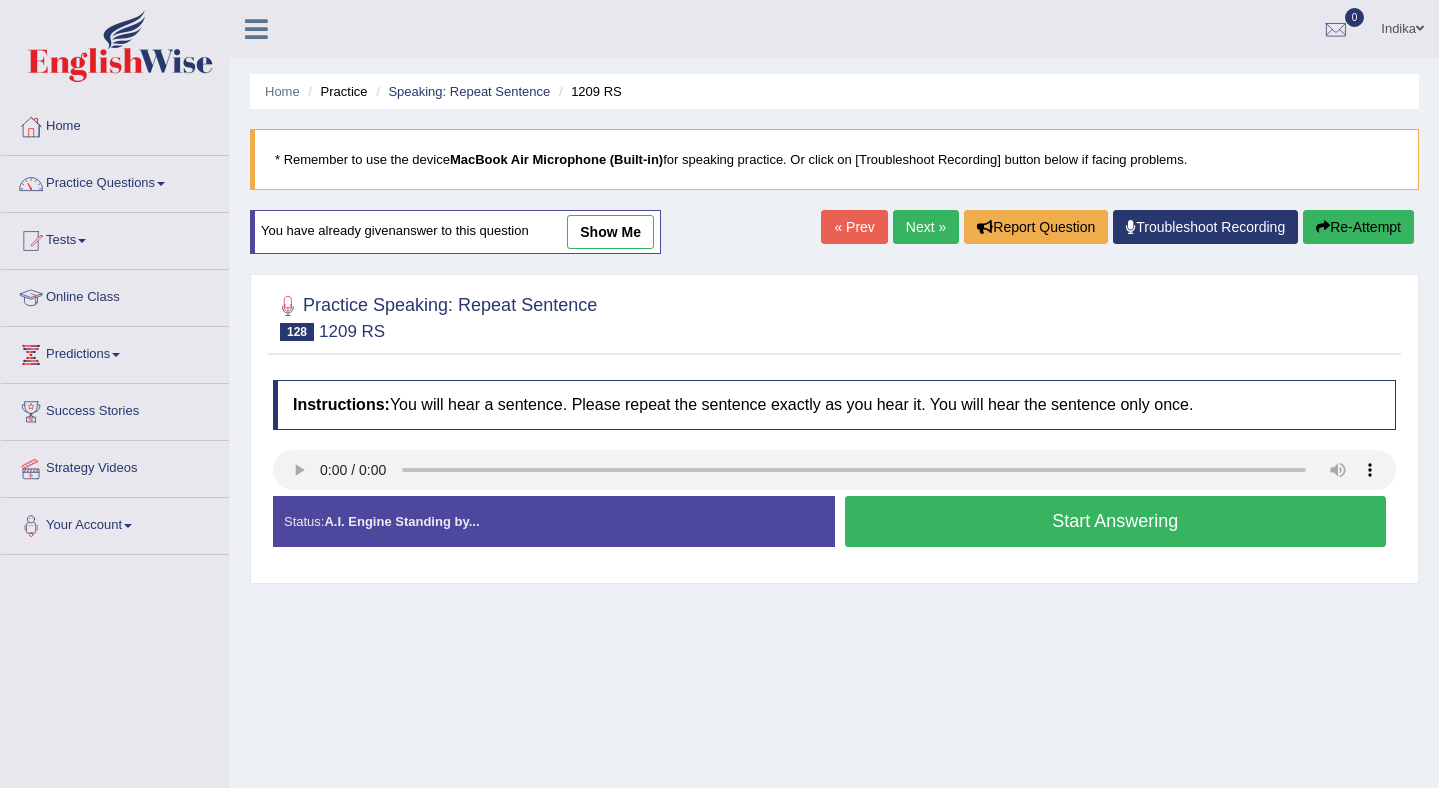 scroll, scrollTop: 0, scrollLeft: 0, axis: both 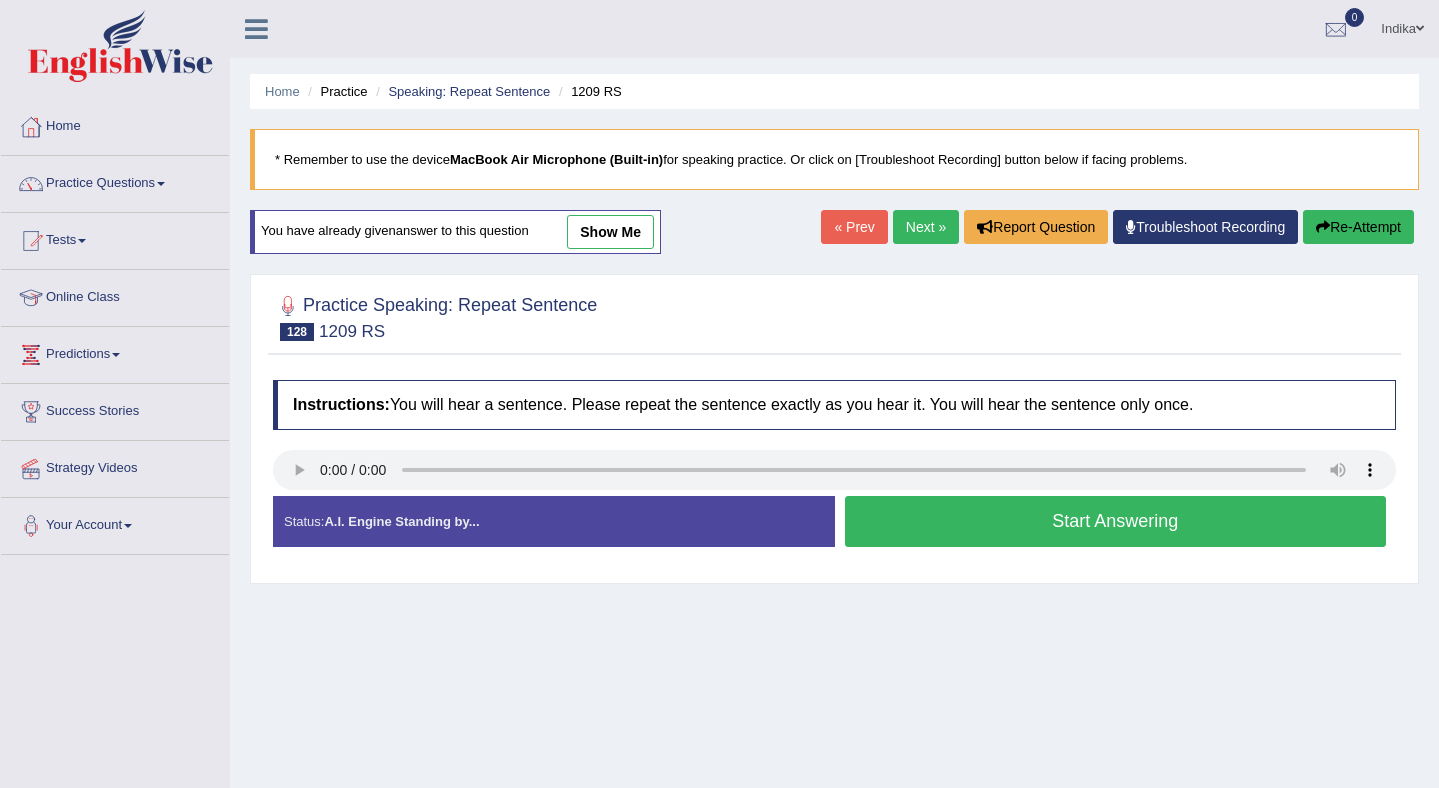 click on "Start Answering" at bounding box center (1116, 521) 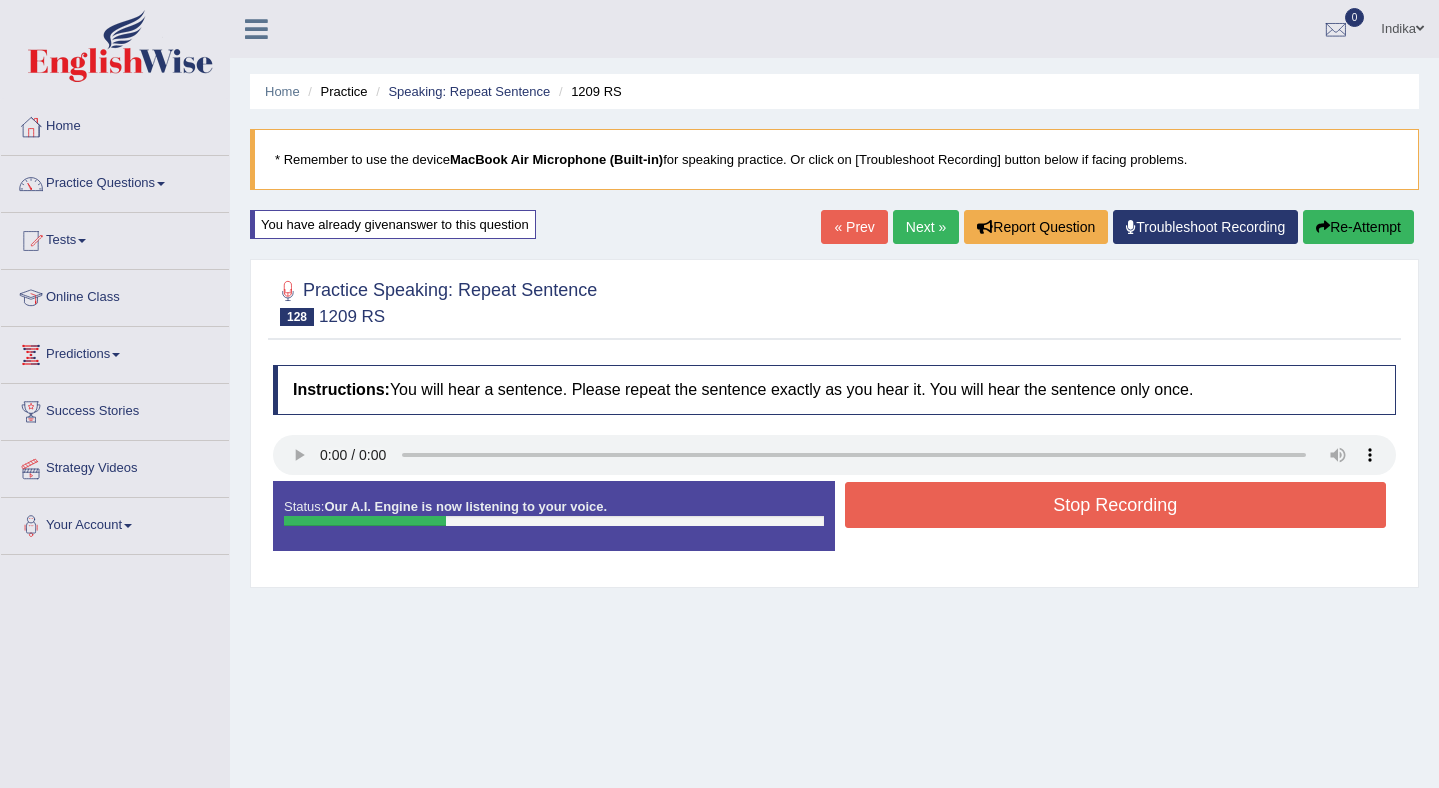 click on "Stop Recording" at bounding box center [1116, 505] 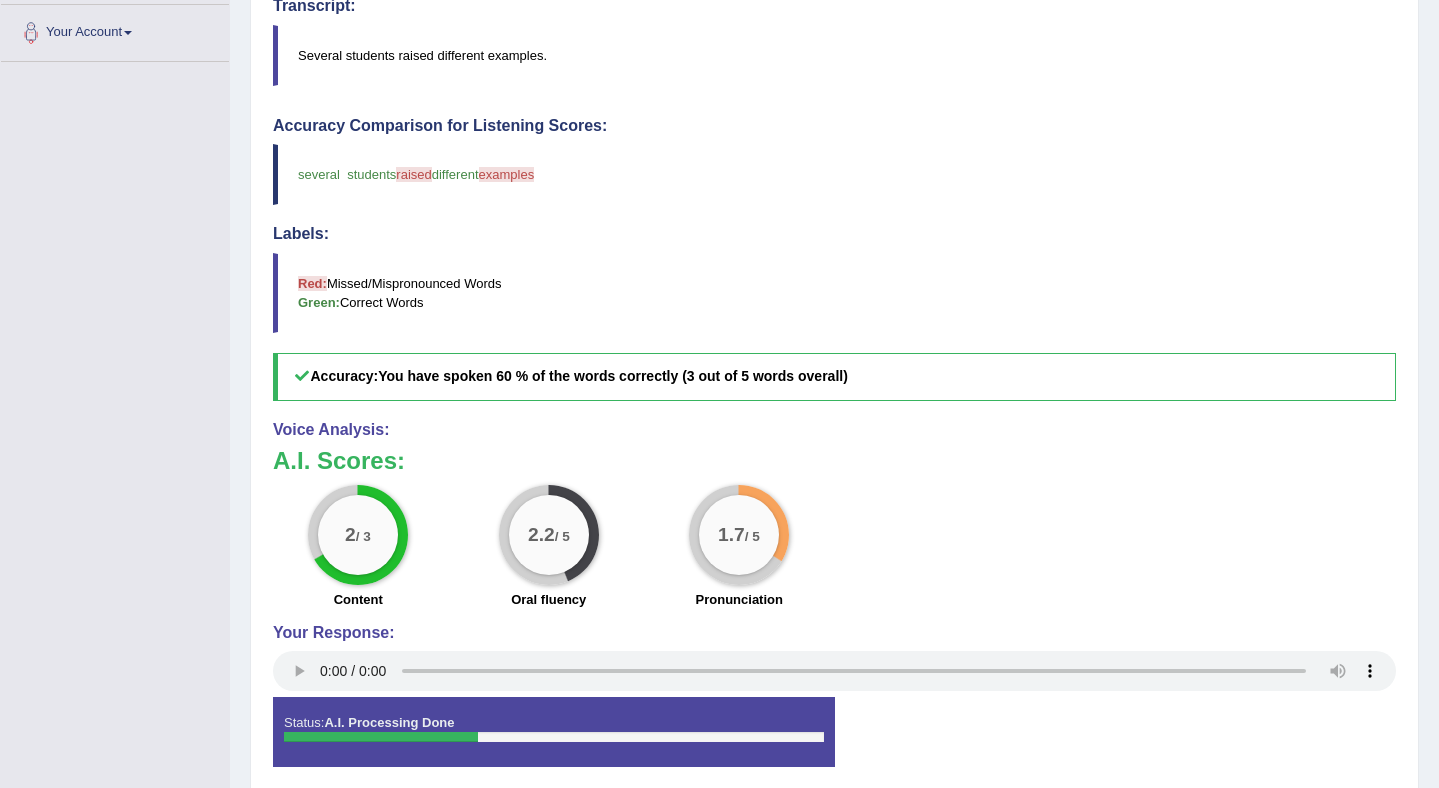 scroll, scrollTop: 574, scrollLeft: 0, axis: vertical 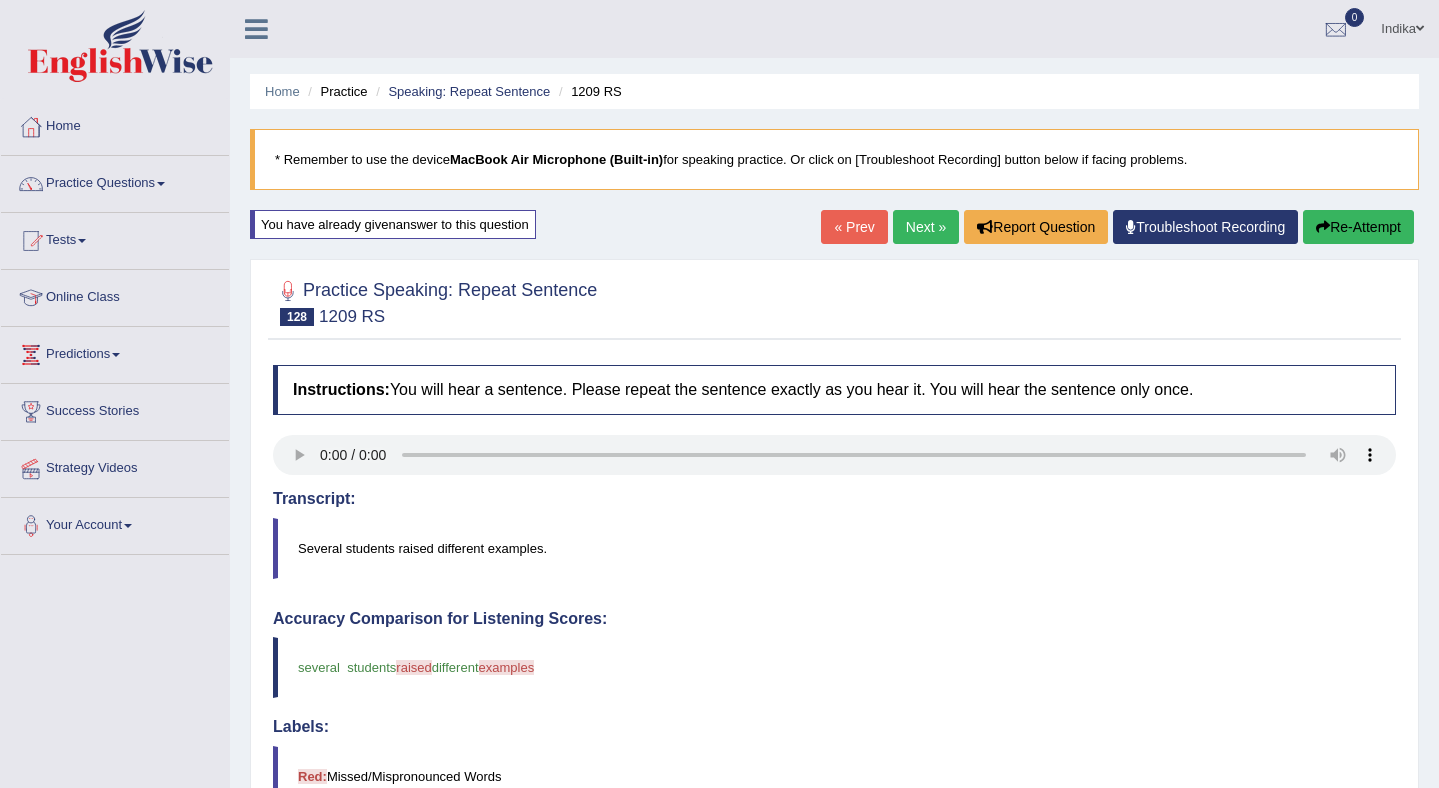 click on "Re-Attempt" at bounding box center (1358, 227) 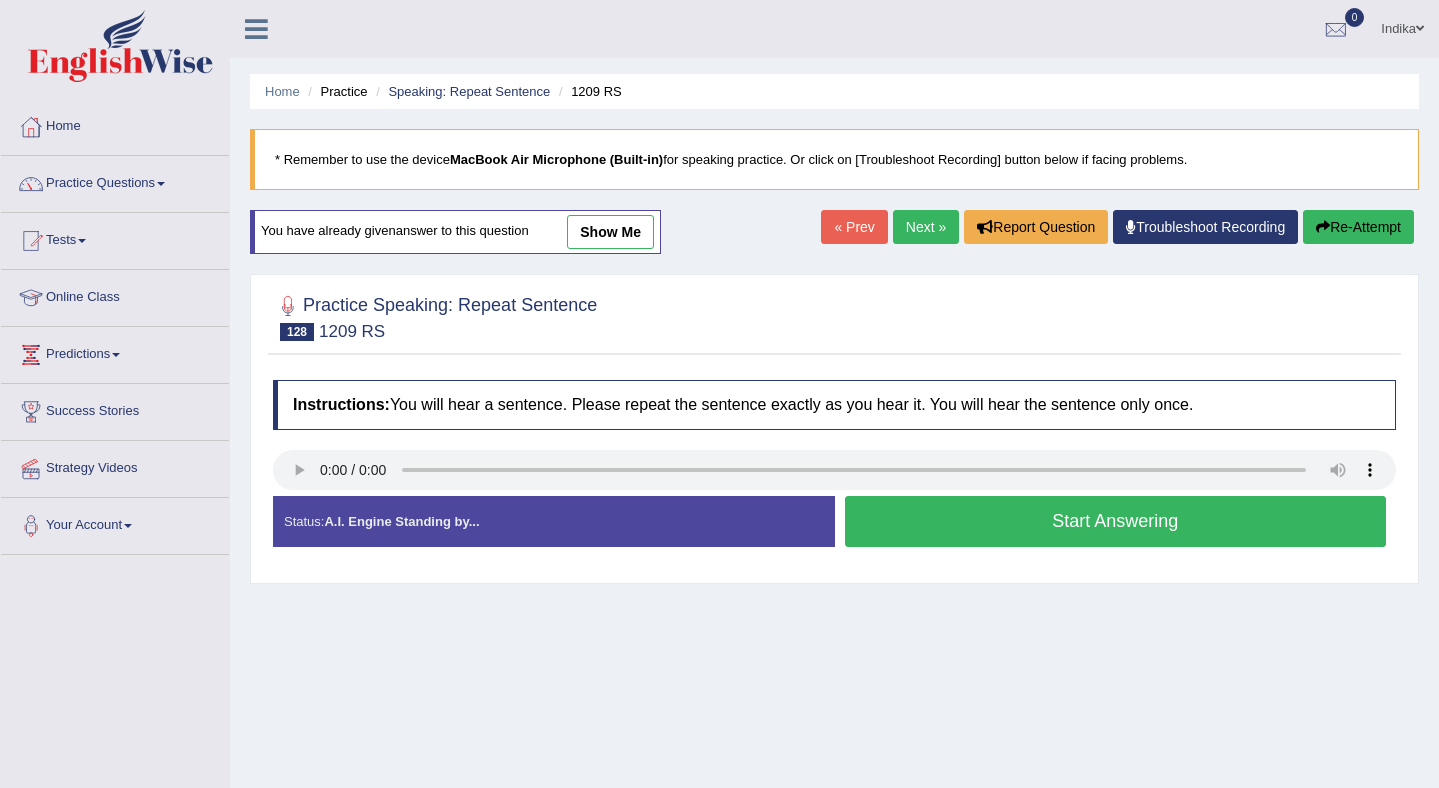 scroll, scrollTop: 0, scrollLeft: 0, axis: both 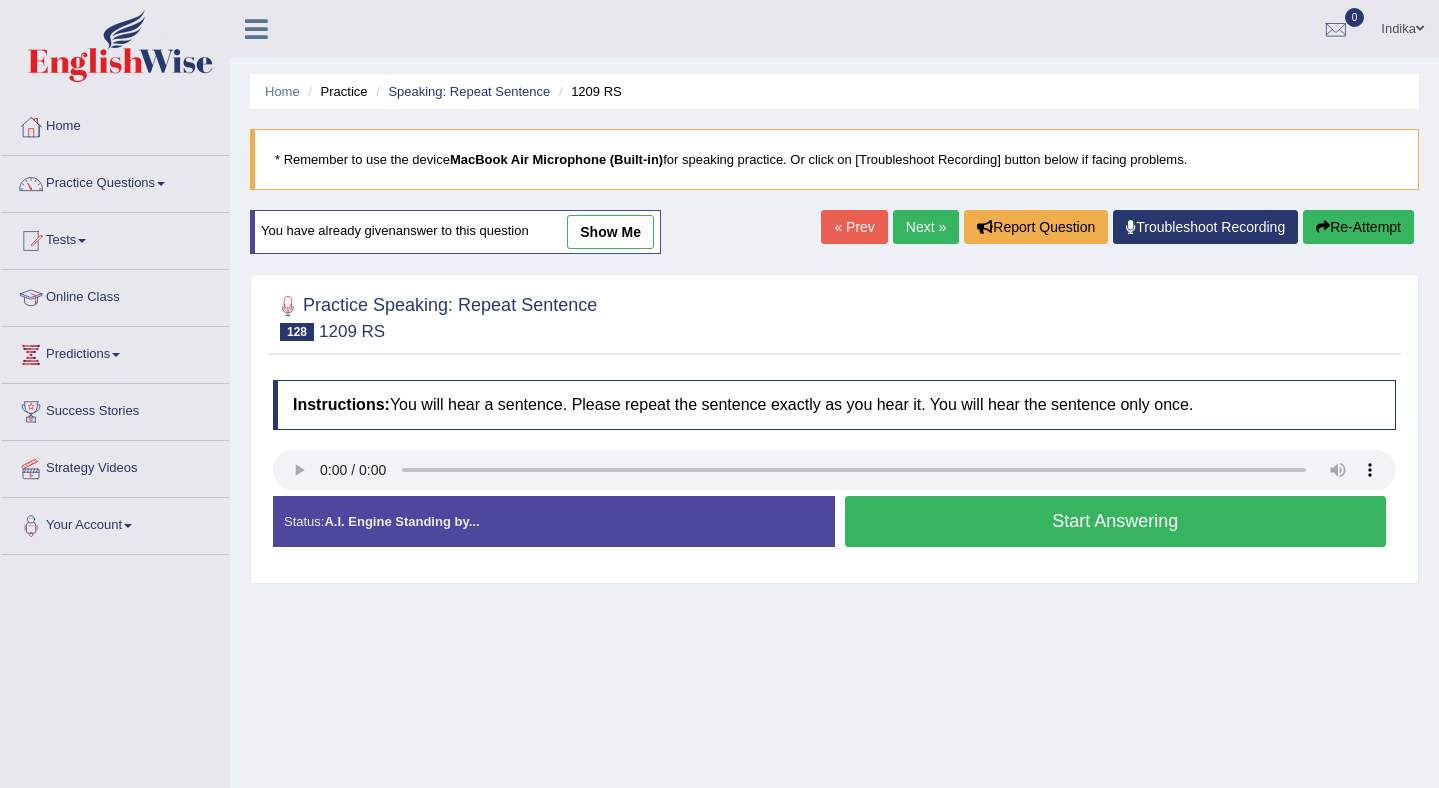 click on "Start Answering" at bounding box center (1116, 521) 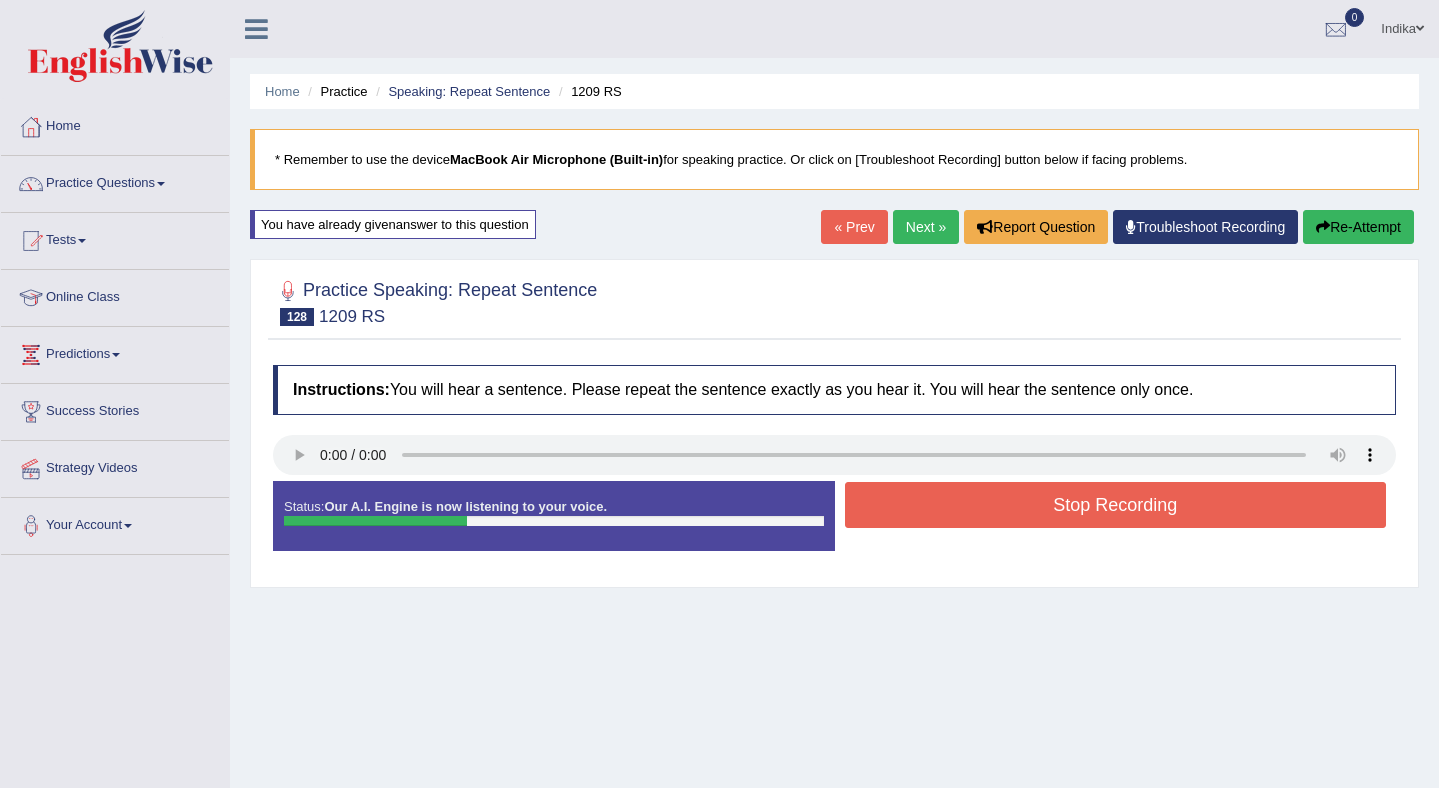 click on "Stop Recording" at bounding box center [1116, 505] 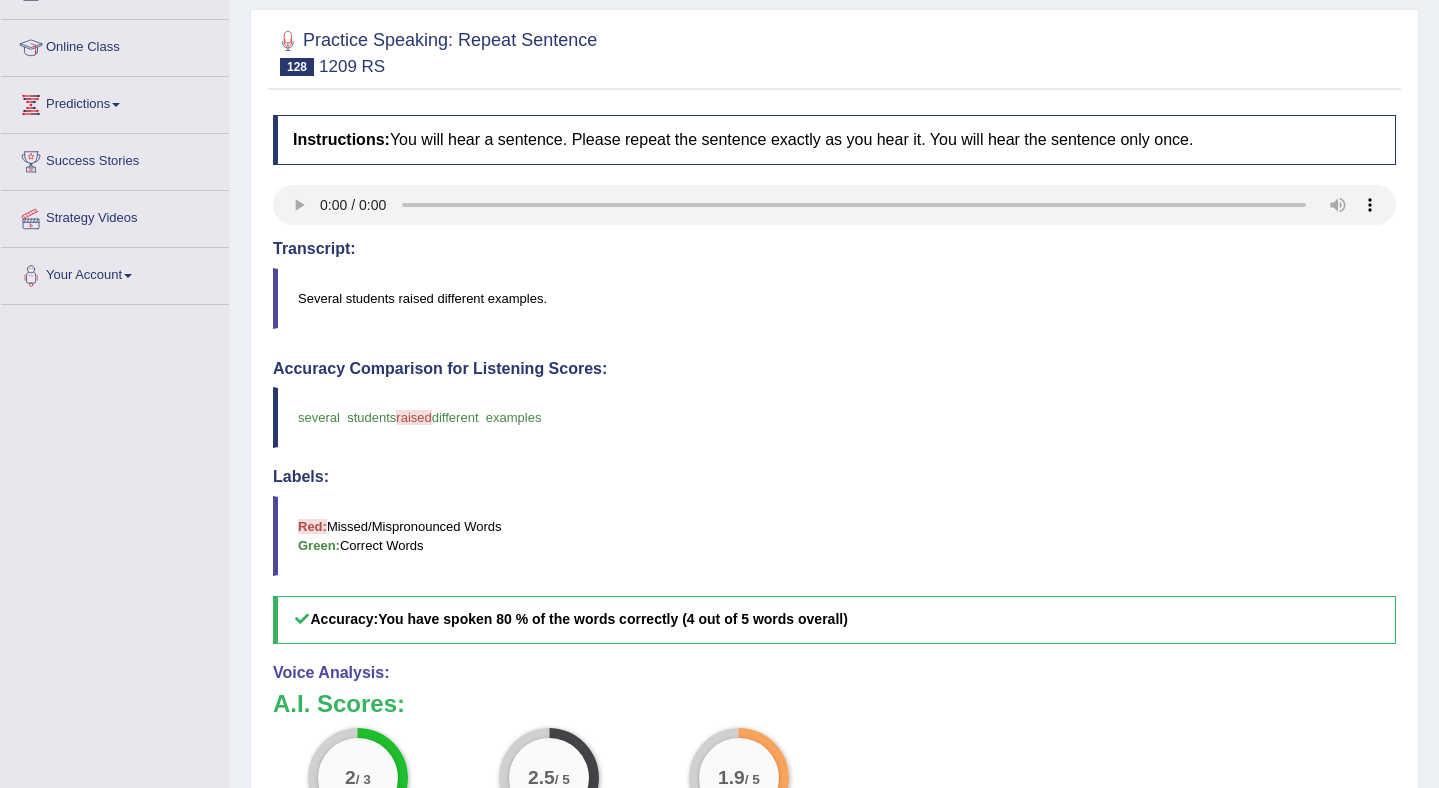 scroll, scrollTop: 0, scrollLeft: 0, axis: both 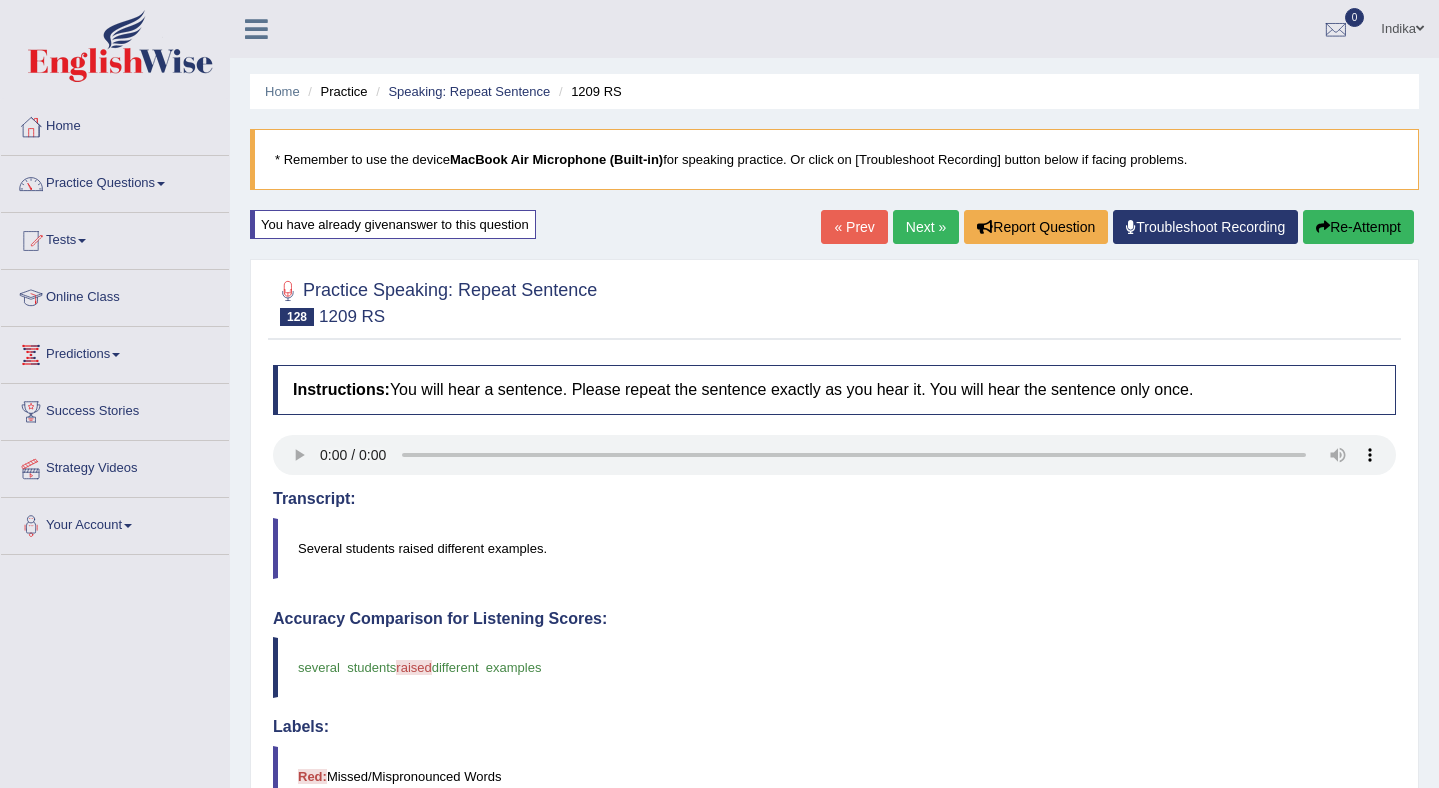 click on "Next »" at bounding box center (926, 227) 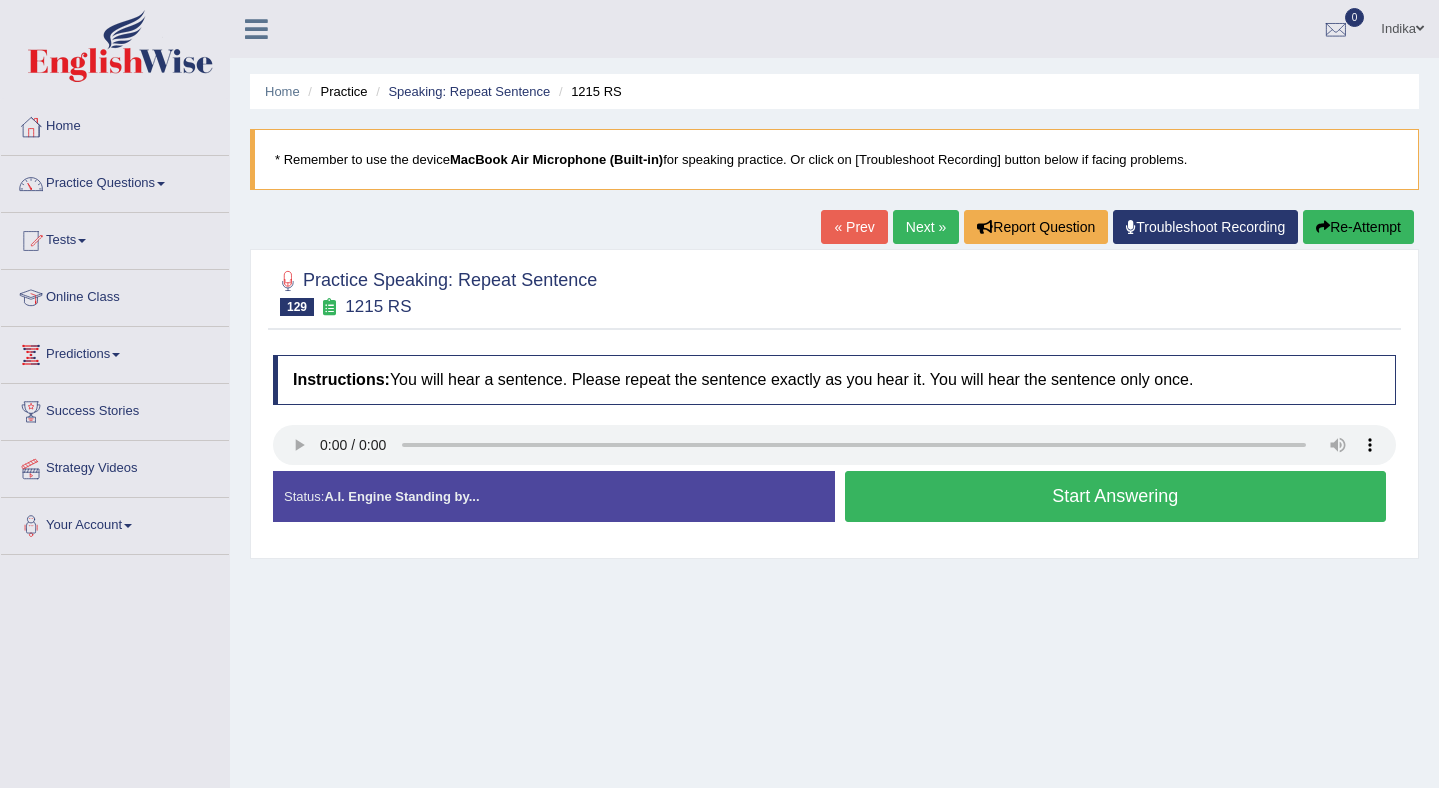 scroll, scrollTop: 0, scrollLeft: 0, axis: both 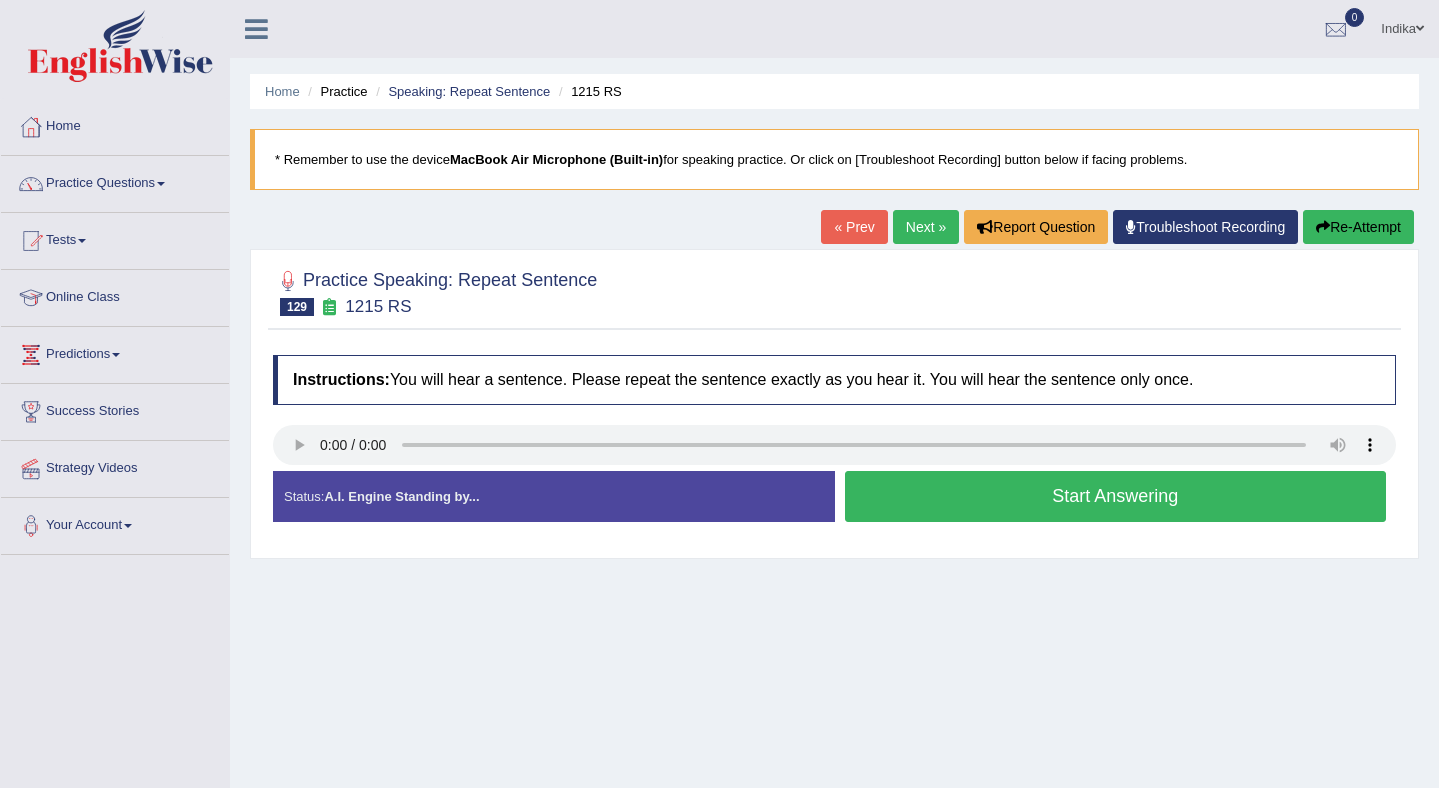 click on "Start Answering" at bounding box center [1116, 496] 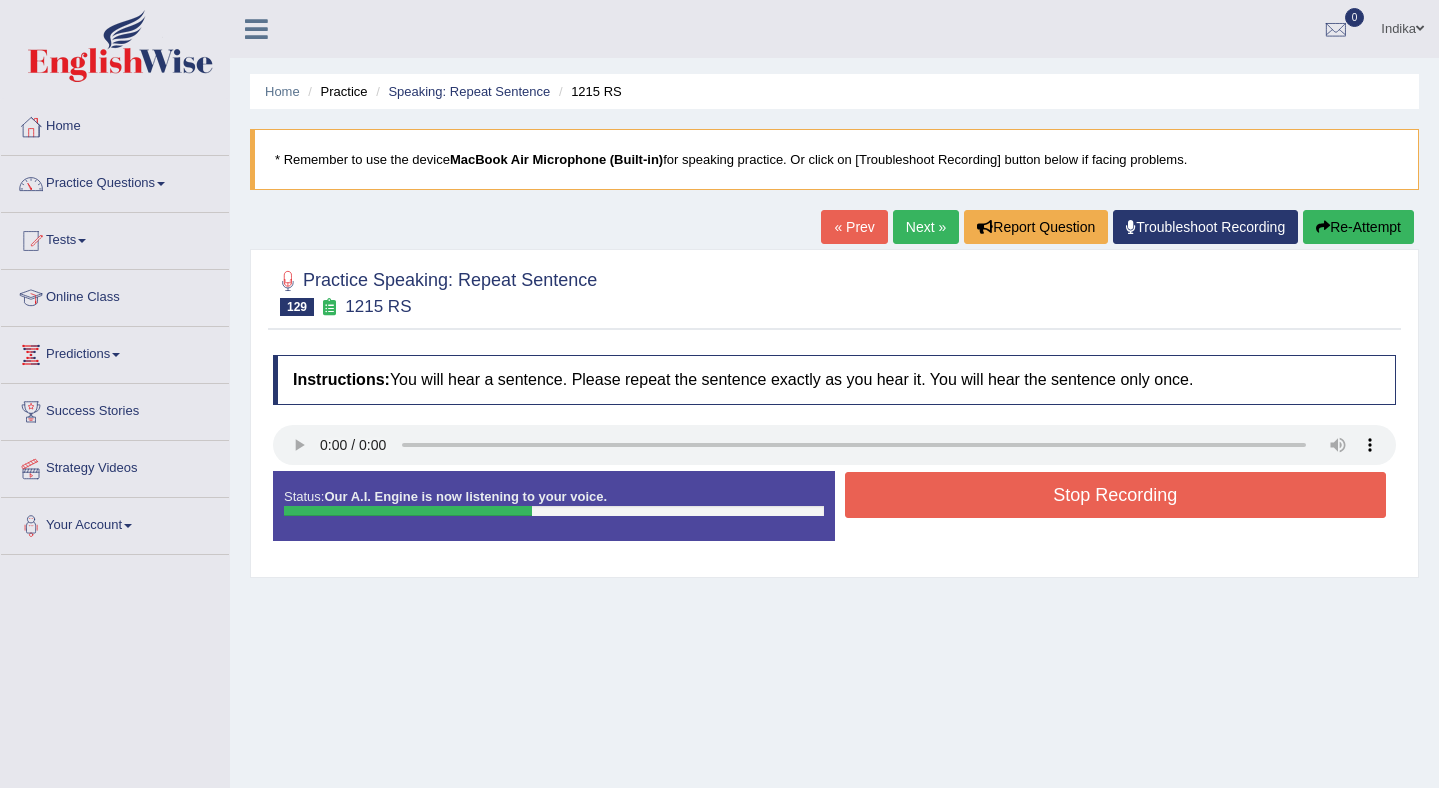 click on "Stop Recording" at bounding box center (1116, 495) 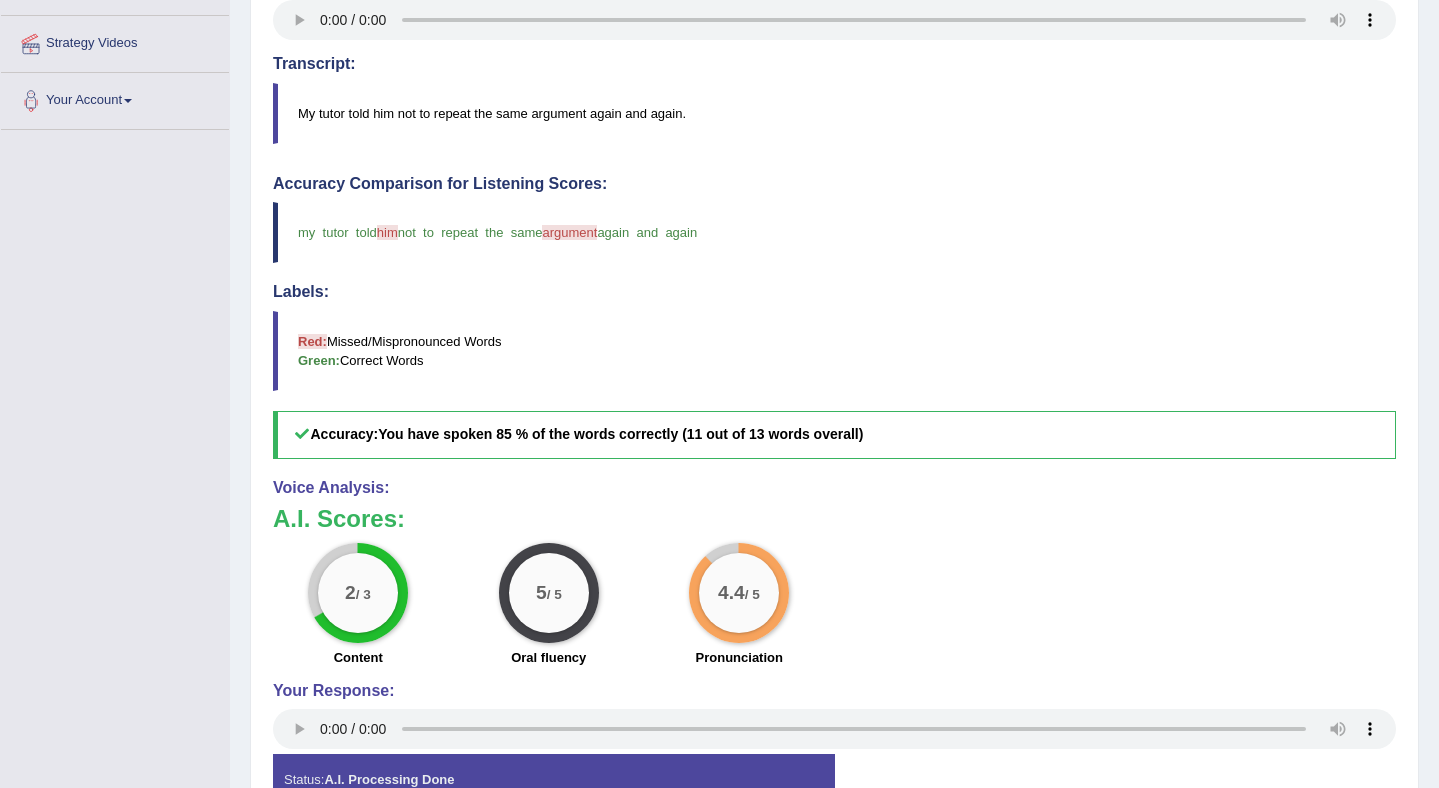 scroll, scrollTop: 0, scrollLeft: 0, axis: both 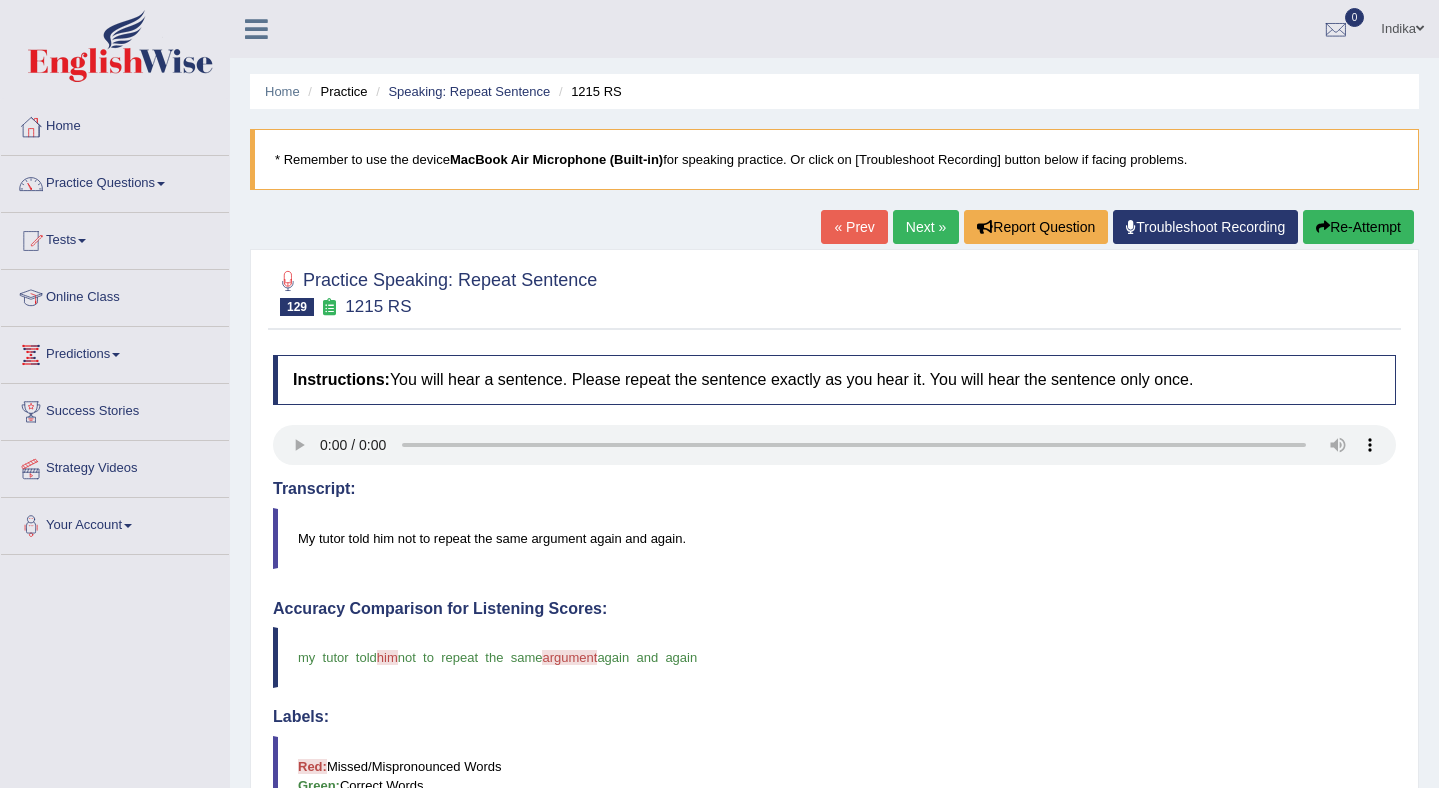 click on "« Prev" at bounding box center (854, 227) 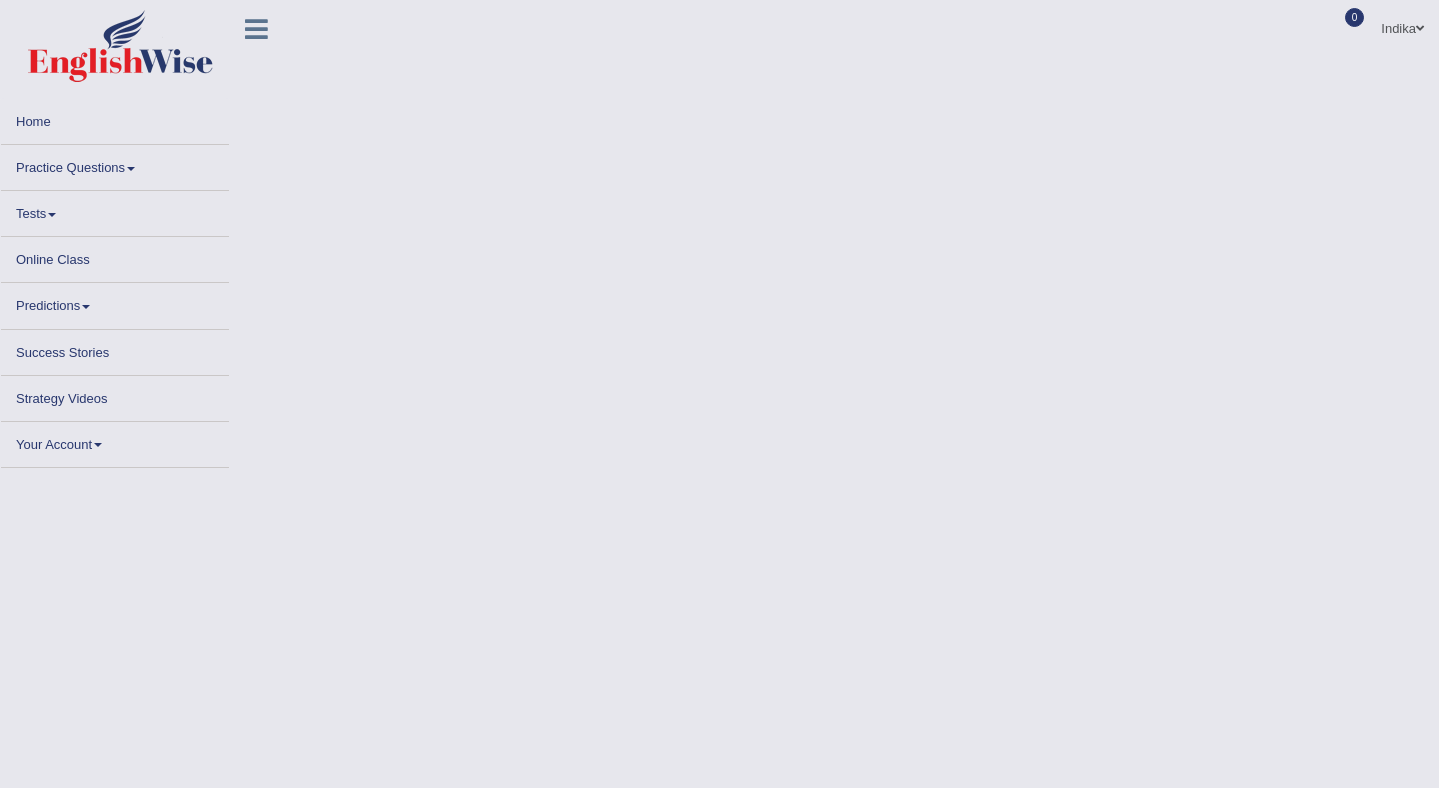 scroll, scrollTop: 0, scrollLeft: 0, axis: both 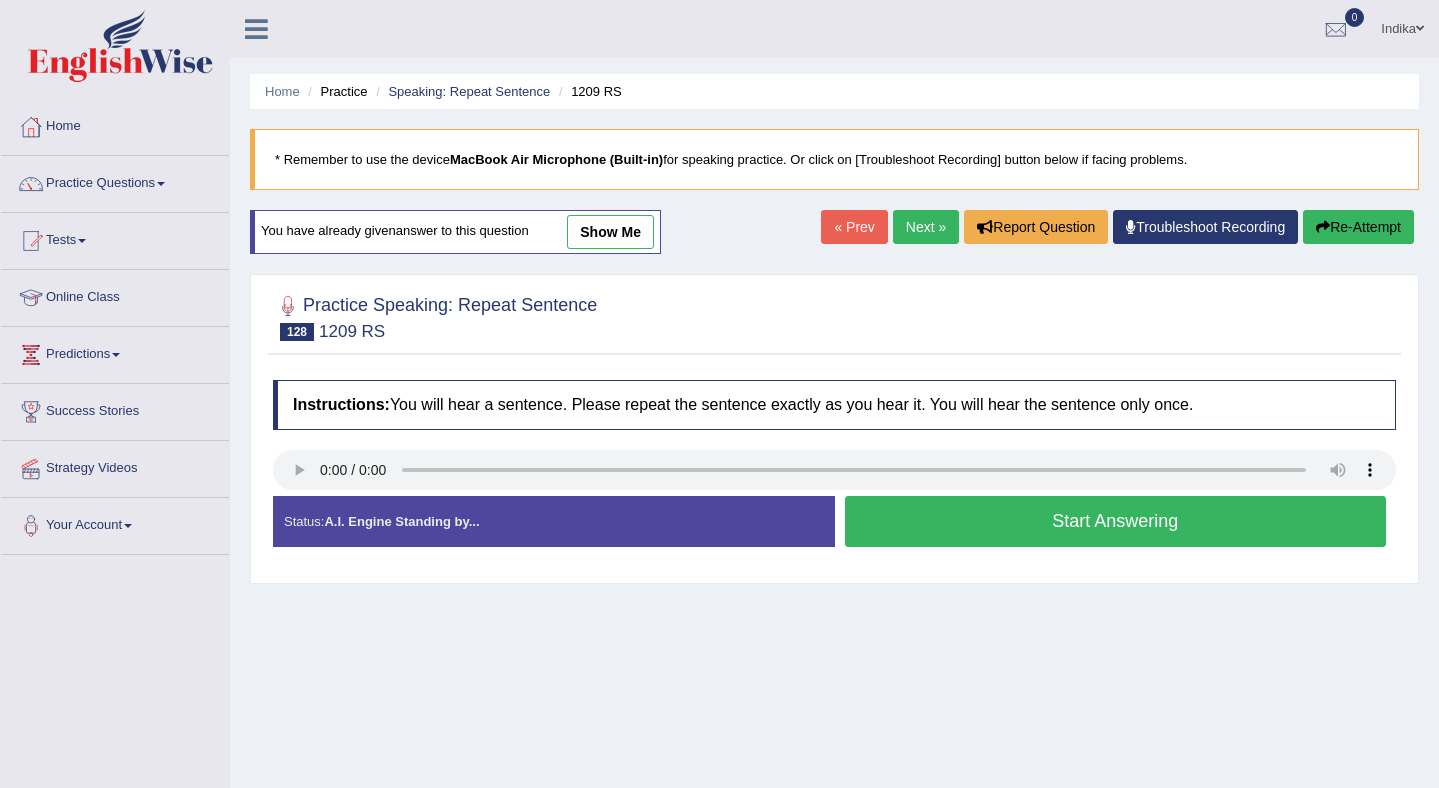 click on "Start Answering" at bounding box center [1116, 521] 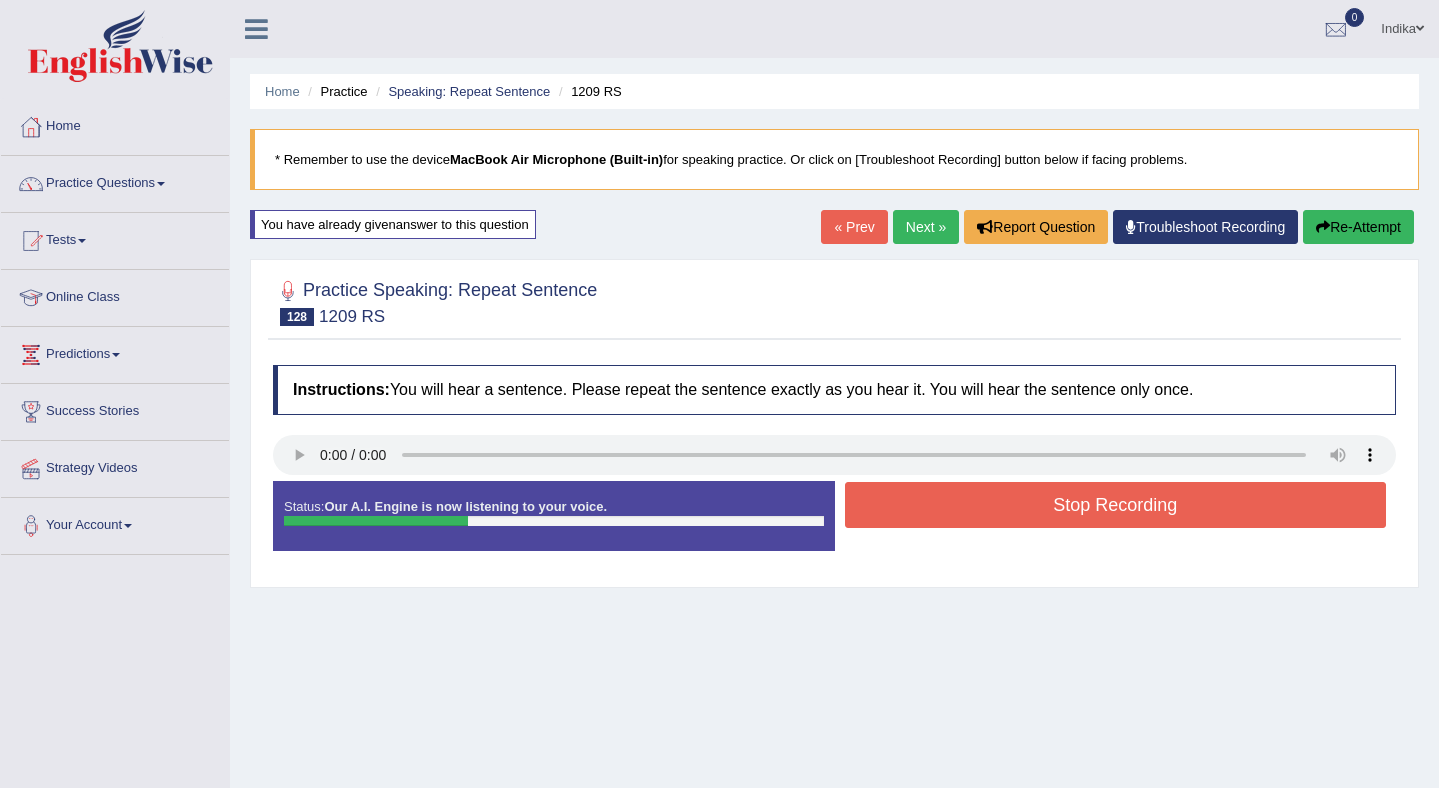 click on "Stop Recording" at bounding box center (1116, 505) 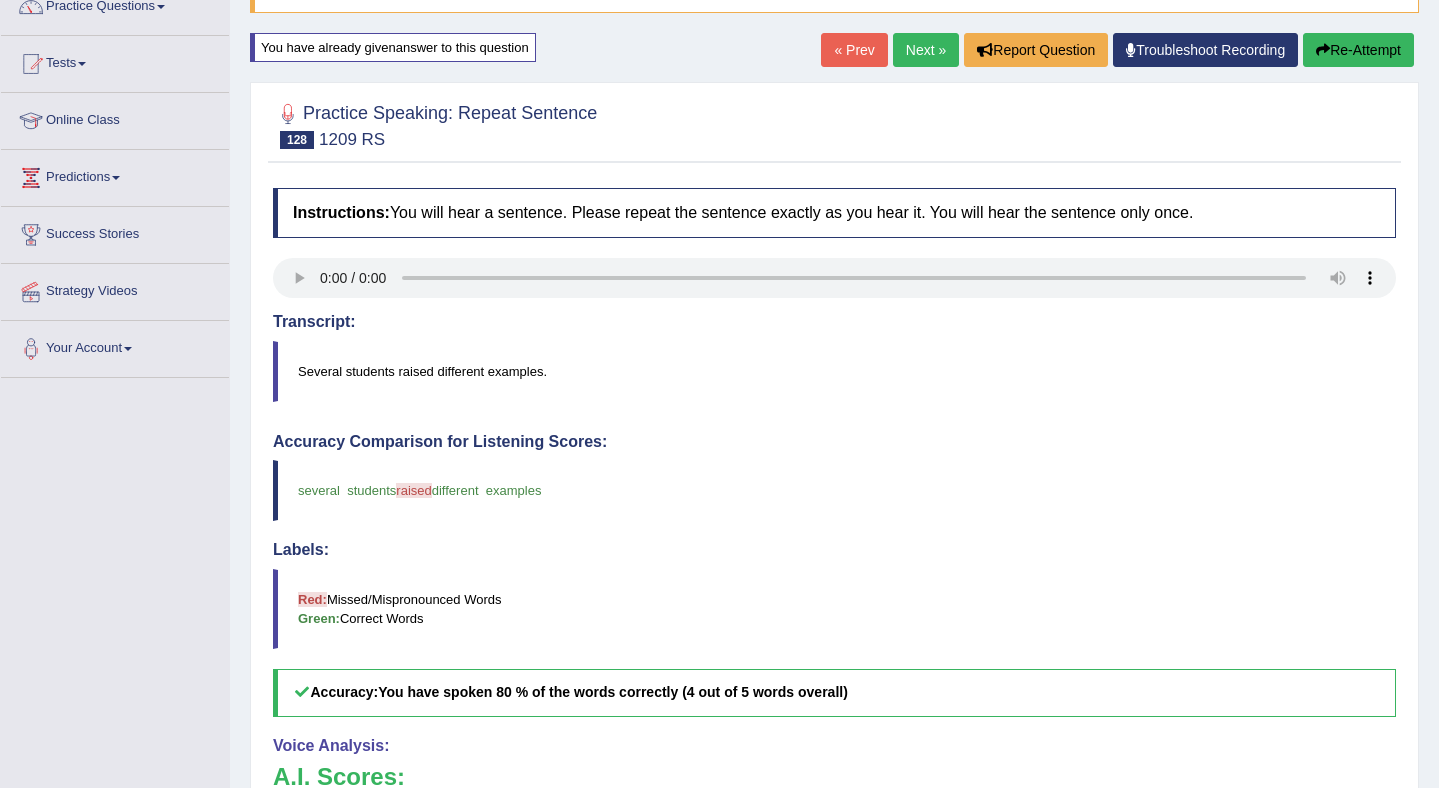 scroll, scrollTop: 0, scrollLeft: 0, axis: both 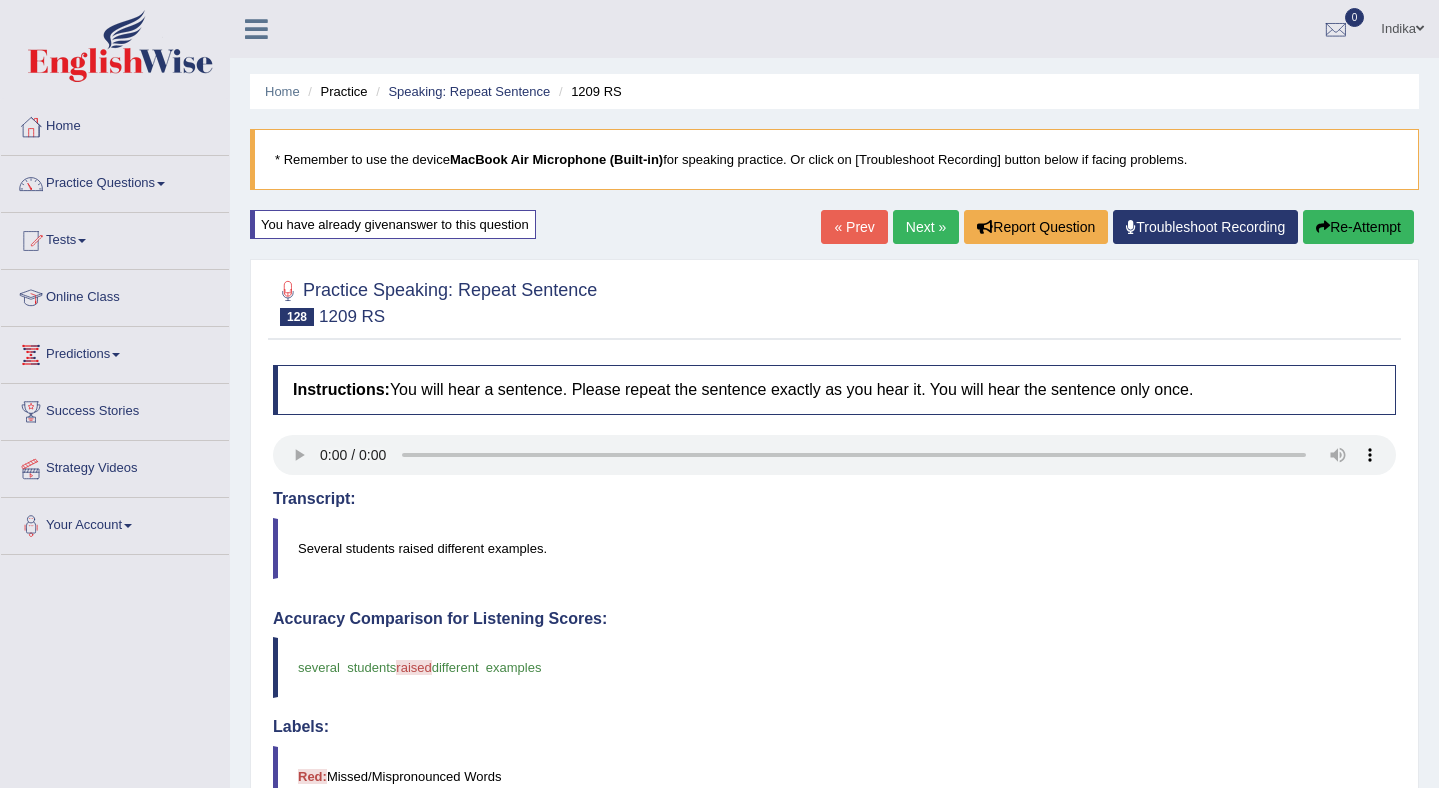 click on "Next »" at bounding box center (926, 227) 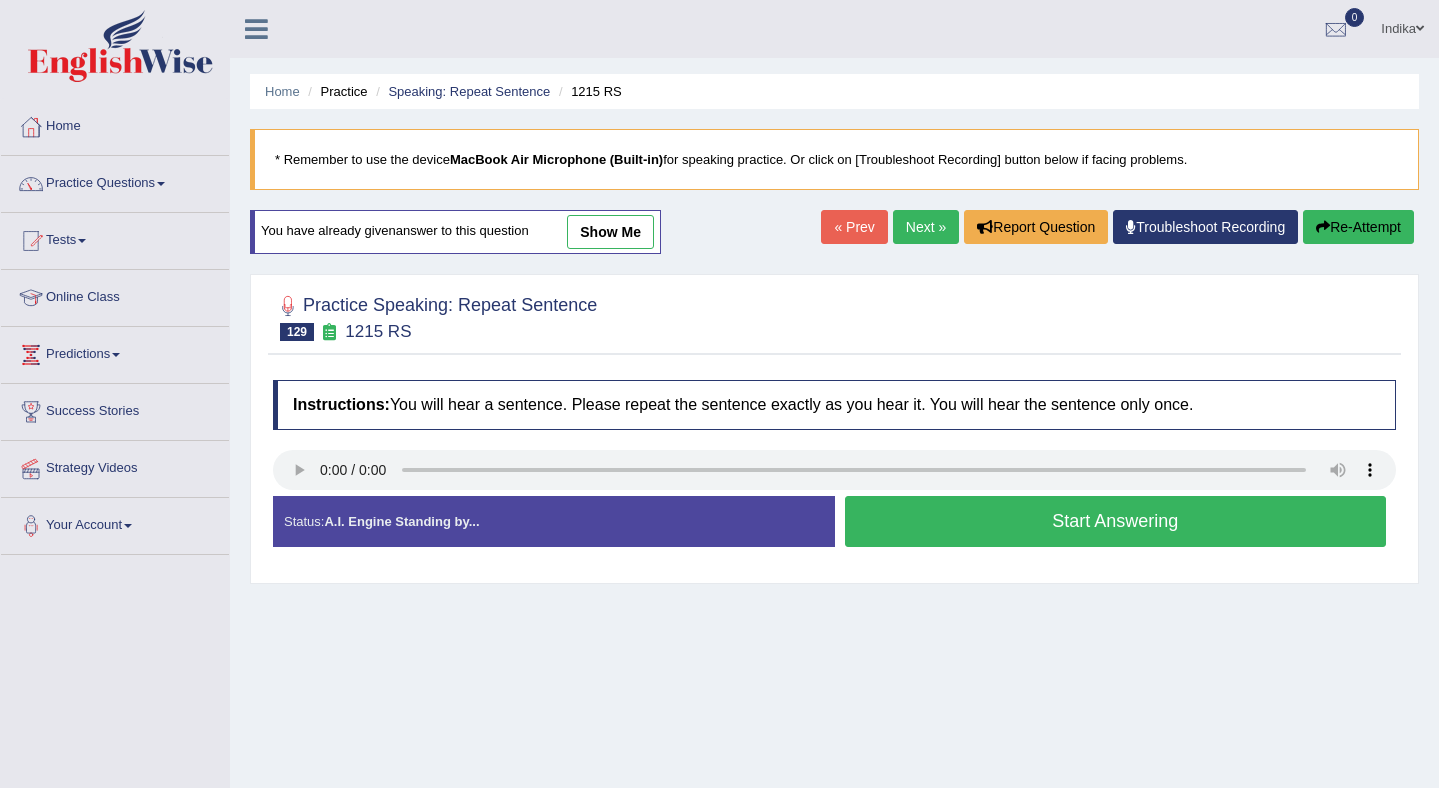 scroll, scrollTop: 0, scrollLeft: 0, axis: both 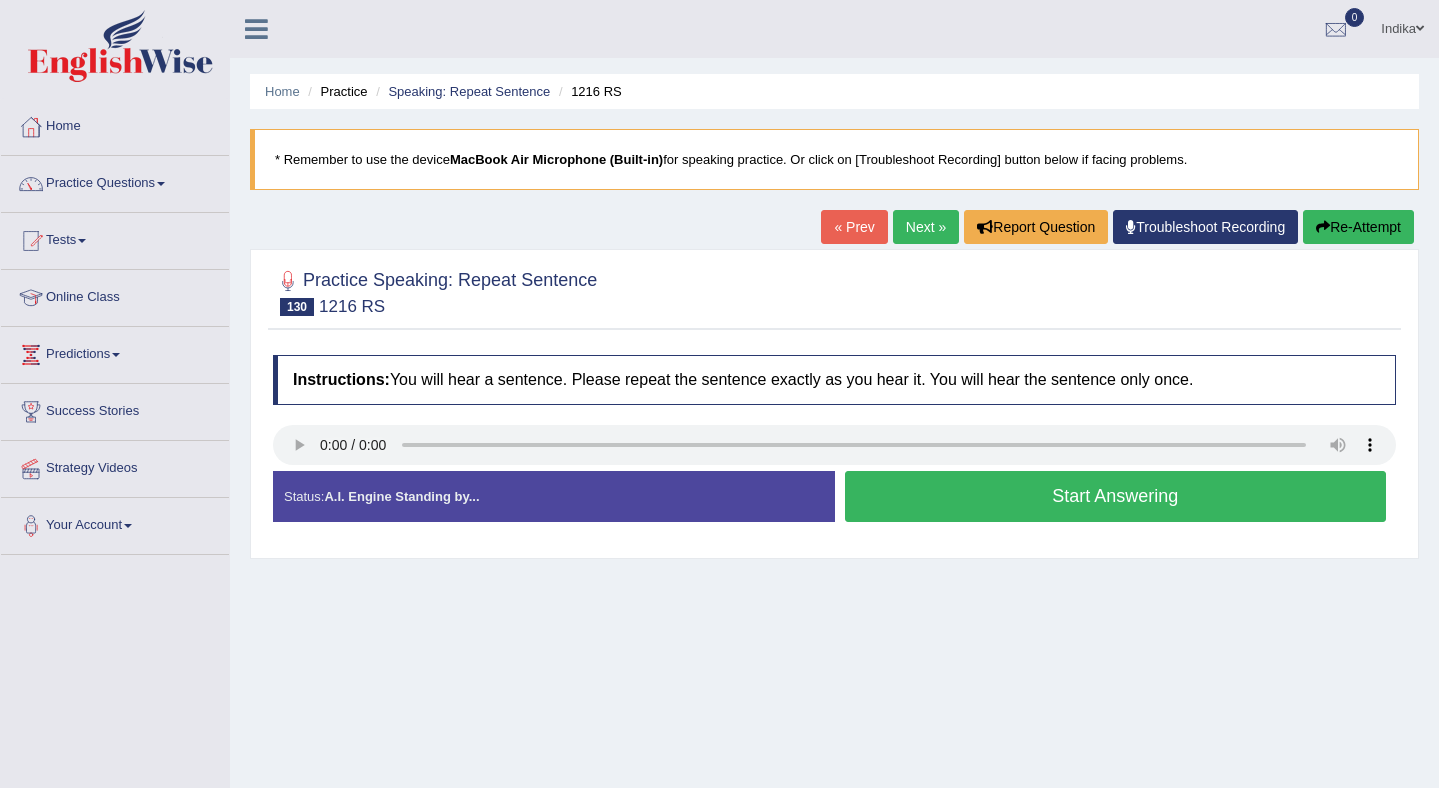 click on "Start Answering" at bounding box center (1116, 496) 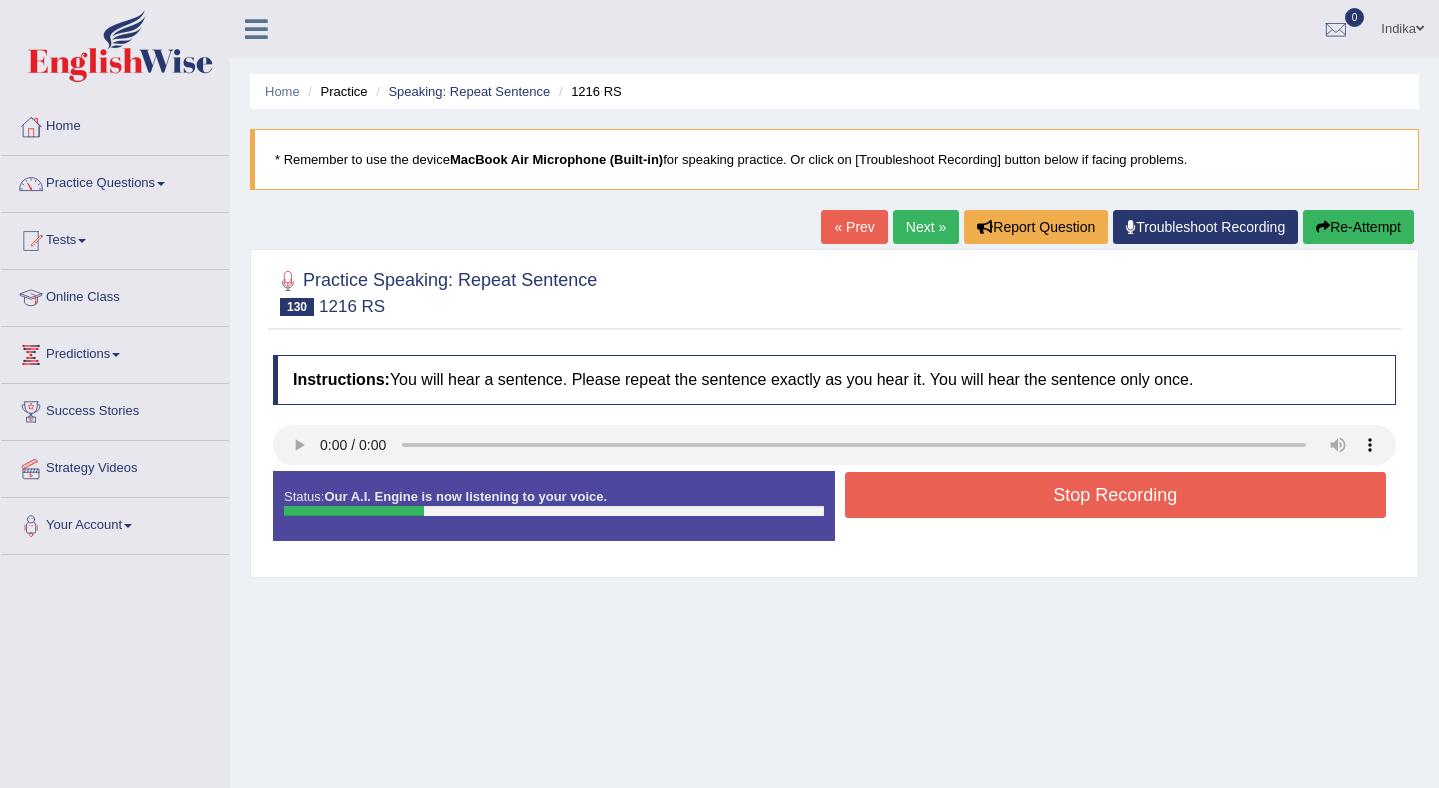 click on "Re-Attempt" at bounding box center (1358, 227) 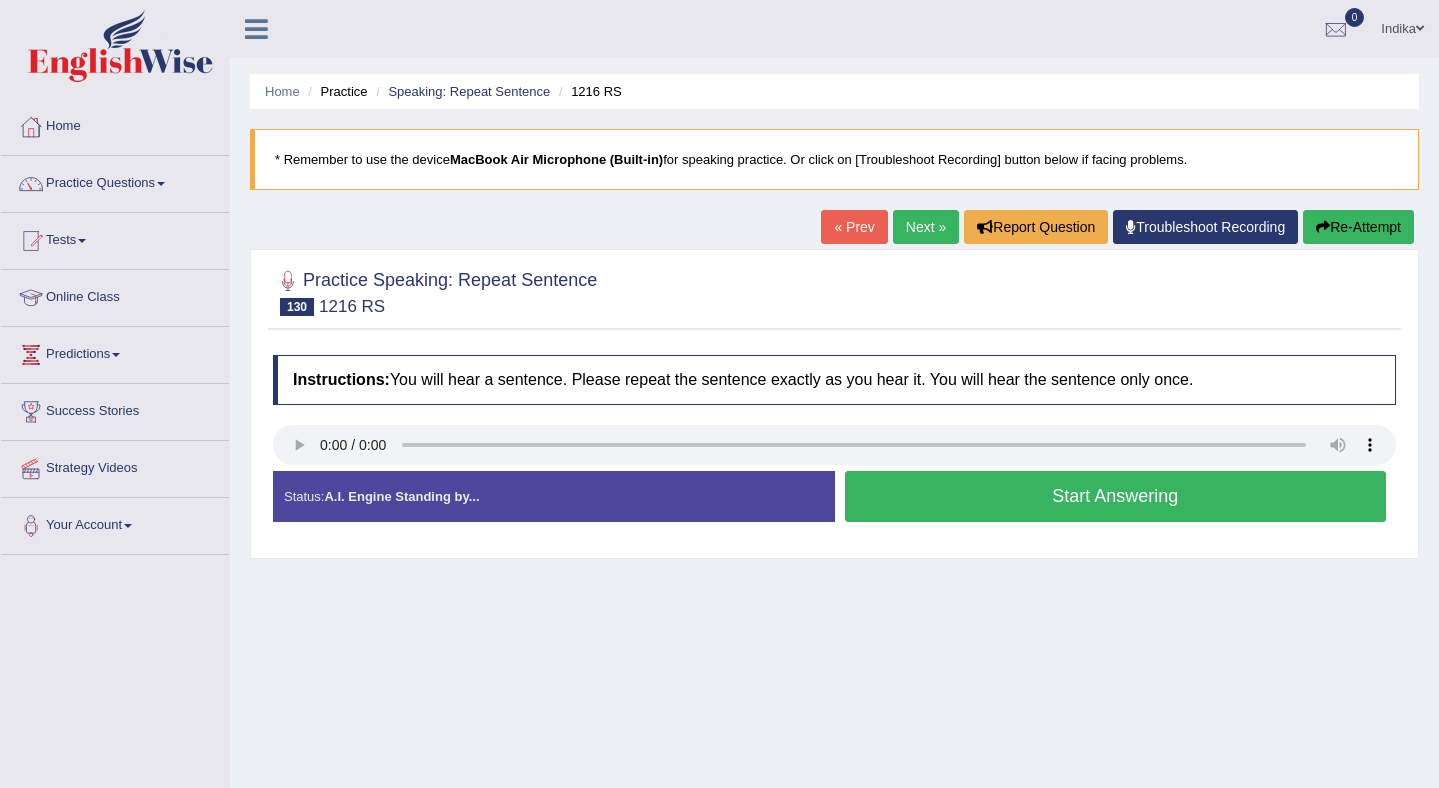scroll, scrollTop: 0, scrollLeft: 0, axis: both 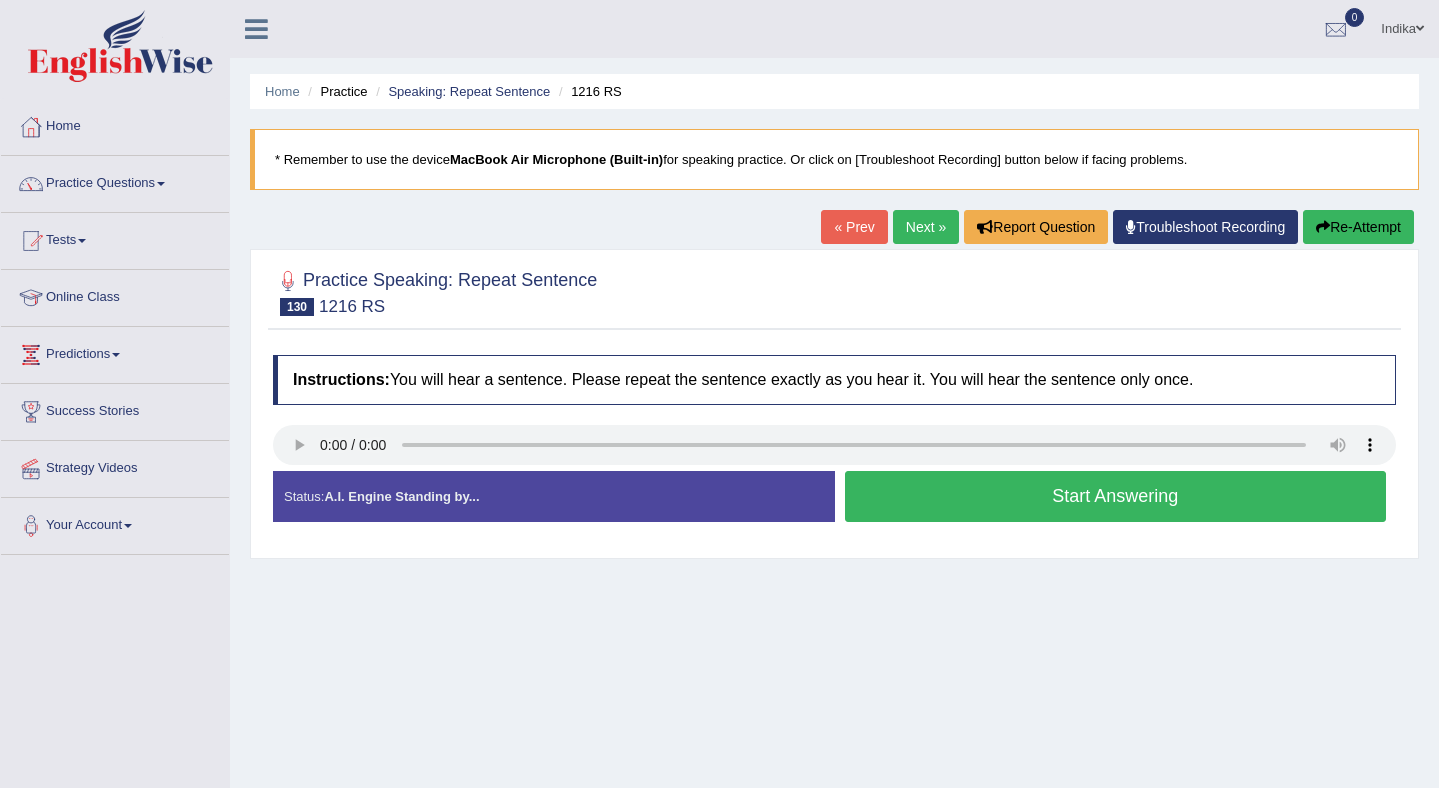 click on "Start Answering" at bounding box center [1116, 496] 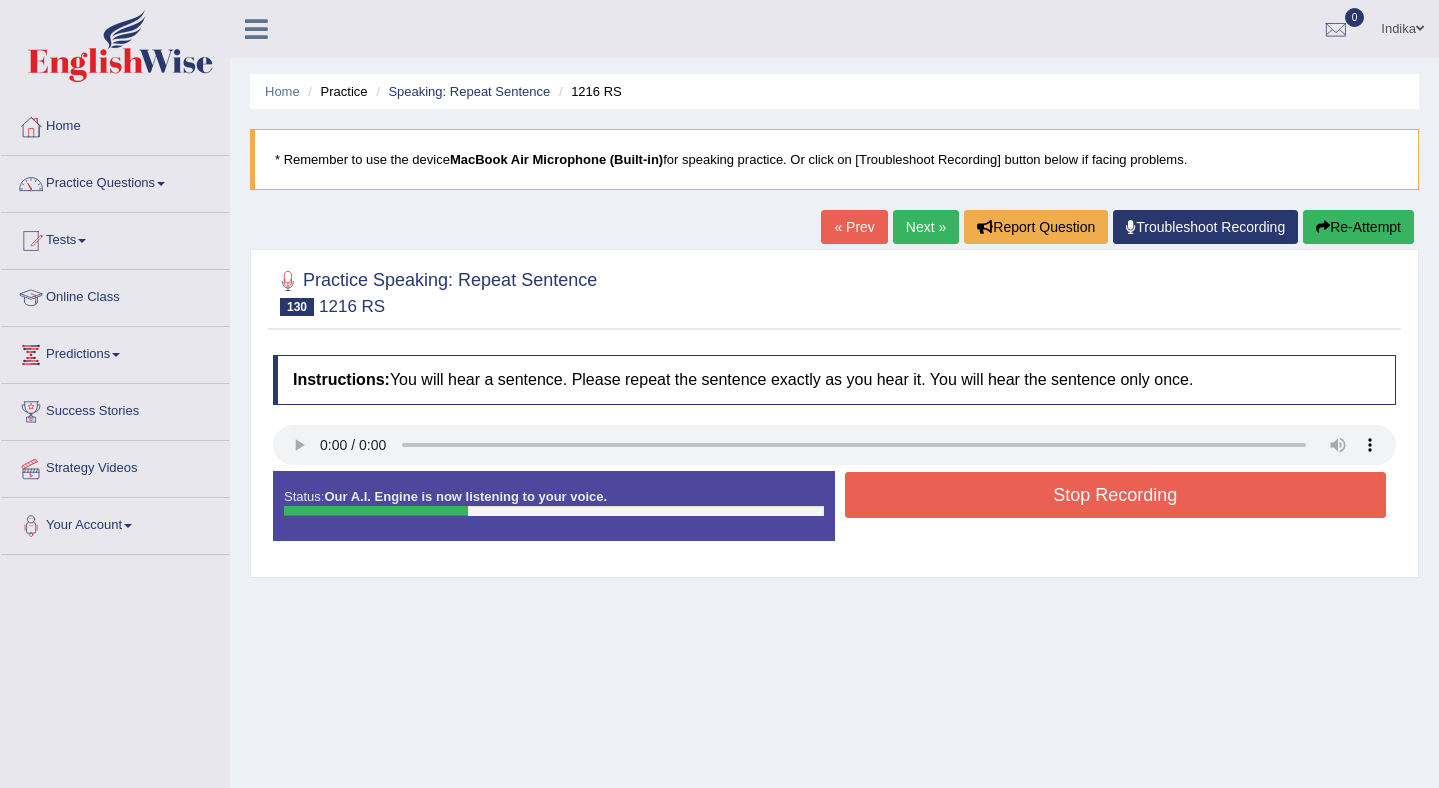 click on "Stop Recording" at bounding box center (1116, 495) 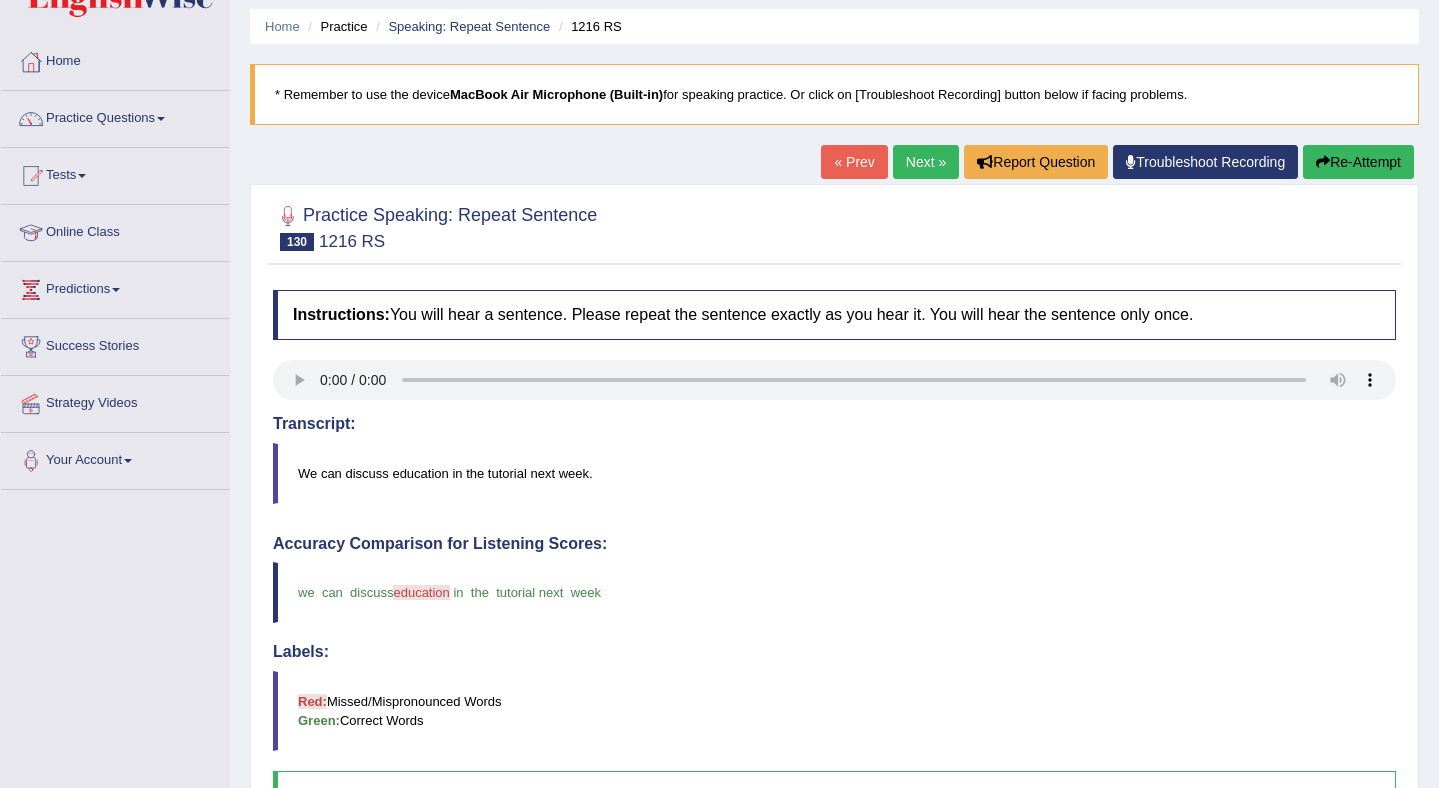scroll, scrollTop: 60, scrollLeft: 0, axis: vertical 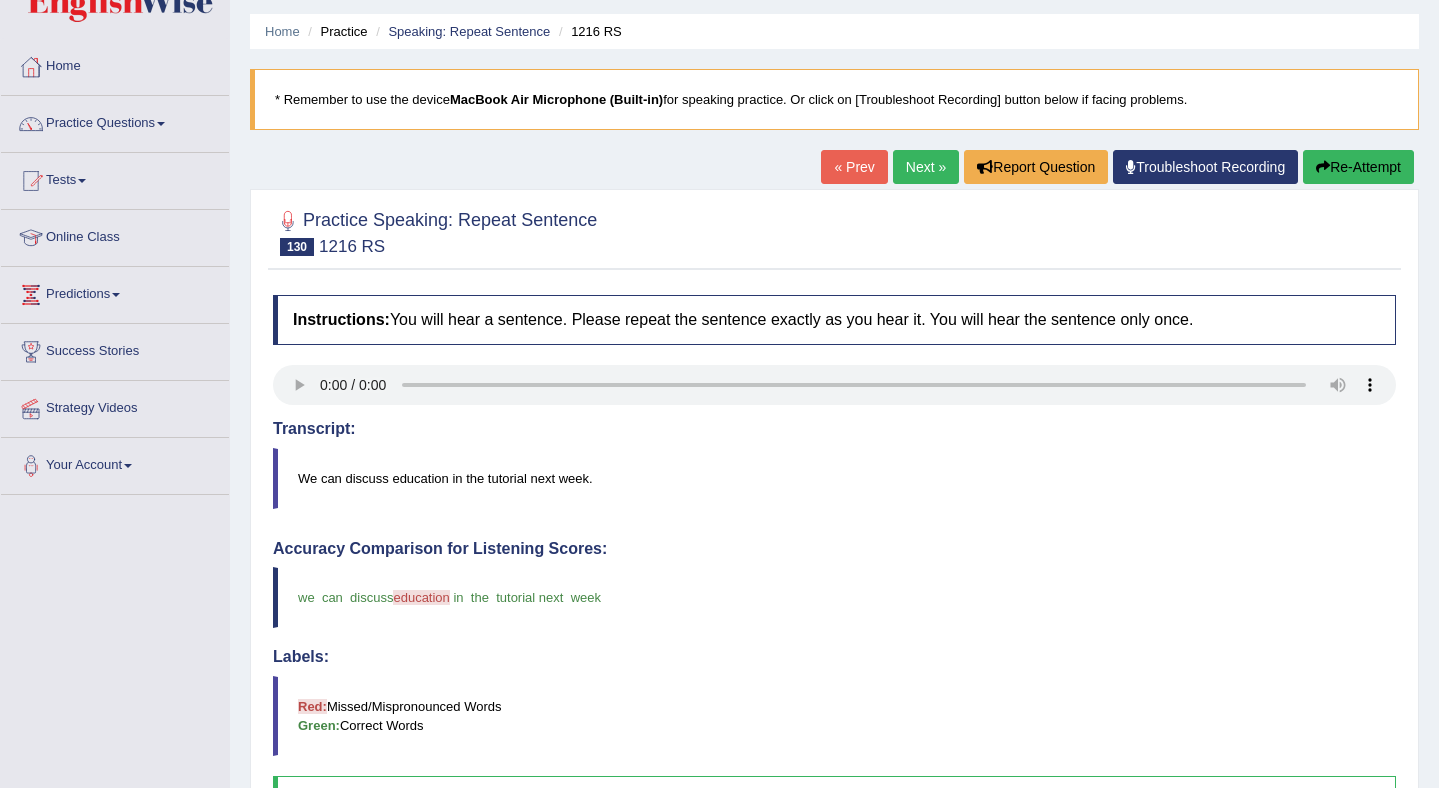 click on "Next »" at bounding box center [926, 167] 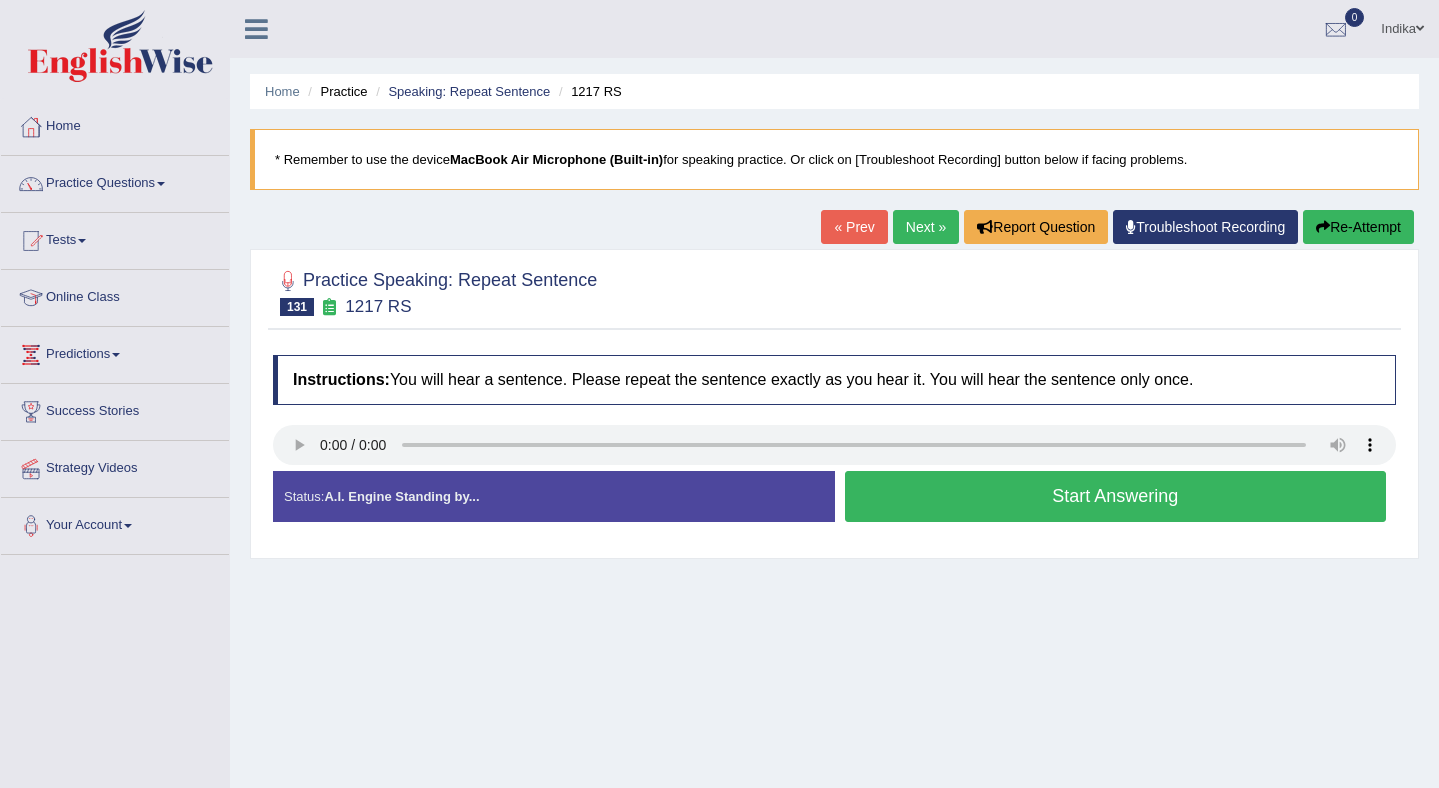scroll, scrollTop: 0, scrollLeft: 0, axis: both 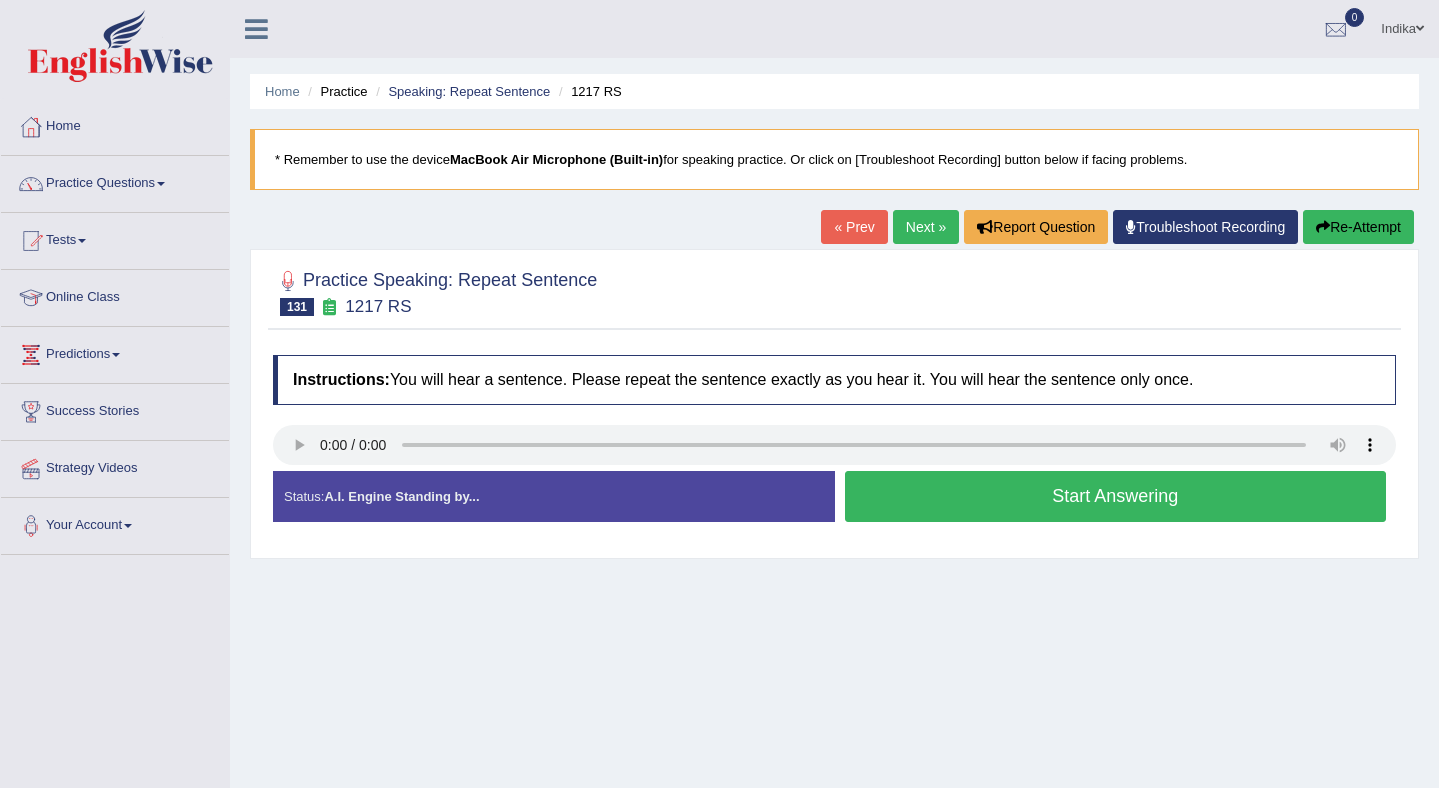 click on "Start Answering" at bounding box center (1116, 496) 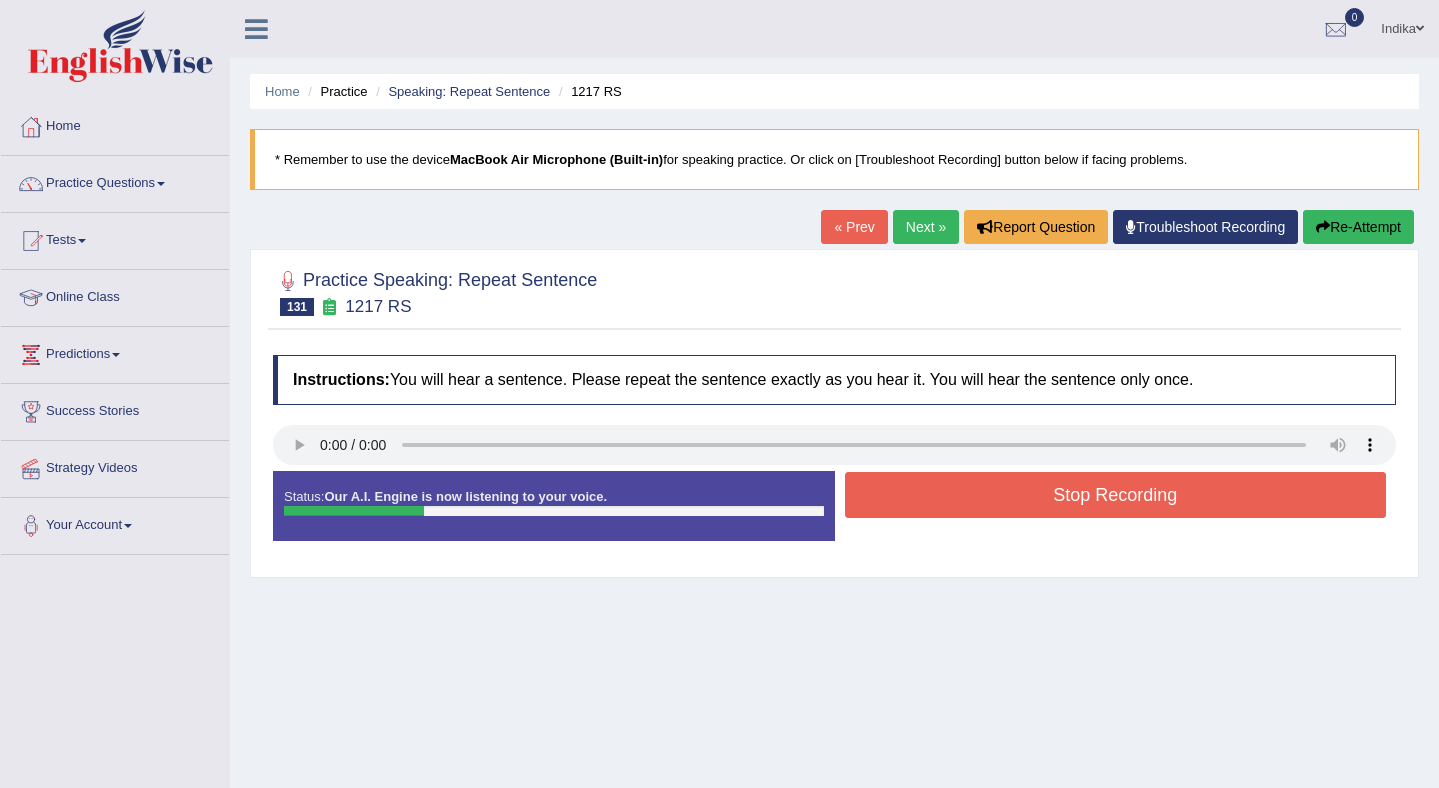 click on "Stop Recording" at bounding box center [1116, 495] 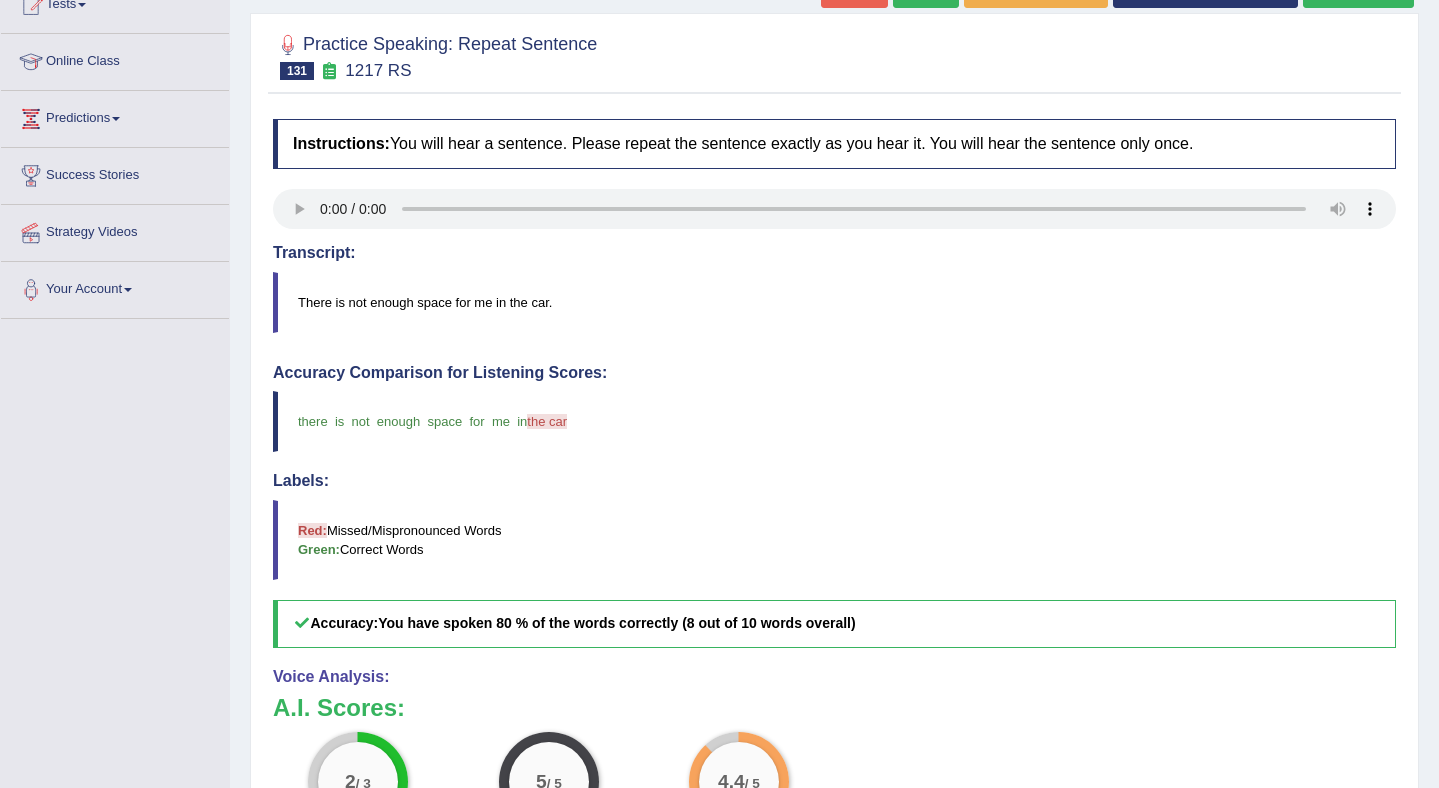 scroll, scrollTop: 5, scrollLeft: 0, axis: vertical 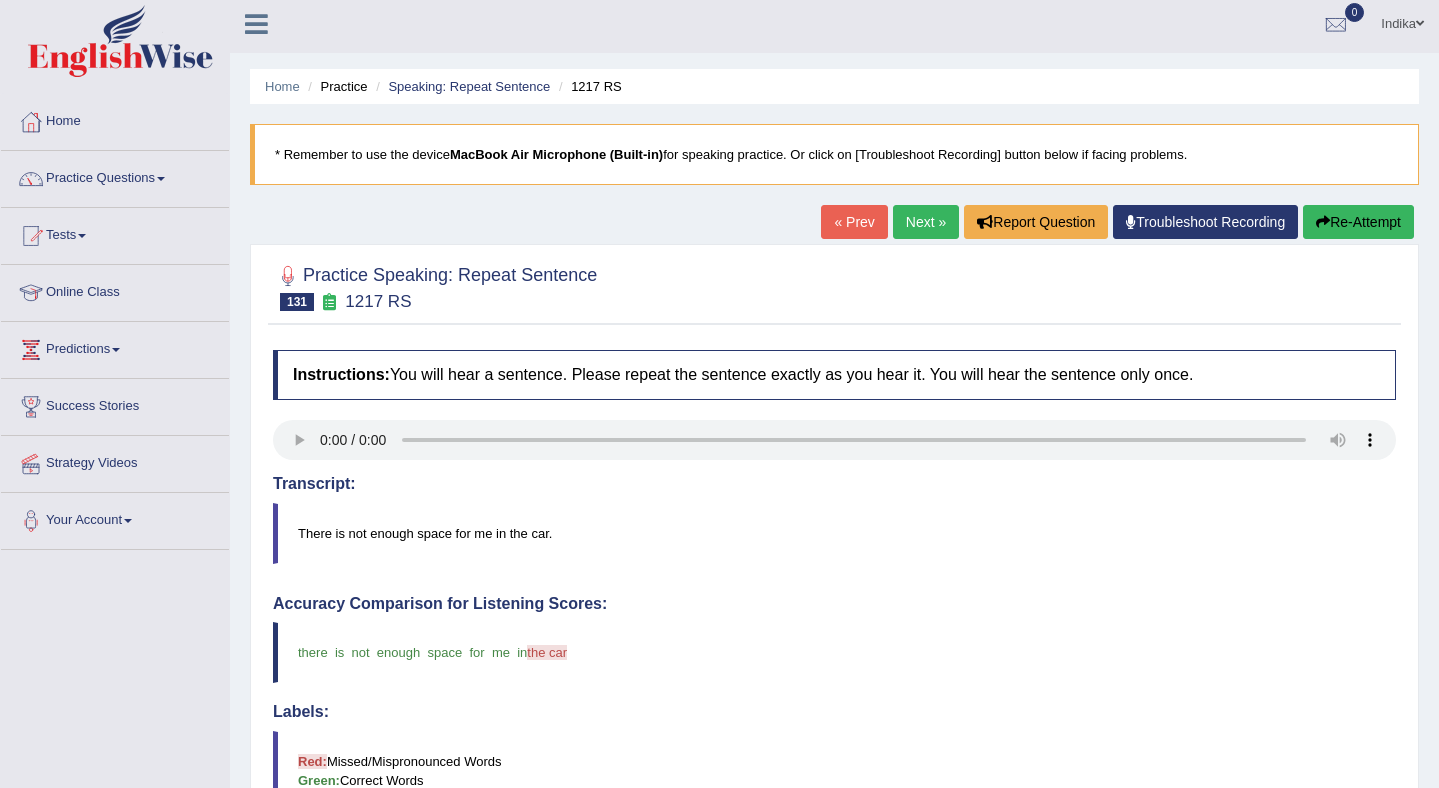 click on "Next »" at bounding box center [926, 222] 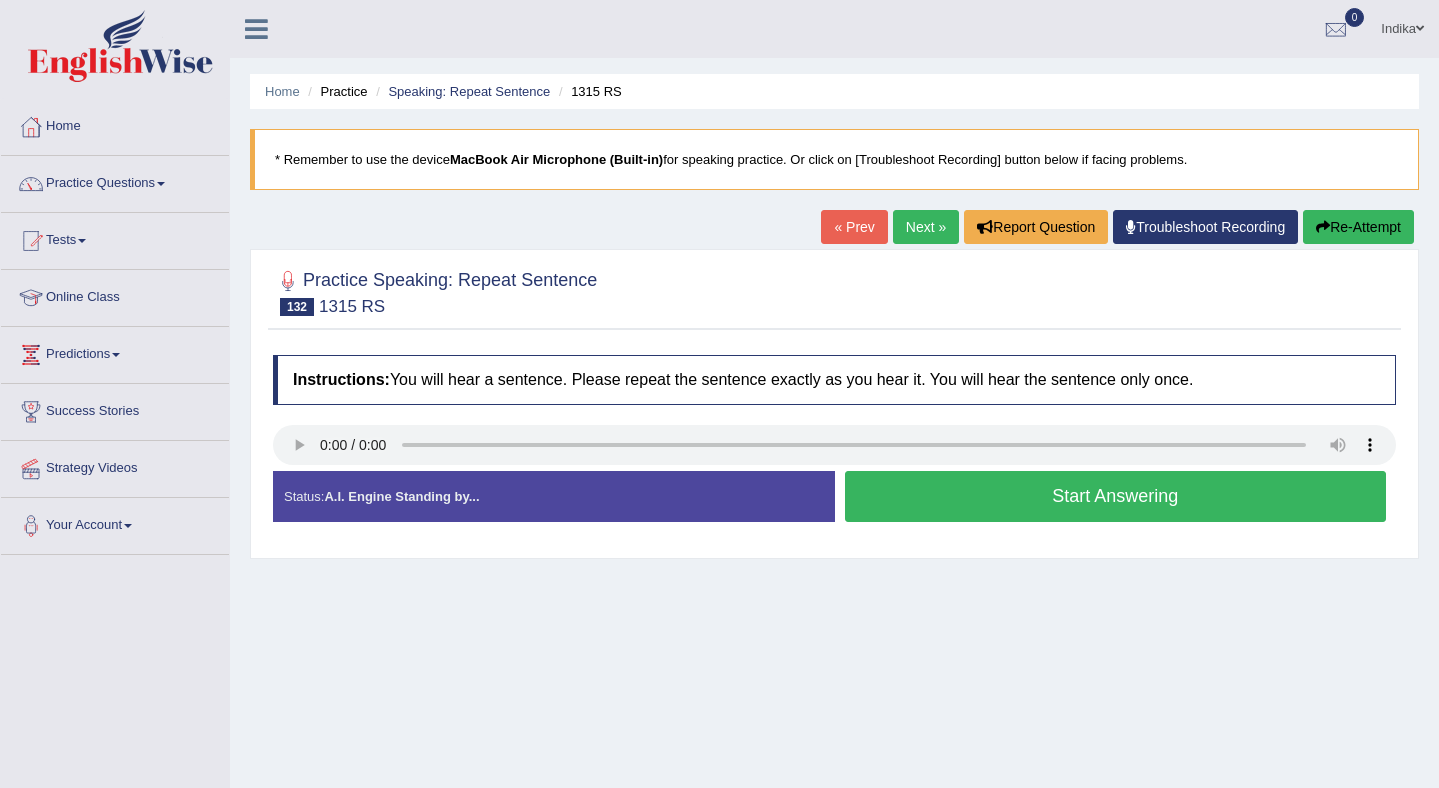 scroll, scrollTop: 0, scrollLeft: 0, axis: both 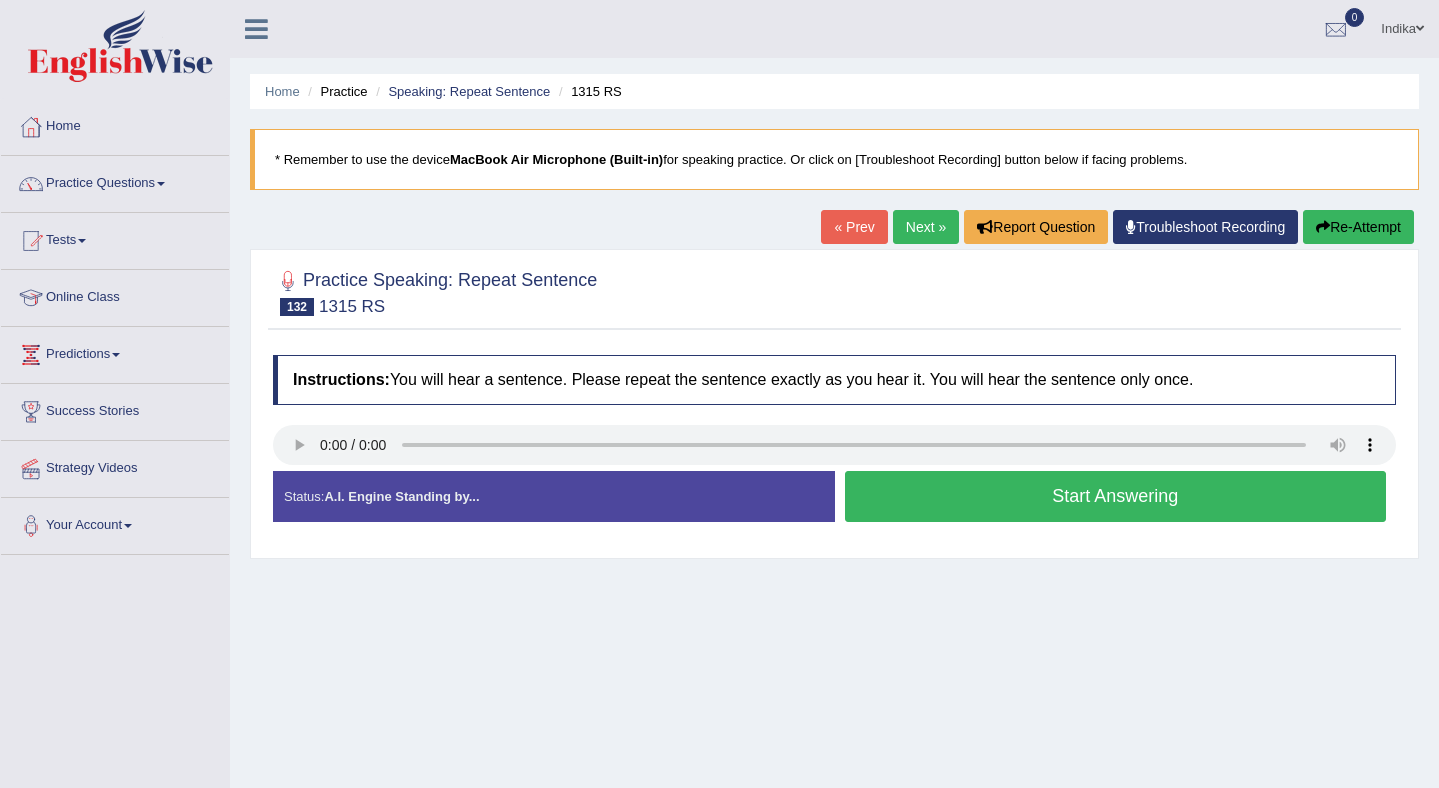 click on "Start Answering" at bounding box center (1116, 496) 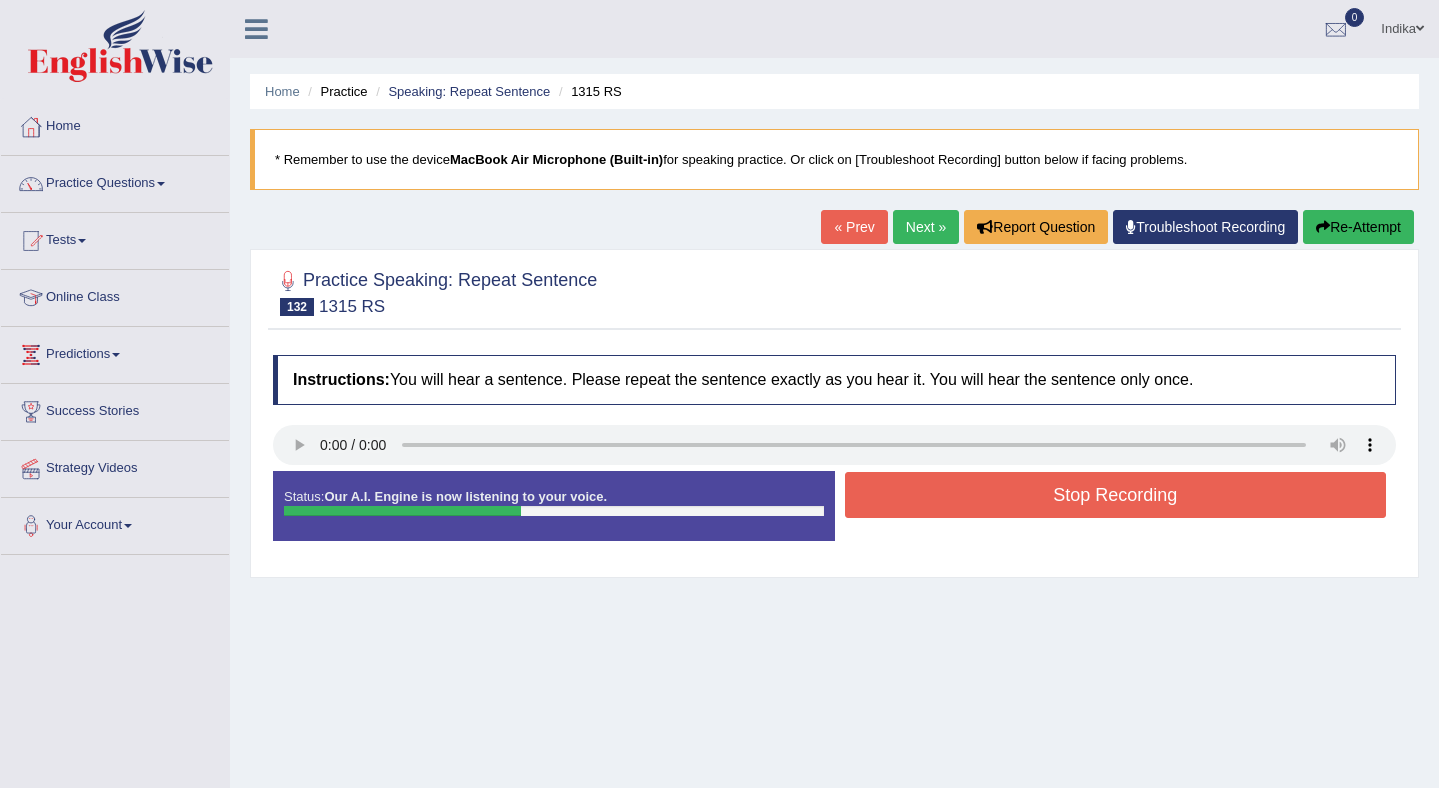 click on "Stop Recording" at bounding box center [1116, 495] 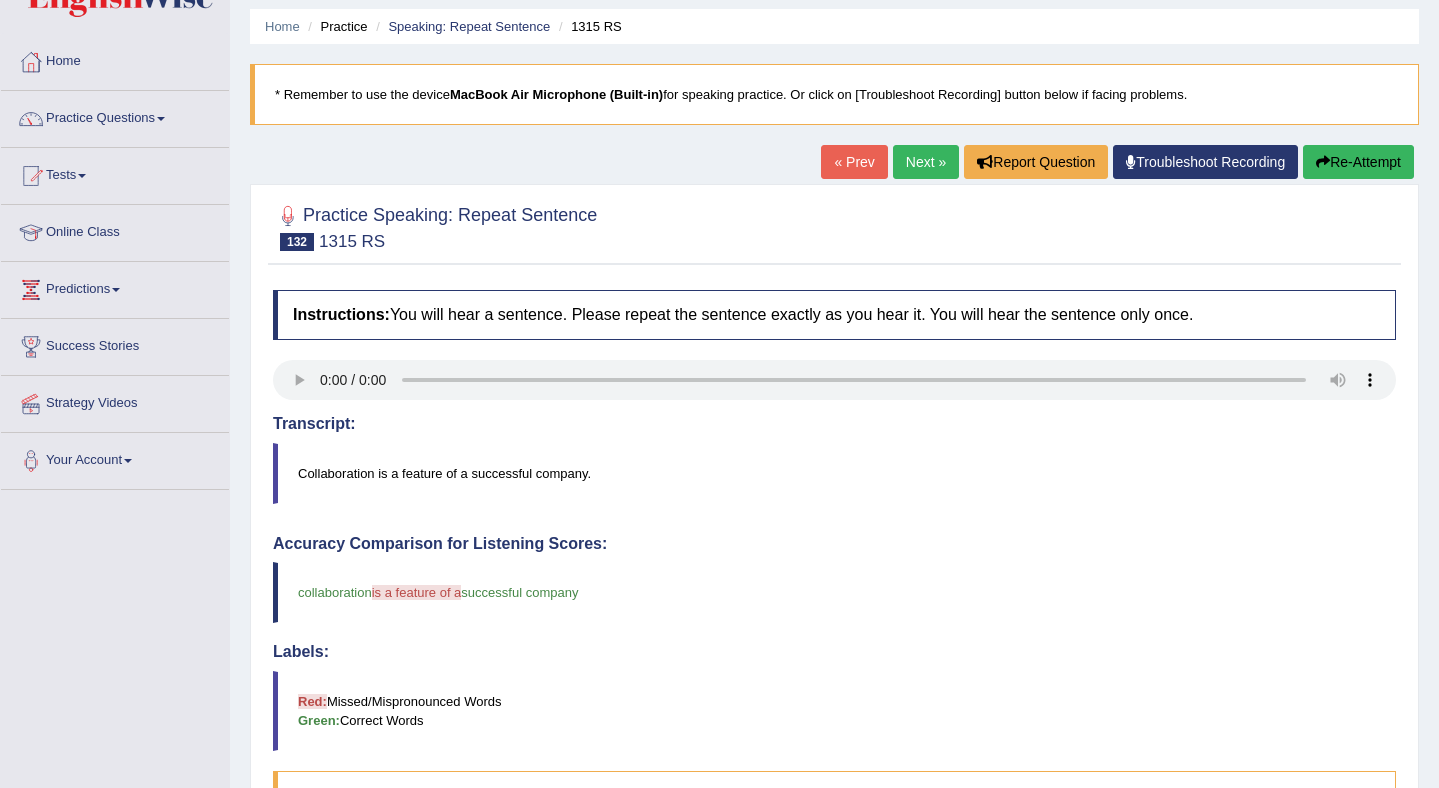 scroll, scrollTop: 29, scrollLeft: 0, axis: vertical 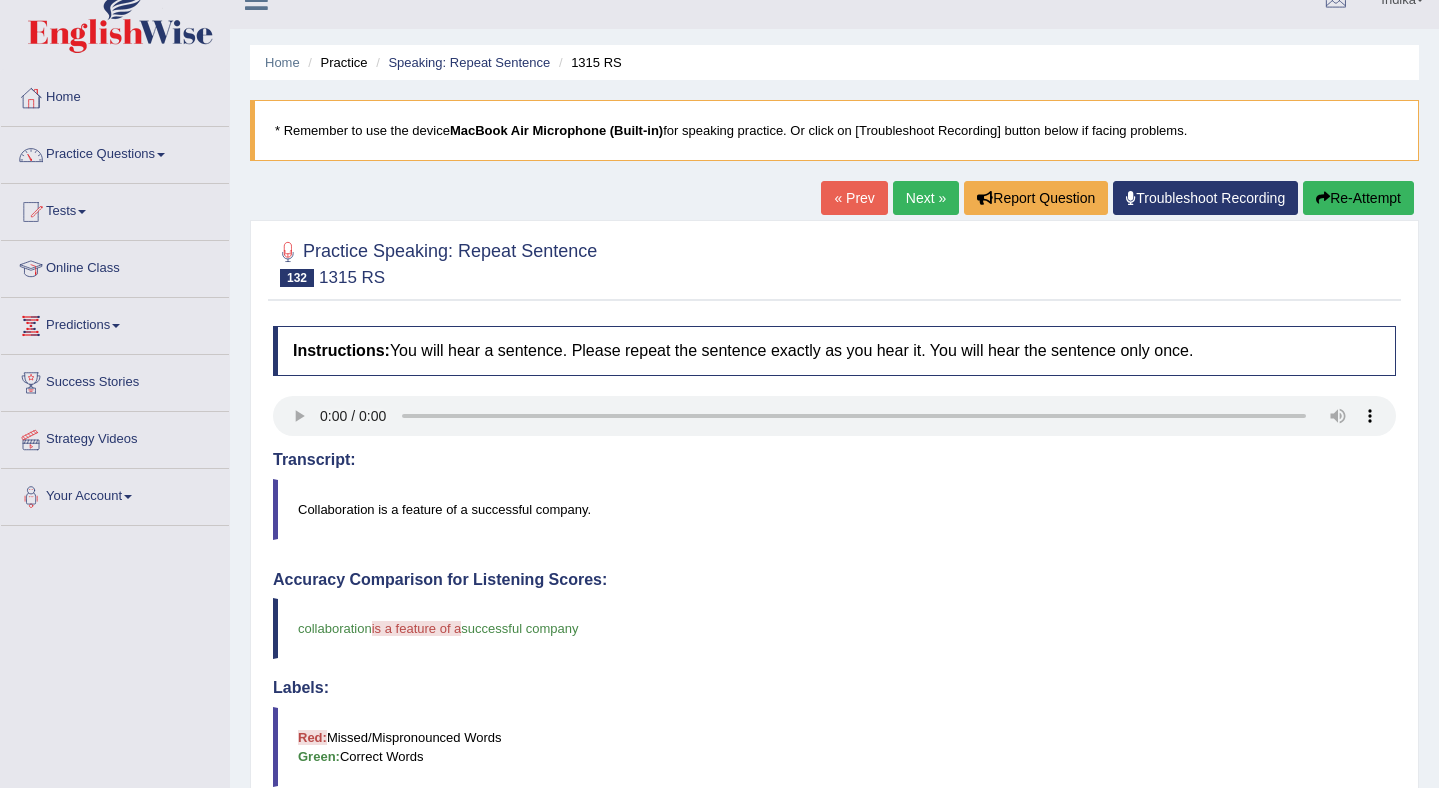 click on "Re-Attempt" at bounding box center (1358, 198) 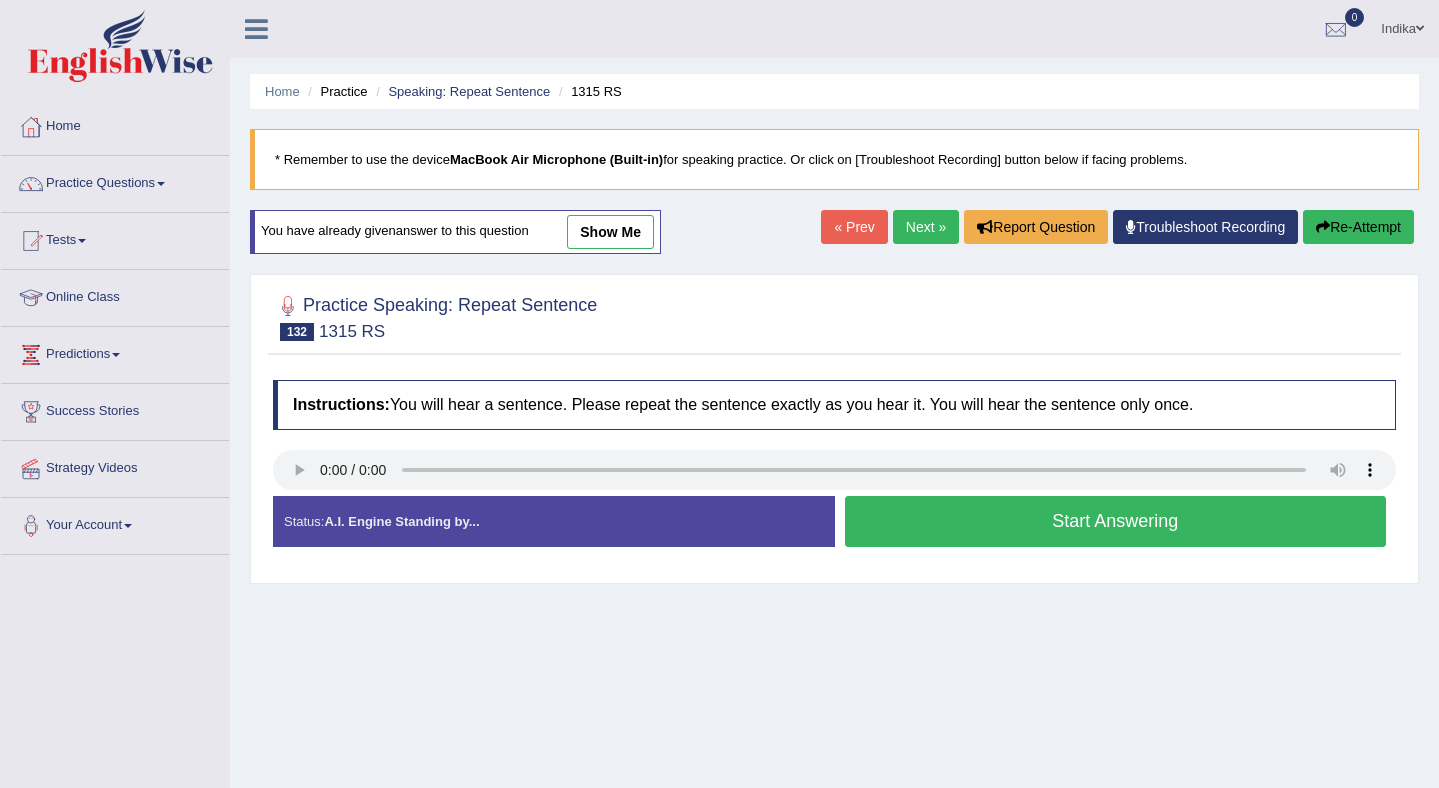 scroll, scrollTop: 29, scrollLeft: 0, axis: vertical 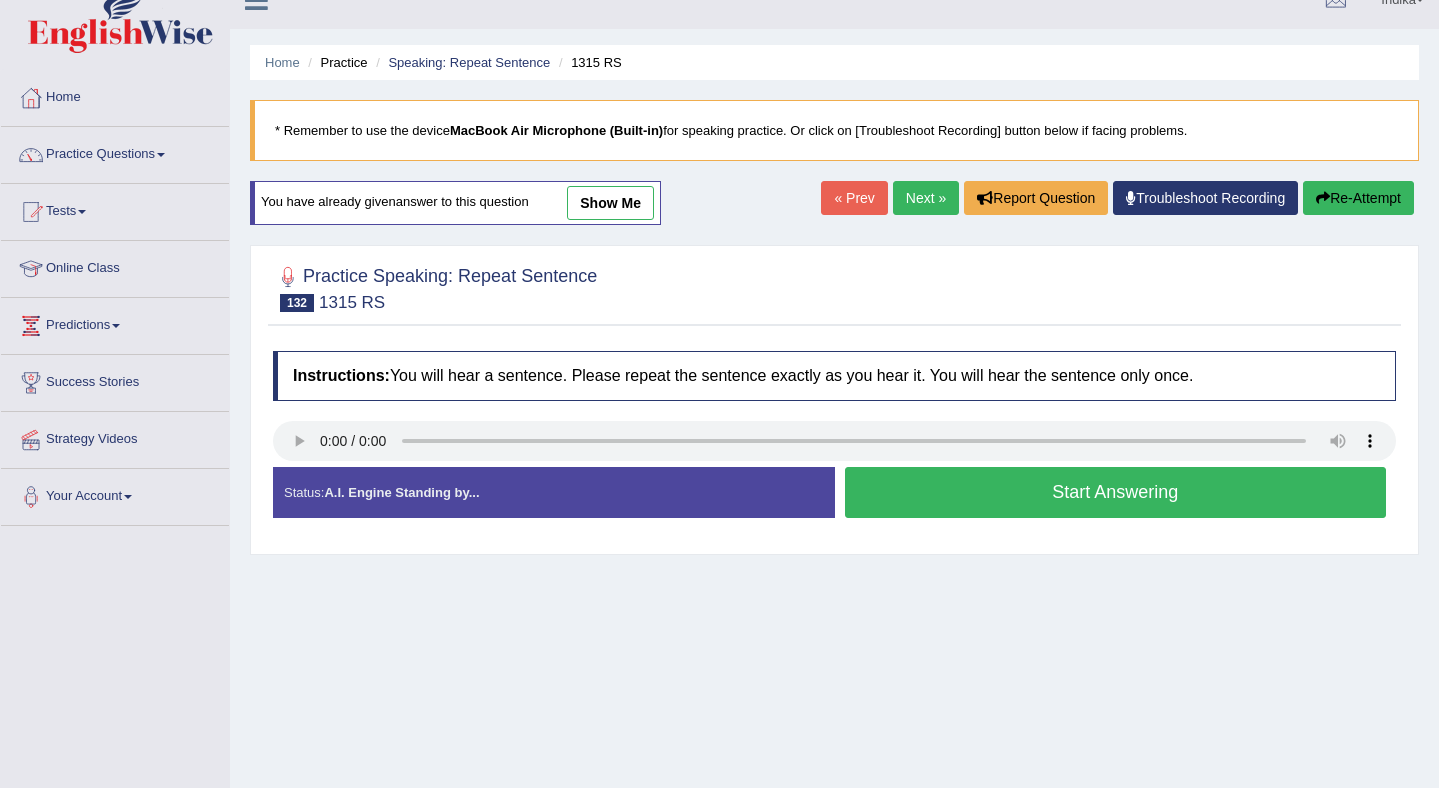 click on "Start Answering" at bounding box center [1116, 492] 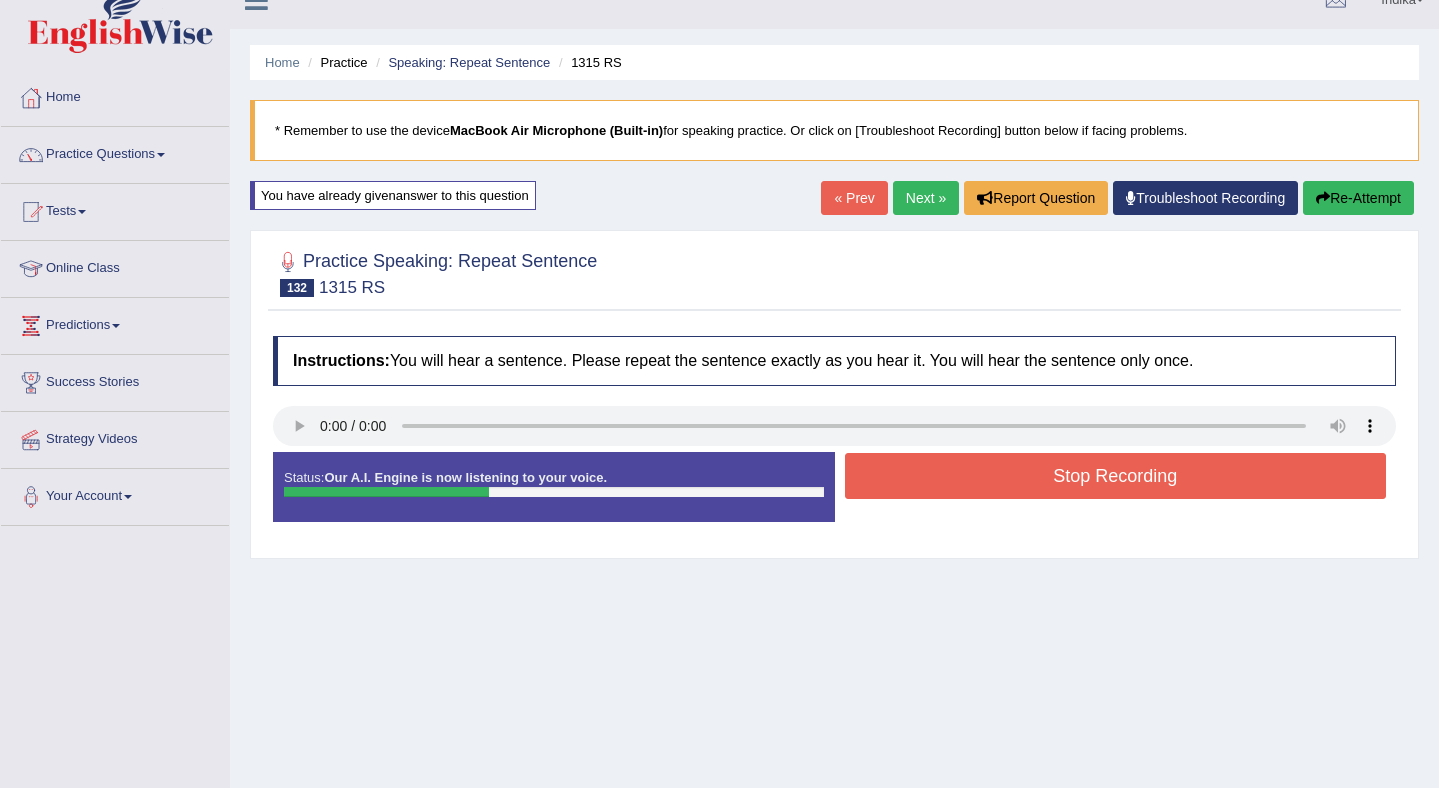 click on "Stop Recording" at bounding box center [1116, 476] 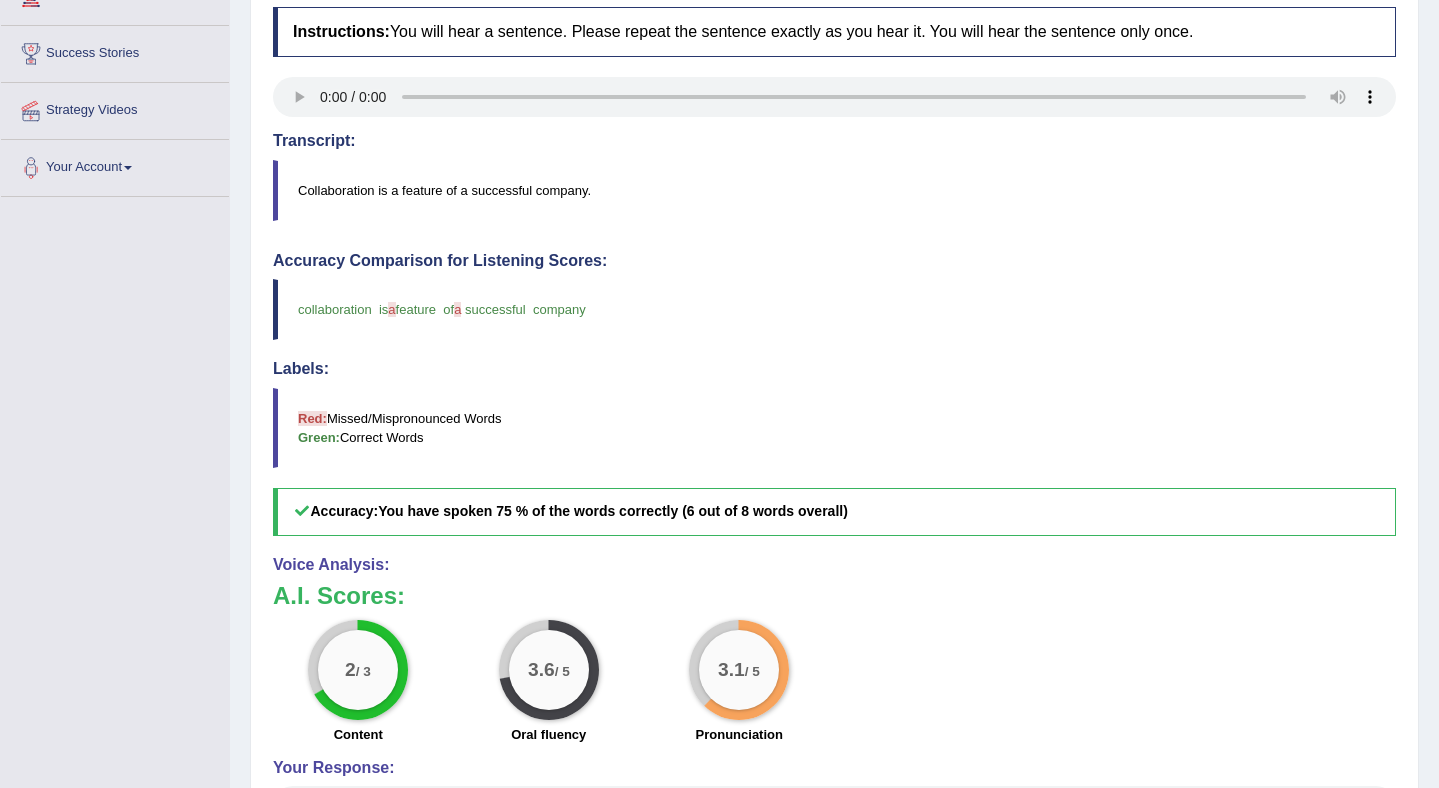 scroll, scrollTop: 574, scrollLeft: 0, axis: vertical 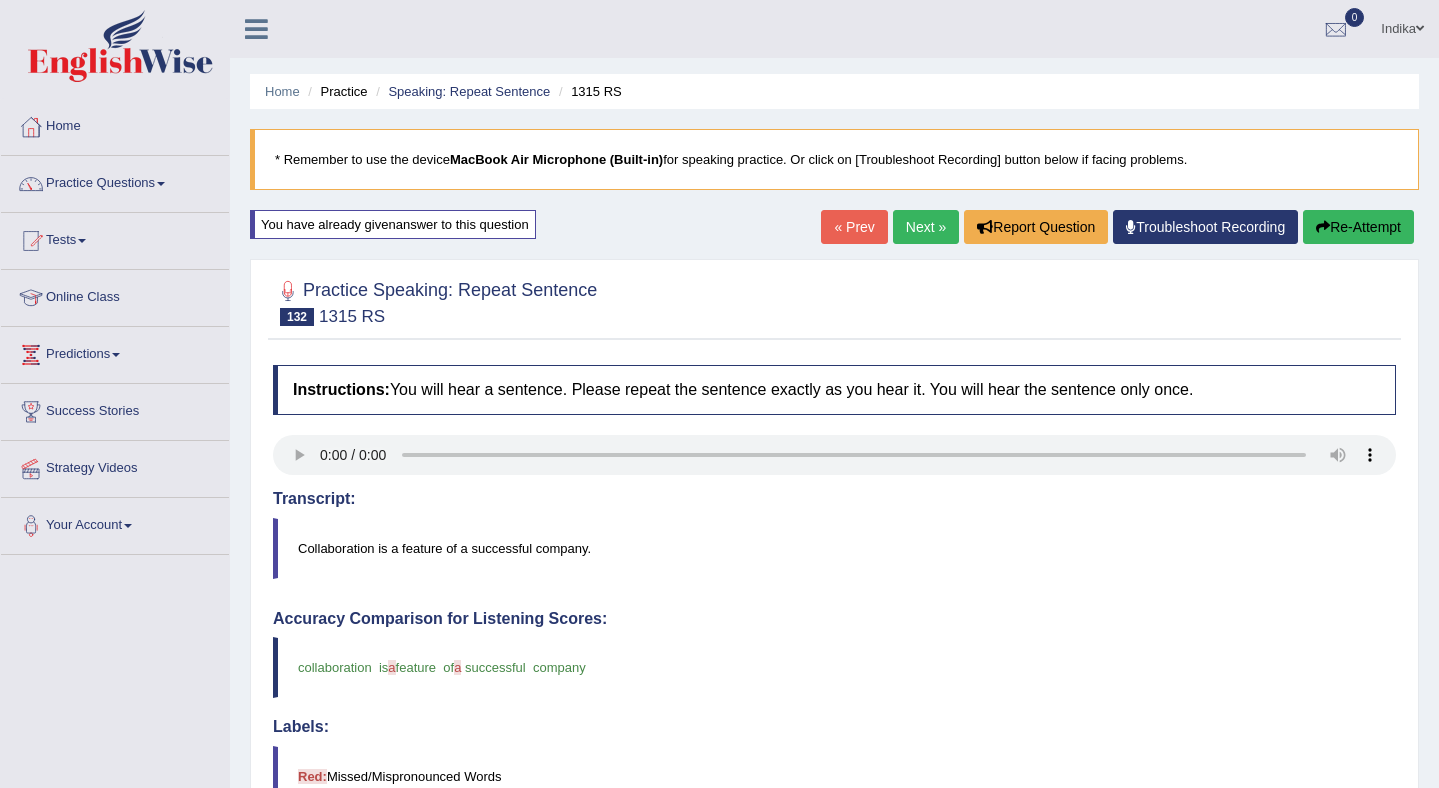 click on "Re-Attempt" at bounding box center [1358, 227] 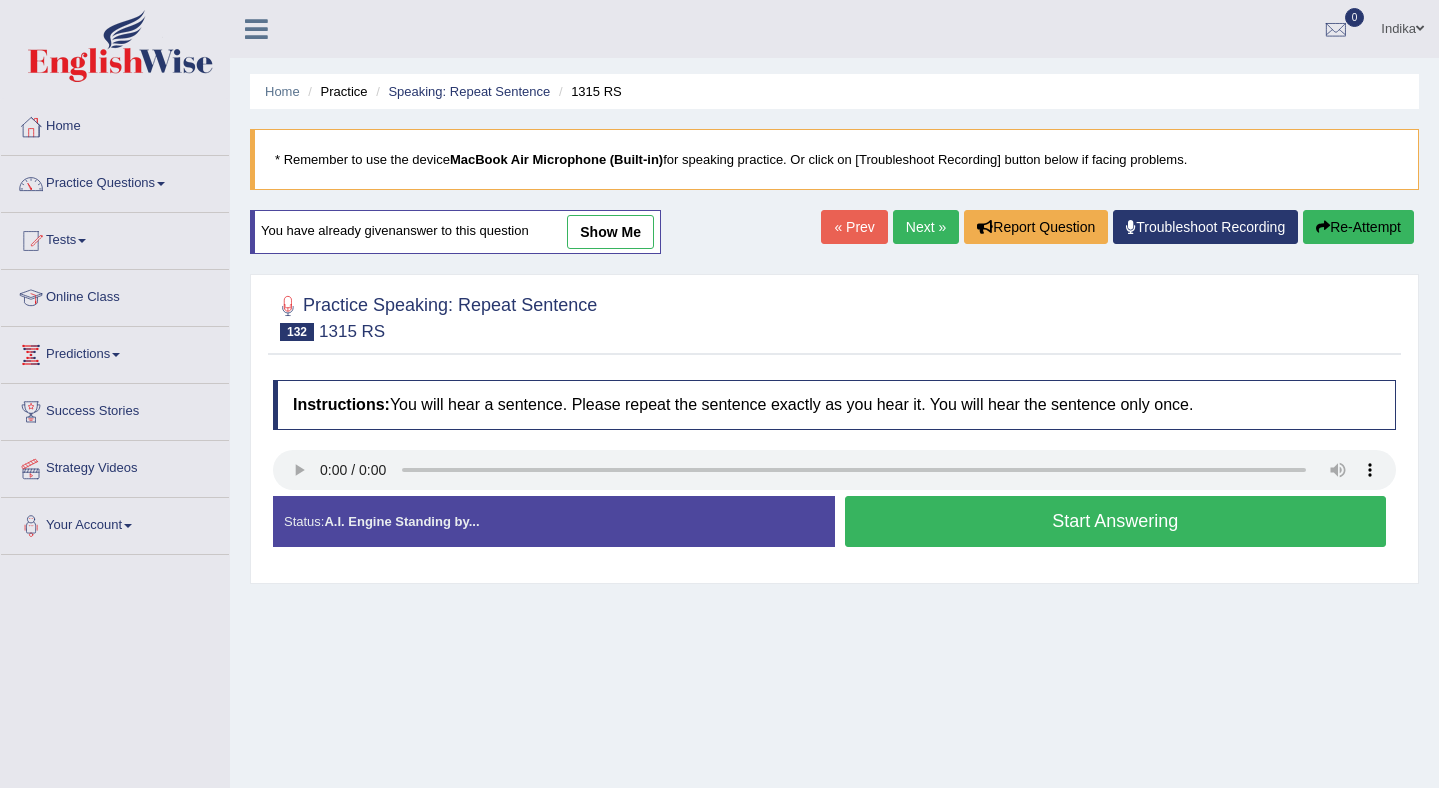 scroll, scrollTop: 0, scrollLeft: 0, axis: both 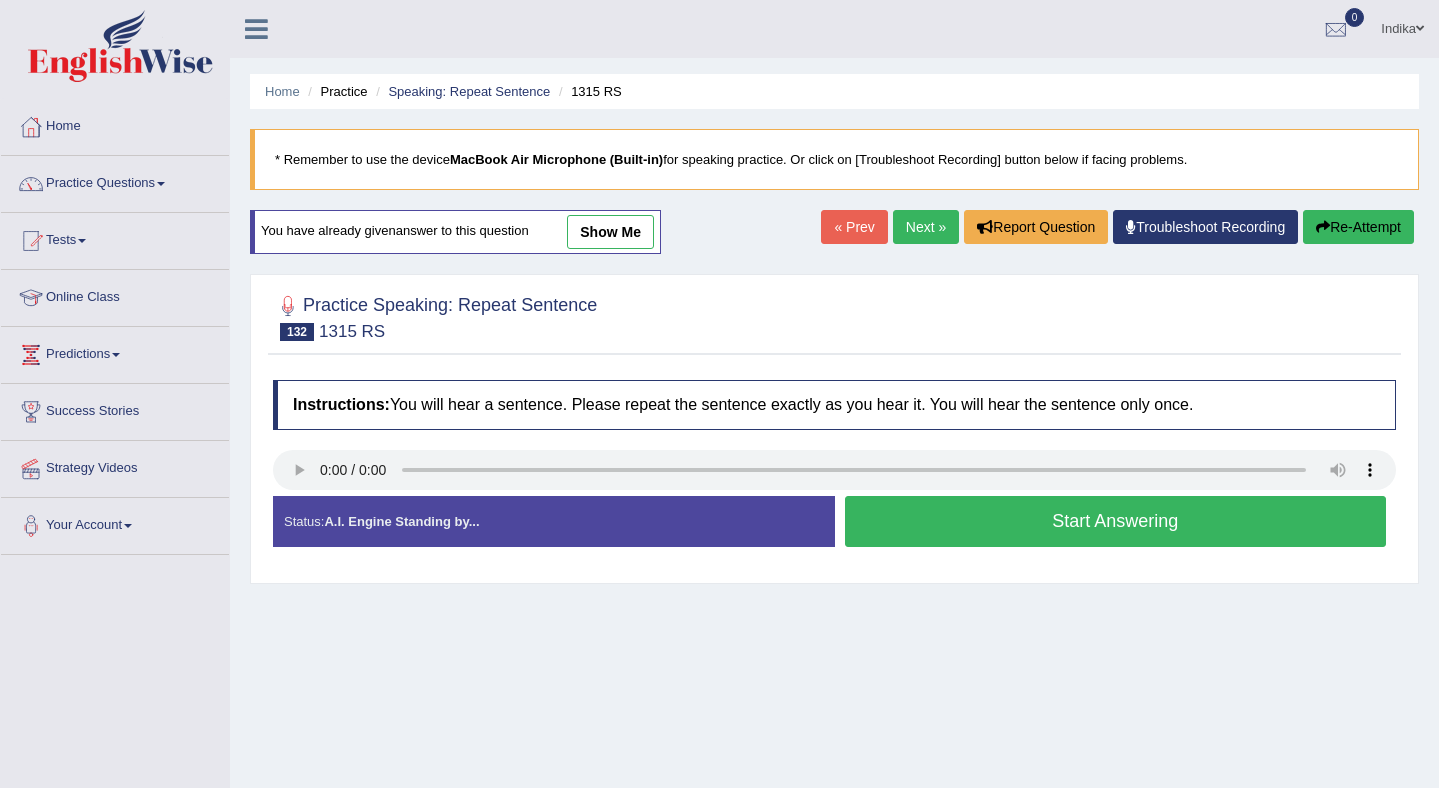 click on "Start Answering" at bounding box center [1116, 521] 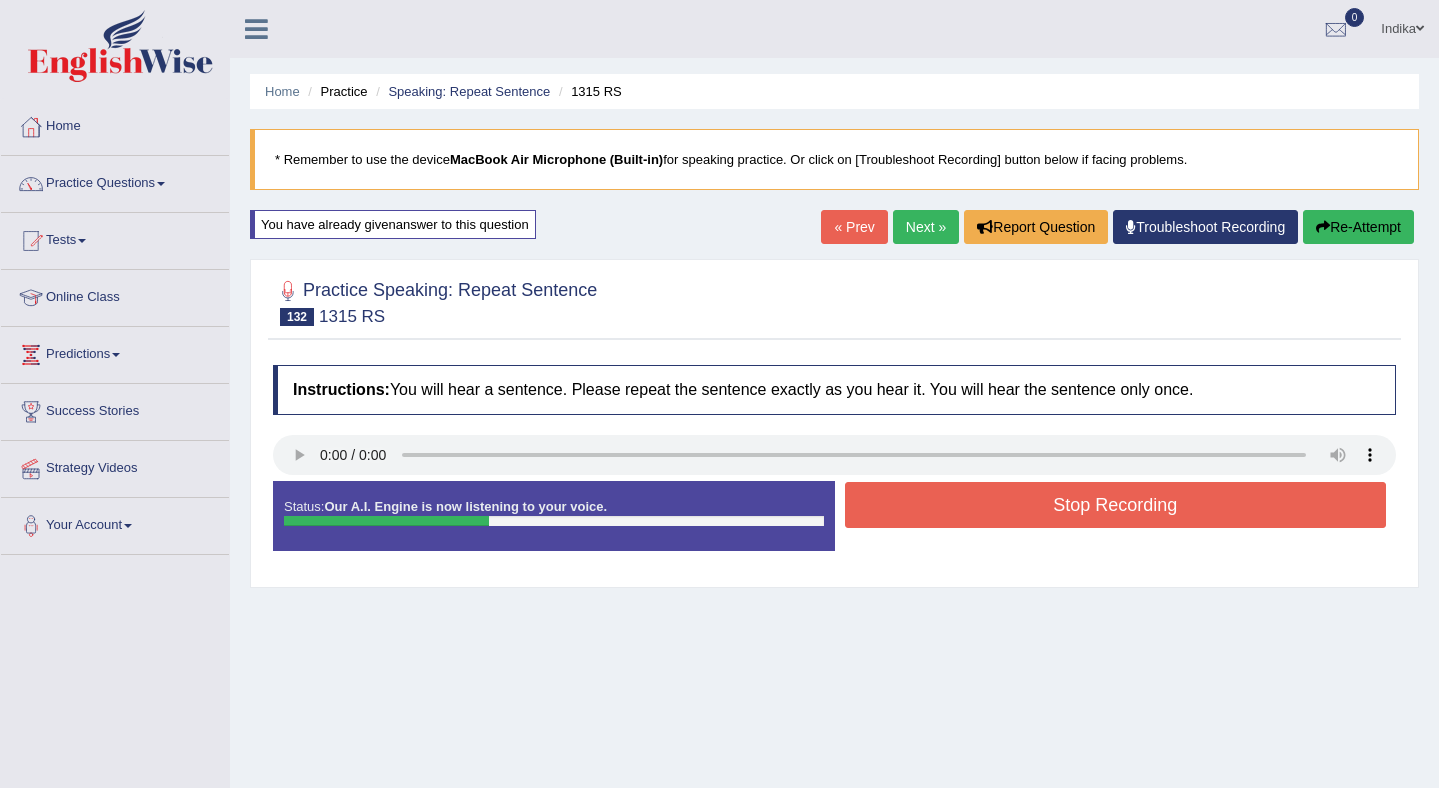click on "Stop Recording" at bounding box center (1116, 505) 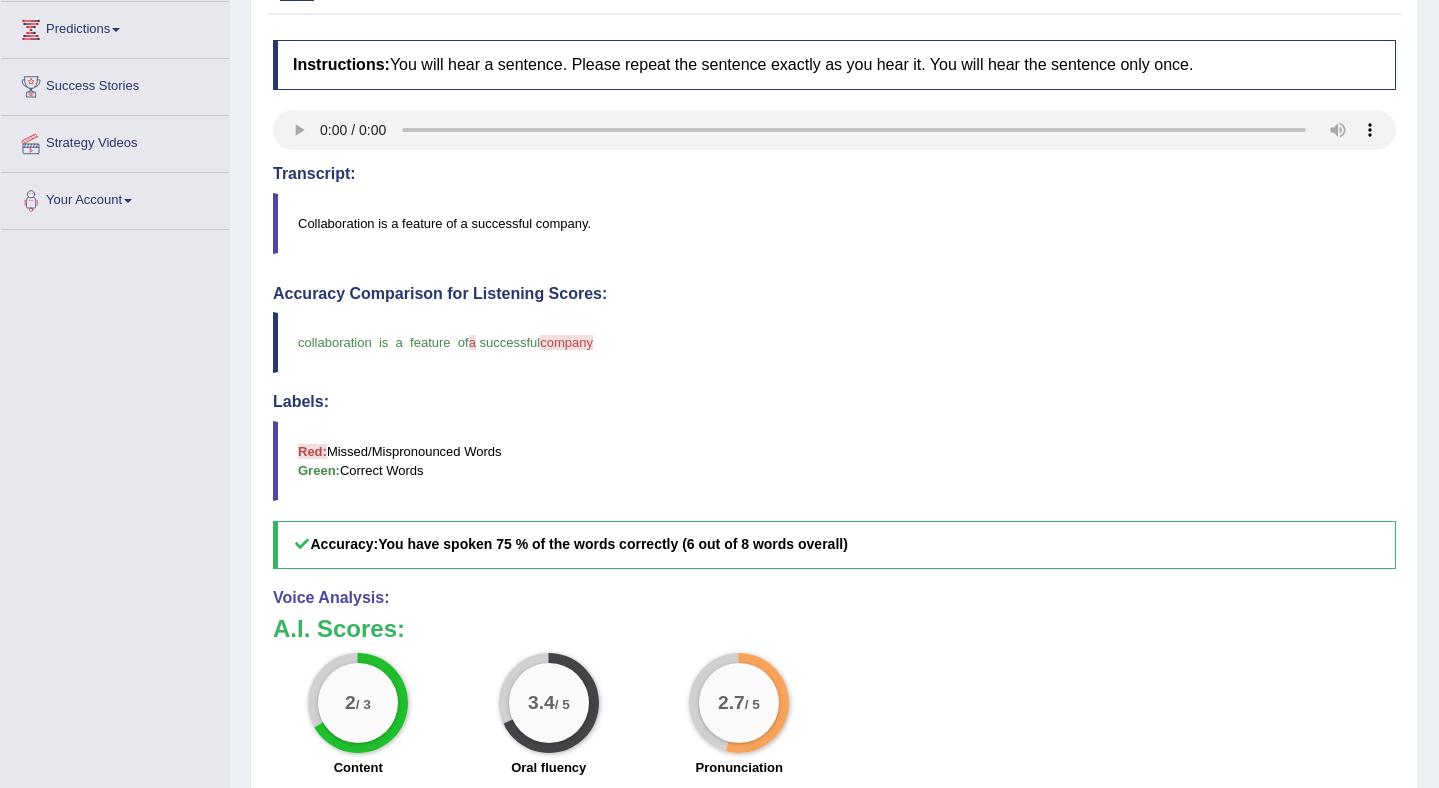 scroll, scrollTop: 0, scrollLeft: 0, axis: both 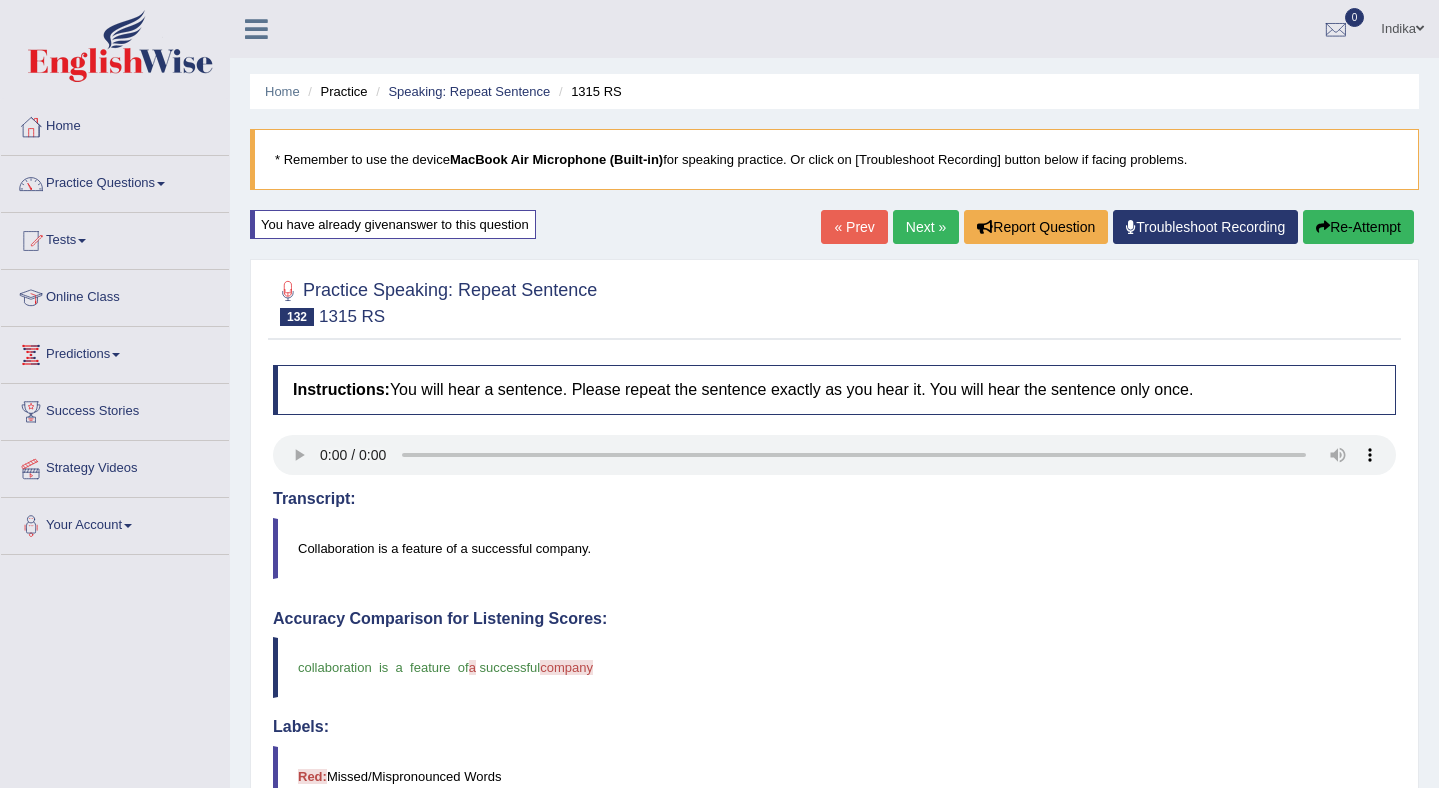 click on "Next »" at bounding box center [926, 227] 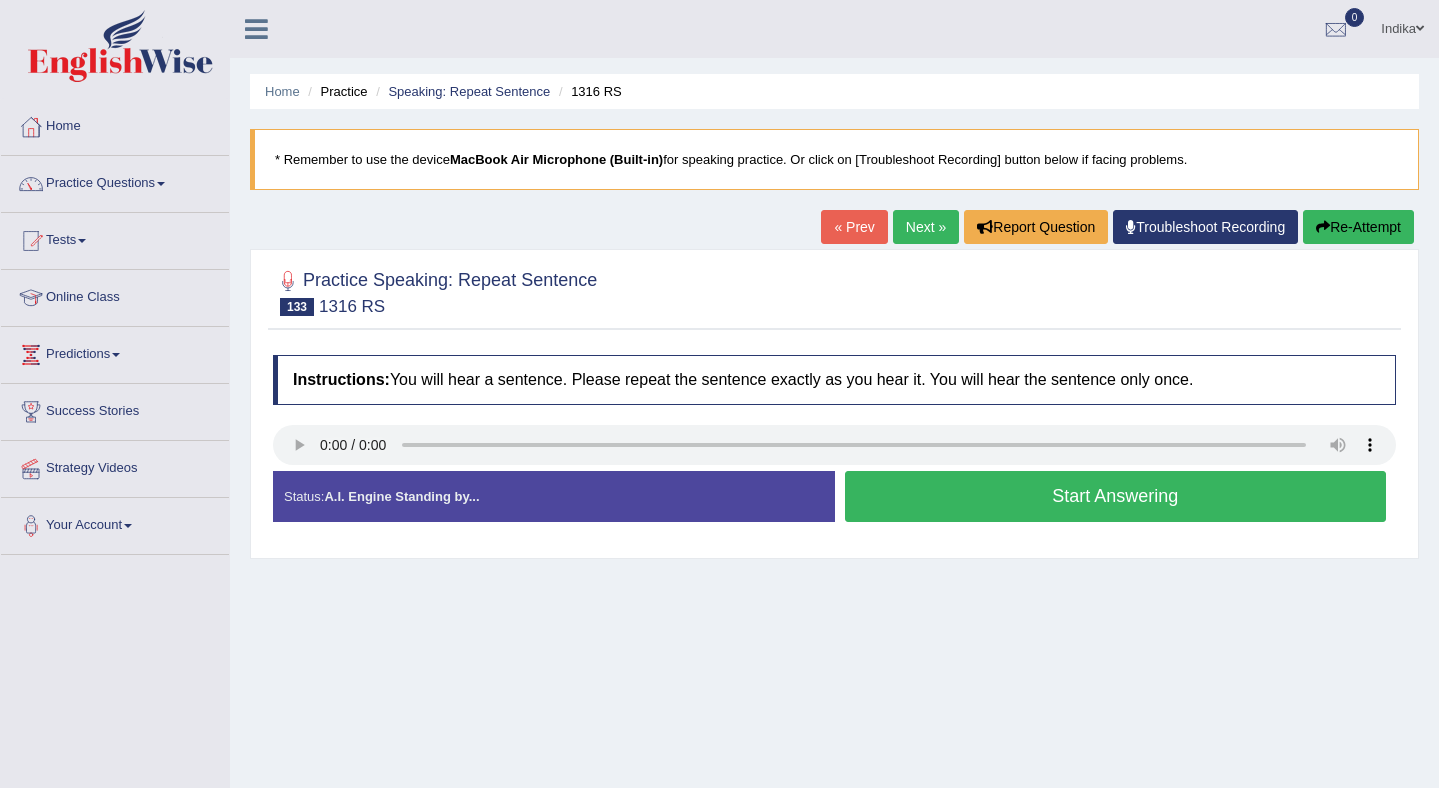scroll, scrollTop: 0, scrollLeft: 0, axis: both 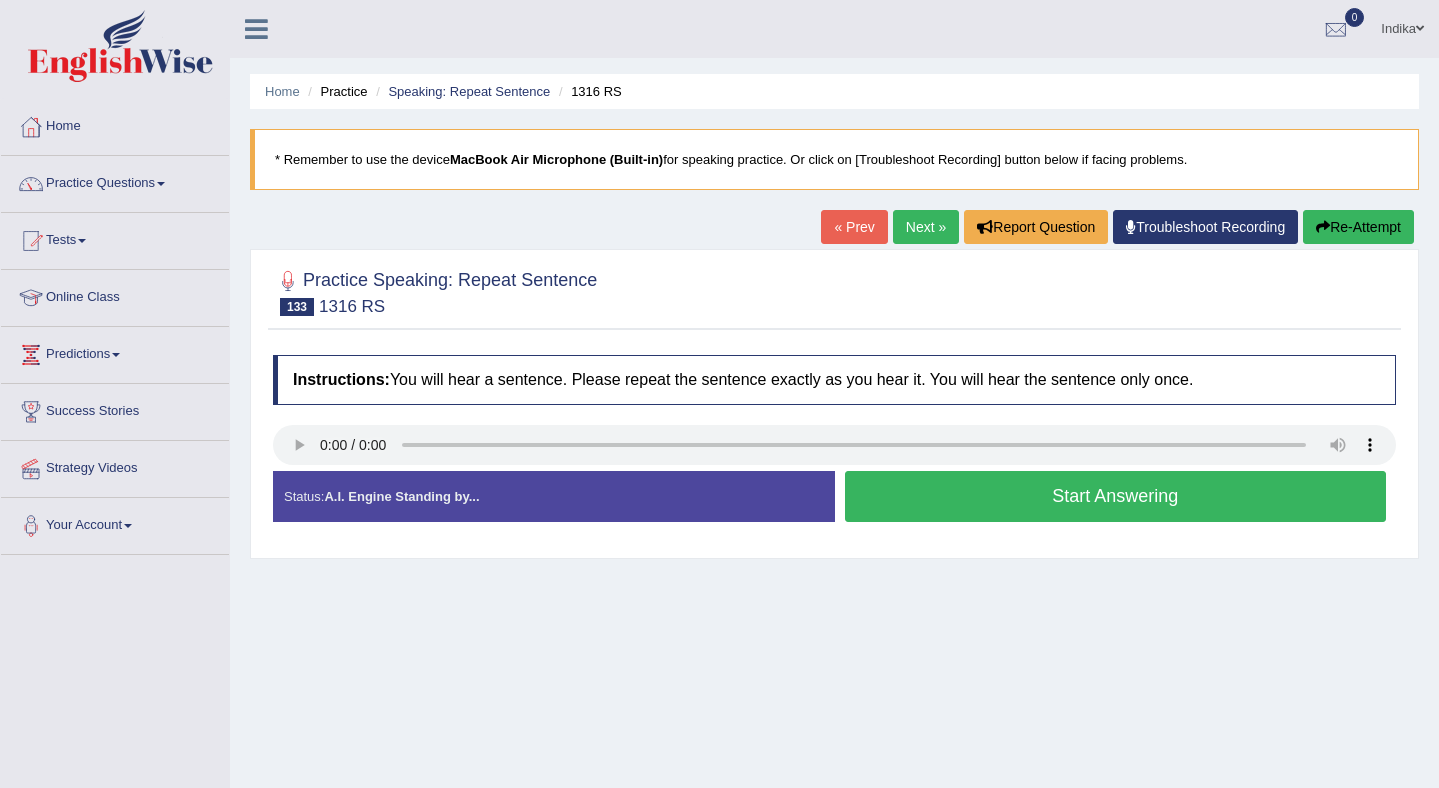 click on "Start Answering" at bounding box center [1116, 496] 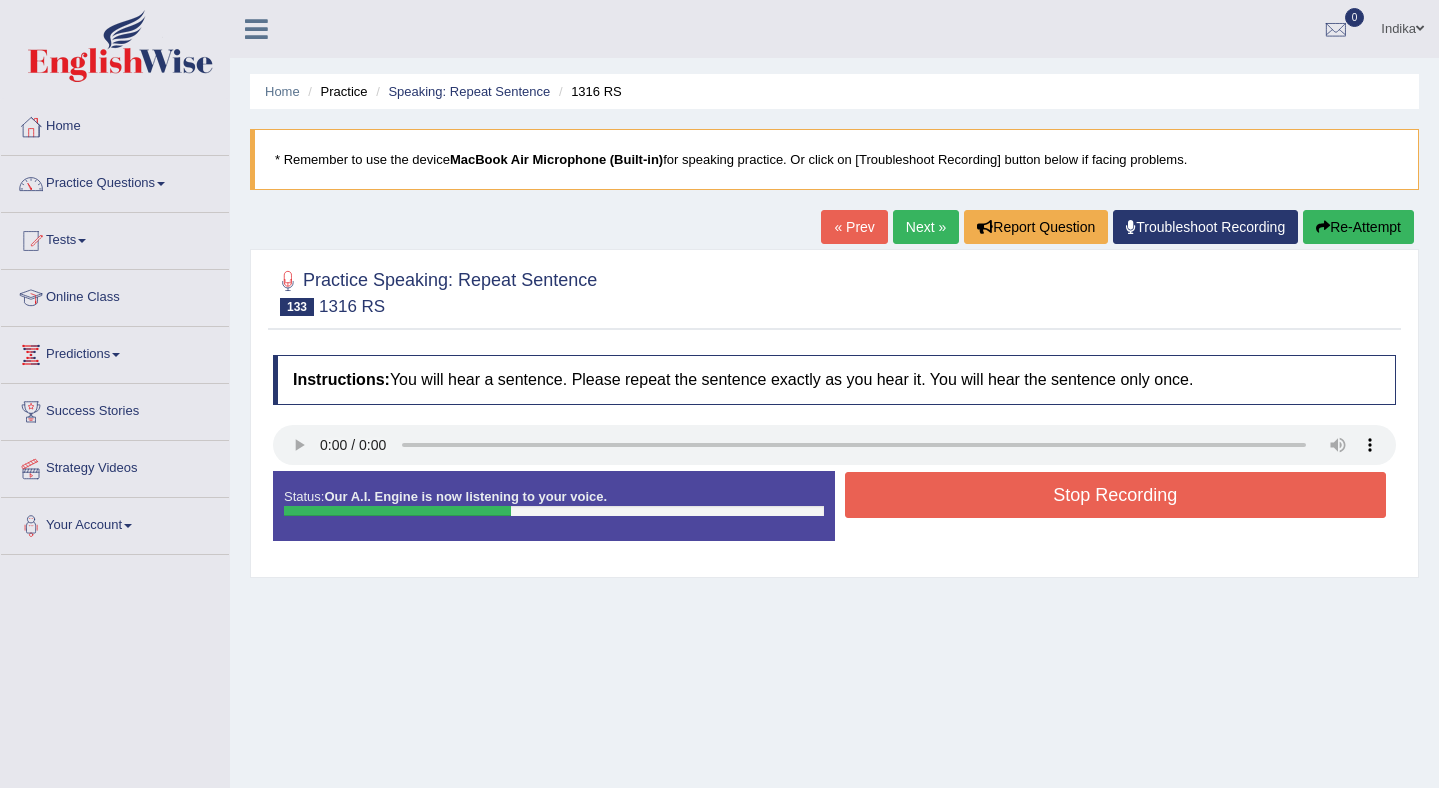click on "Stop Recording" at bounding box center (1116, 495) 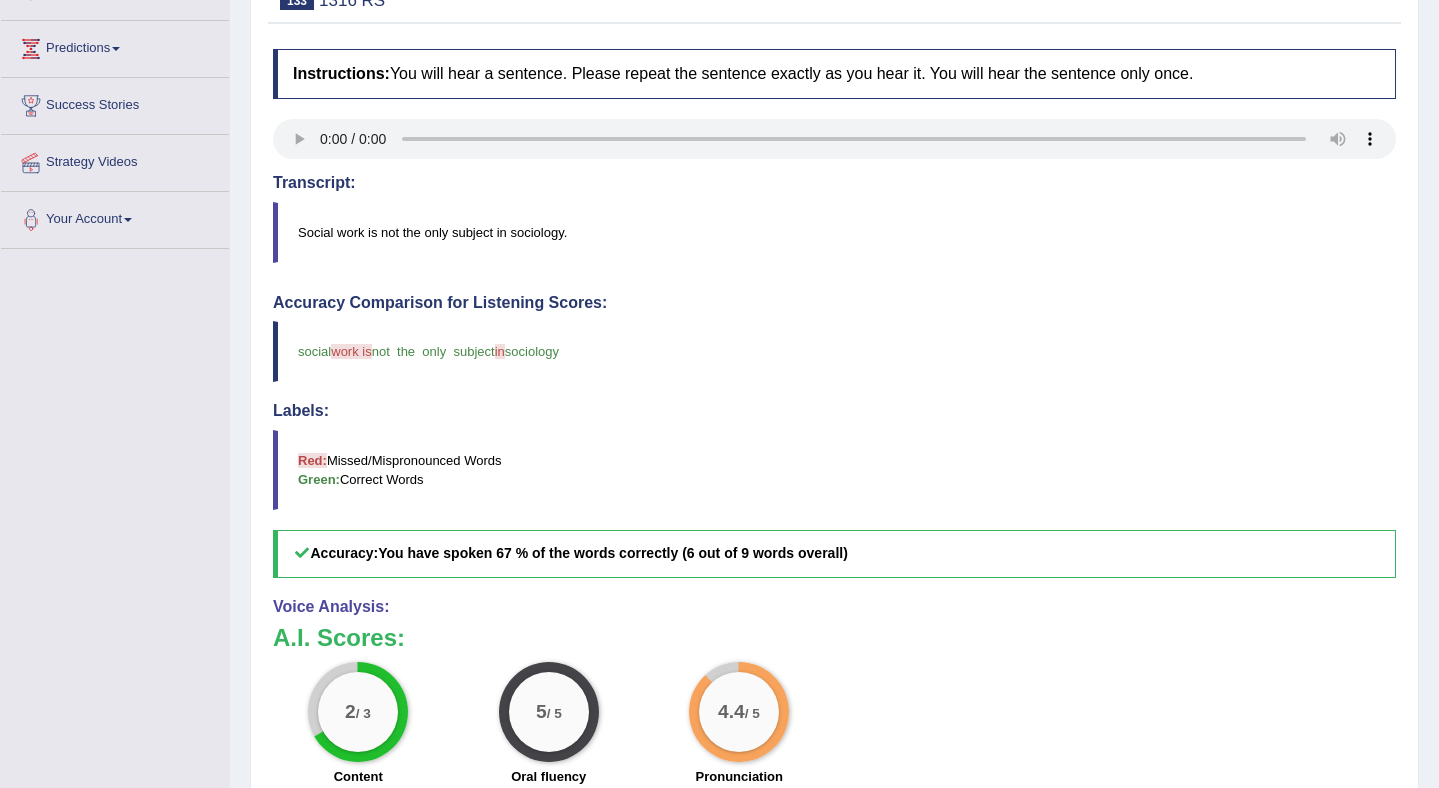 scroll, scrollTop: 0, scrollLeft: 0, axis: both 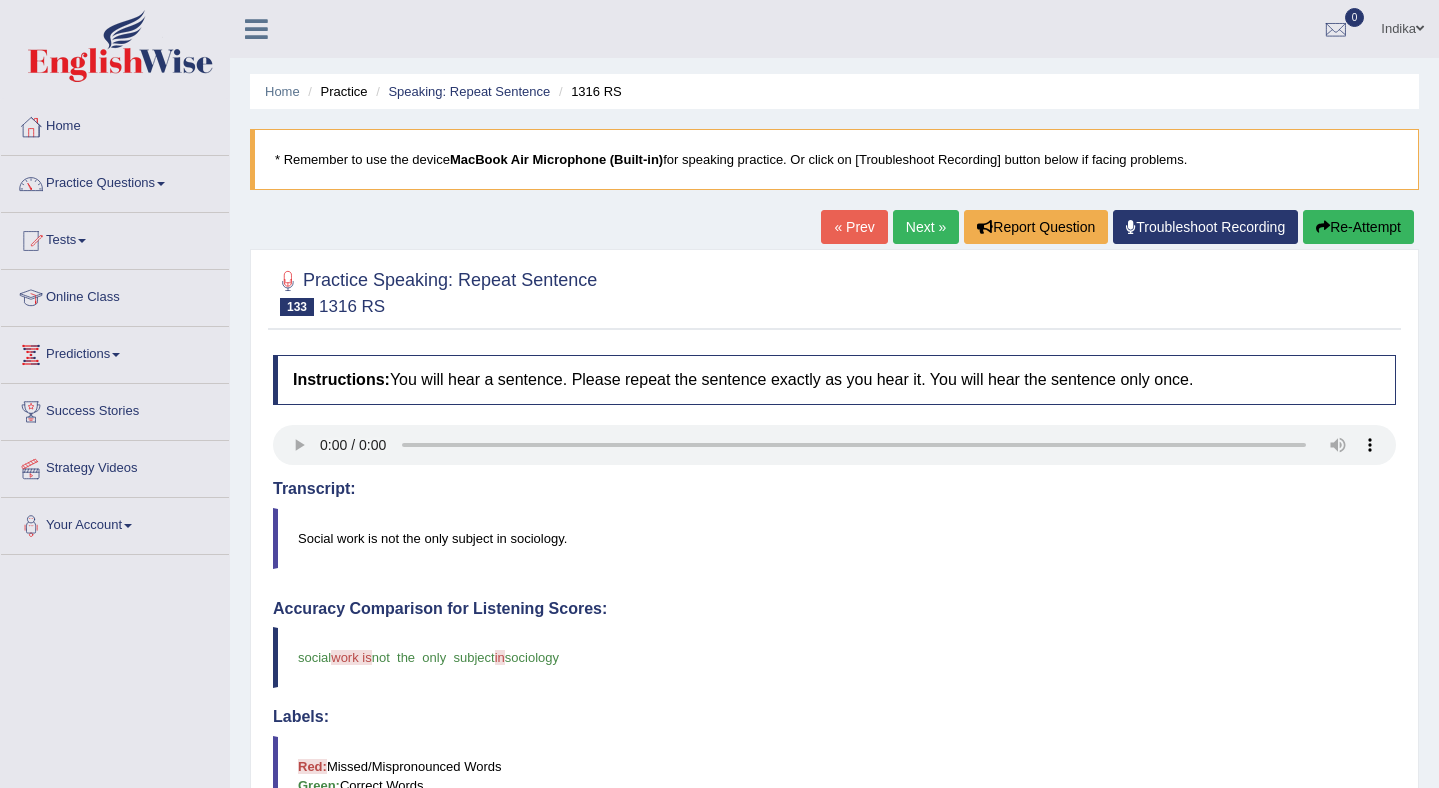 click on "Next »" at bounding box center [926, 227] 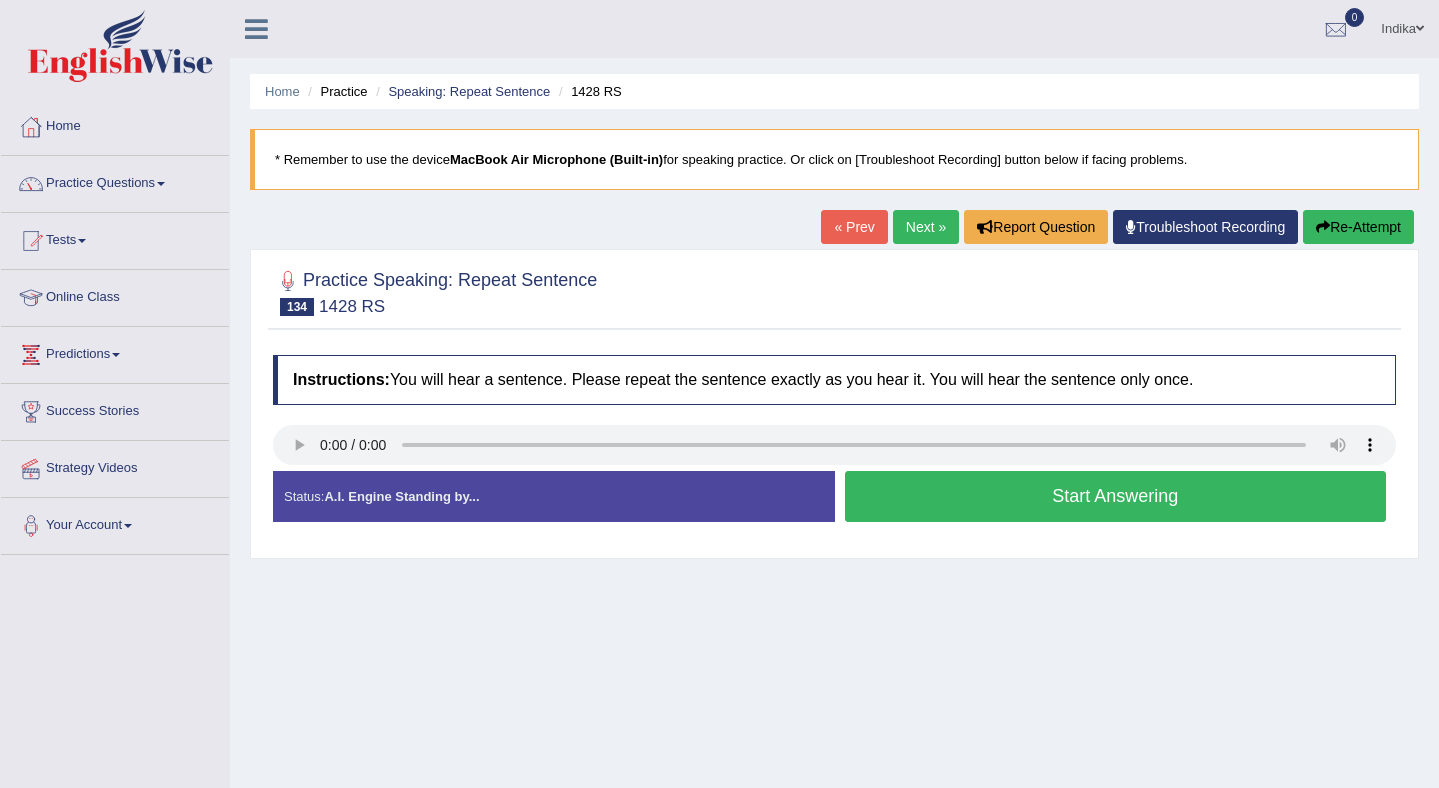 scroll, scrollTop: 0, scrollLeft: 0, axis: both 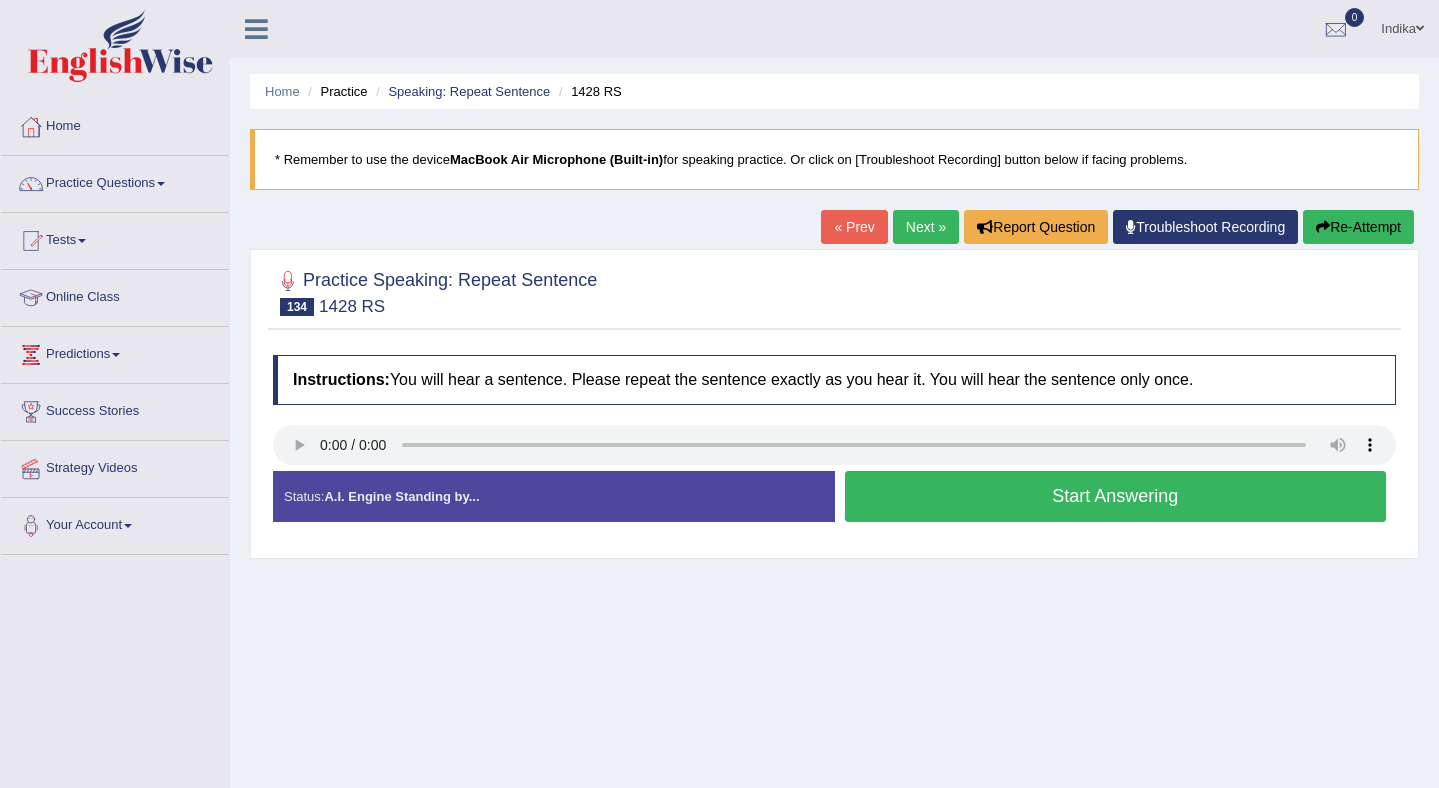 click on "Start Answering" at bounding box center (1116, 496) 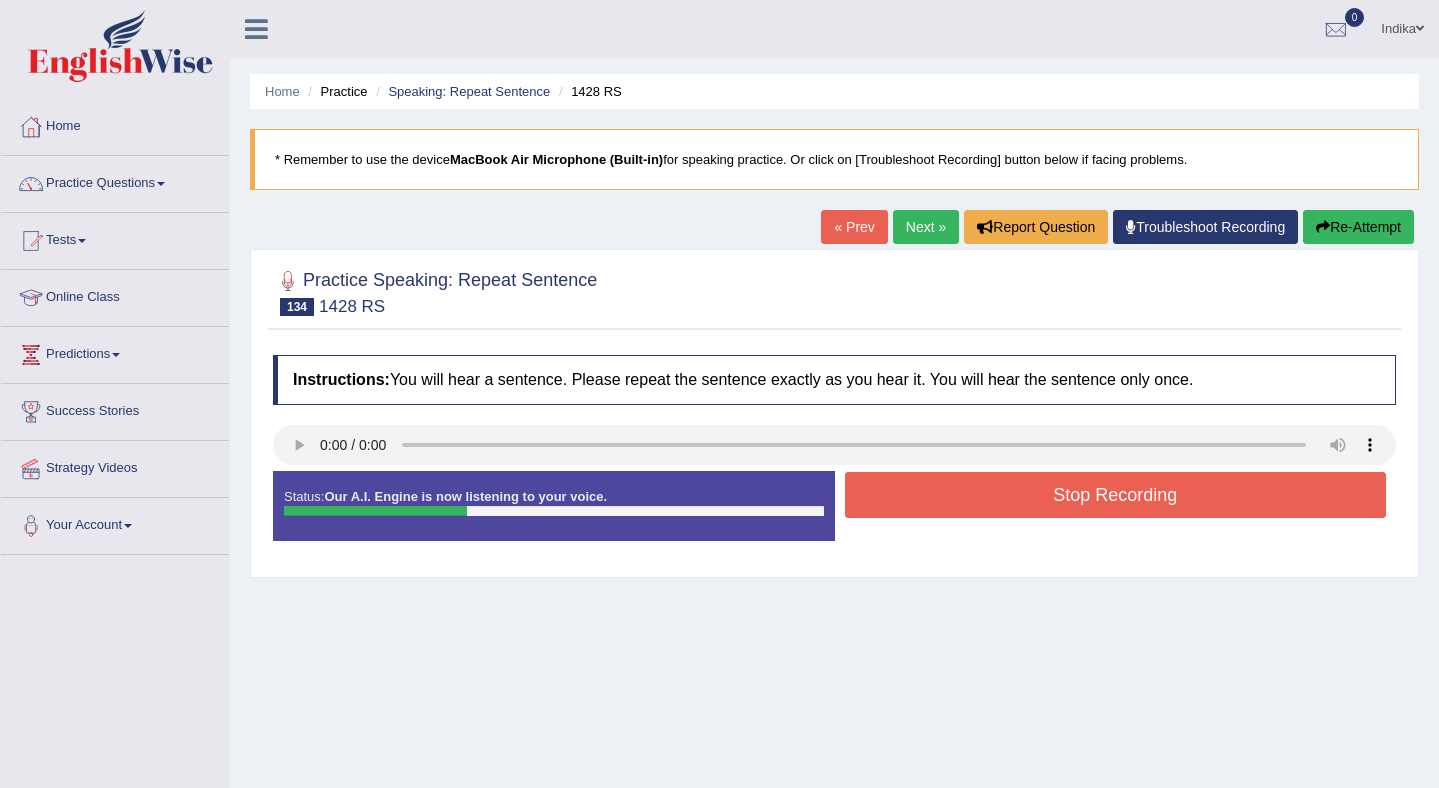 click on "Stop Recording" at bounding box center (1116, 495) 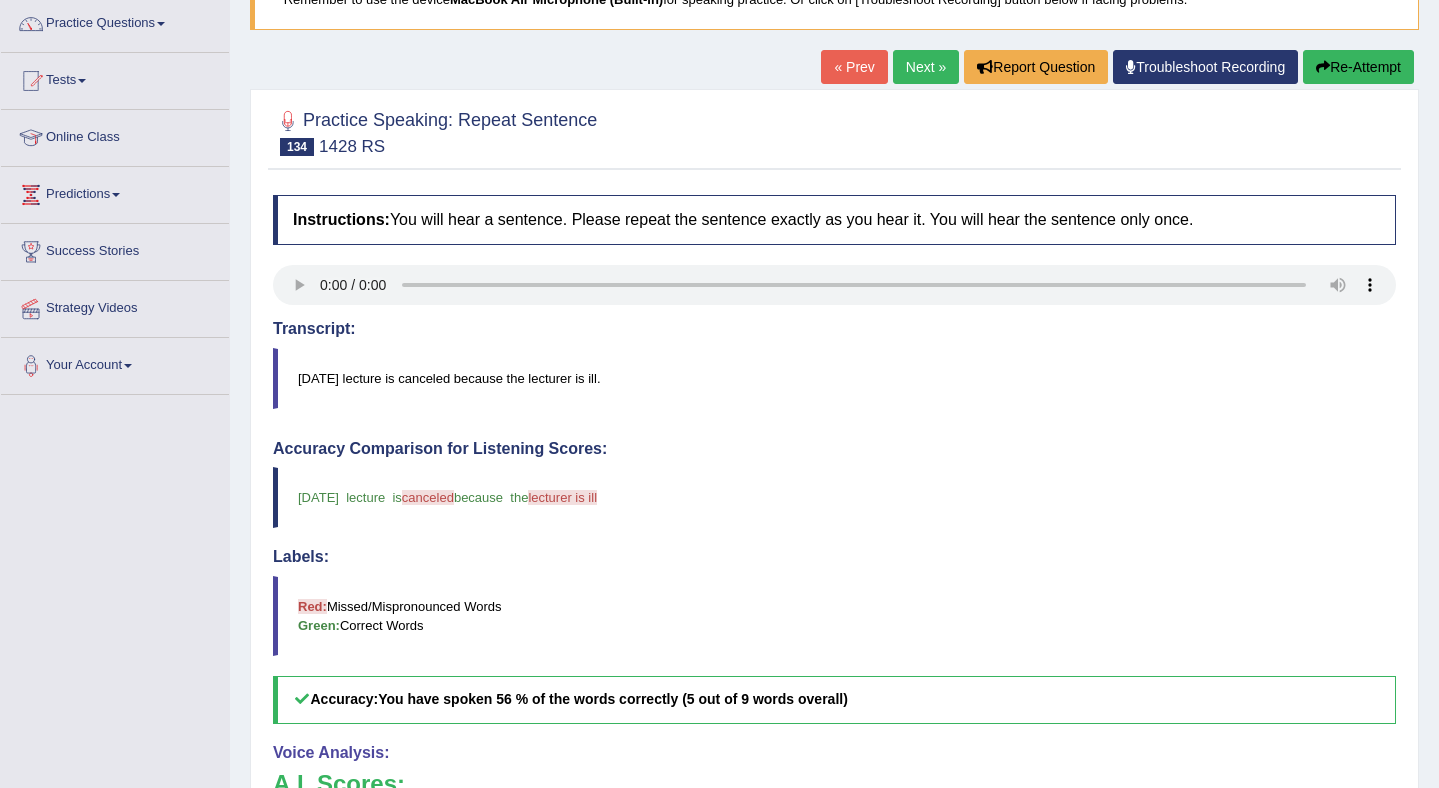 scroll, scrollTop: 0, scrollLeft: 0, axis: both 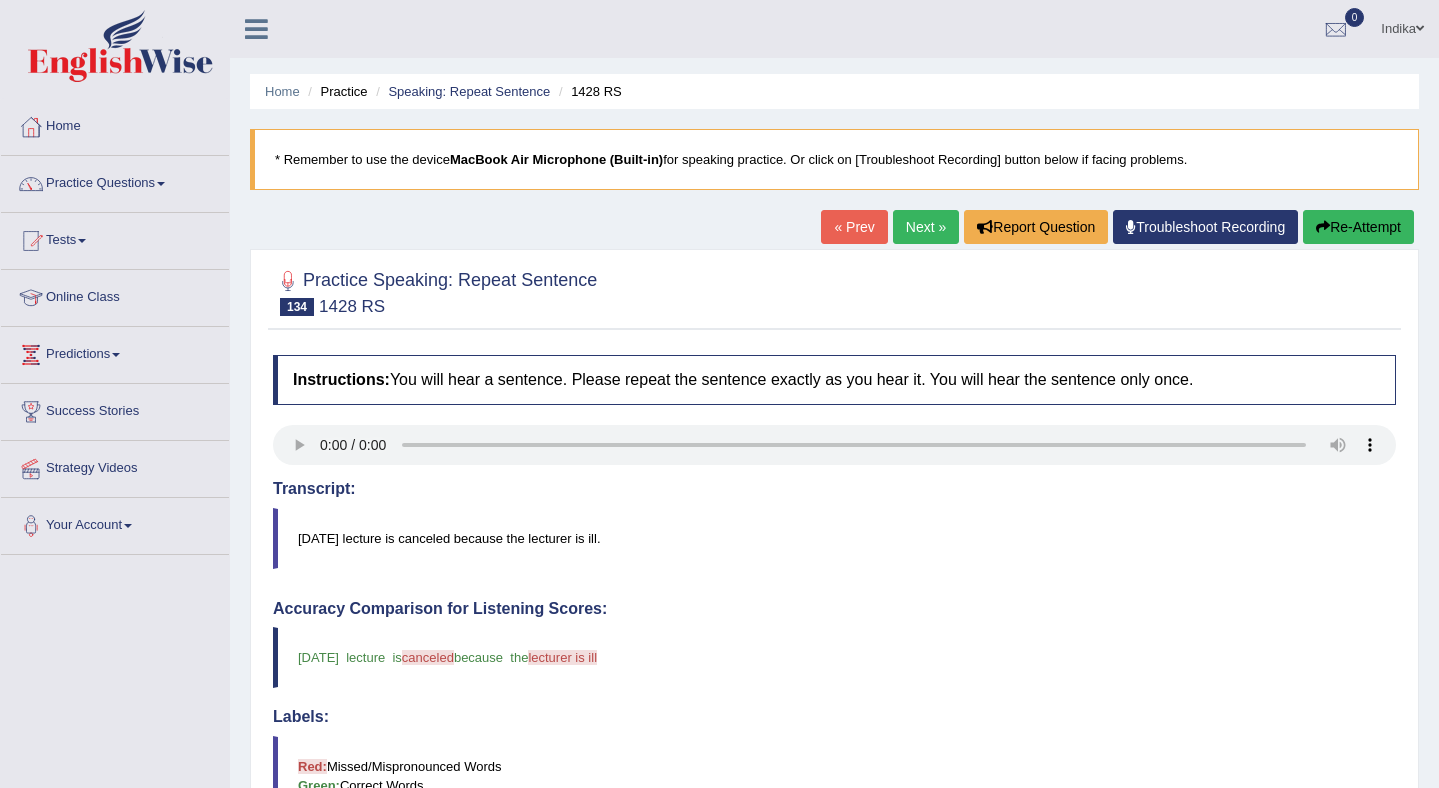 click on "Next »" at bounding box center [926, 227] 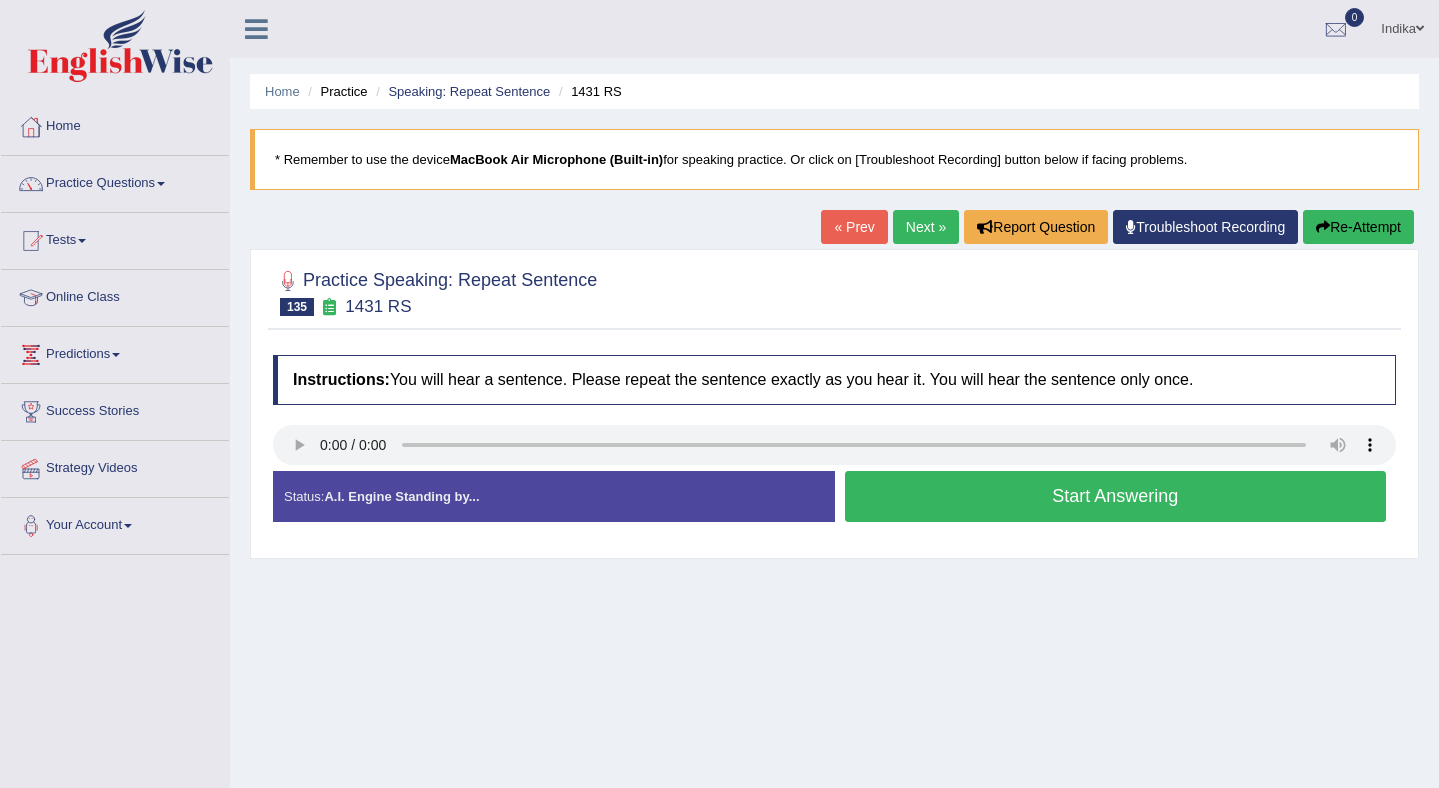 scroll, scrollTop: 0, scrollLeft: 0, axis: both 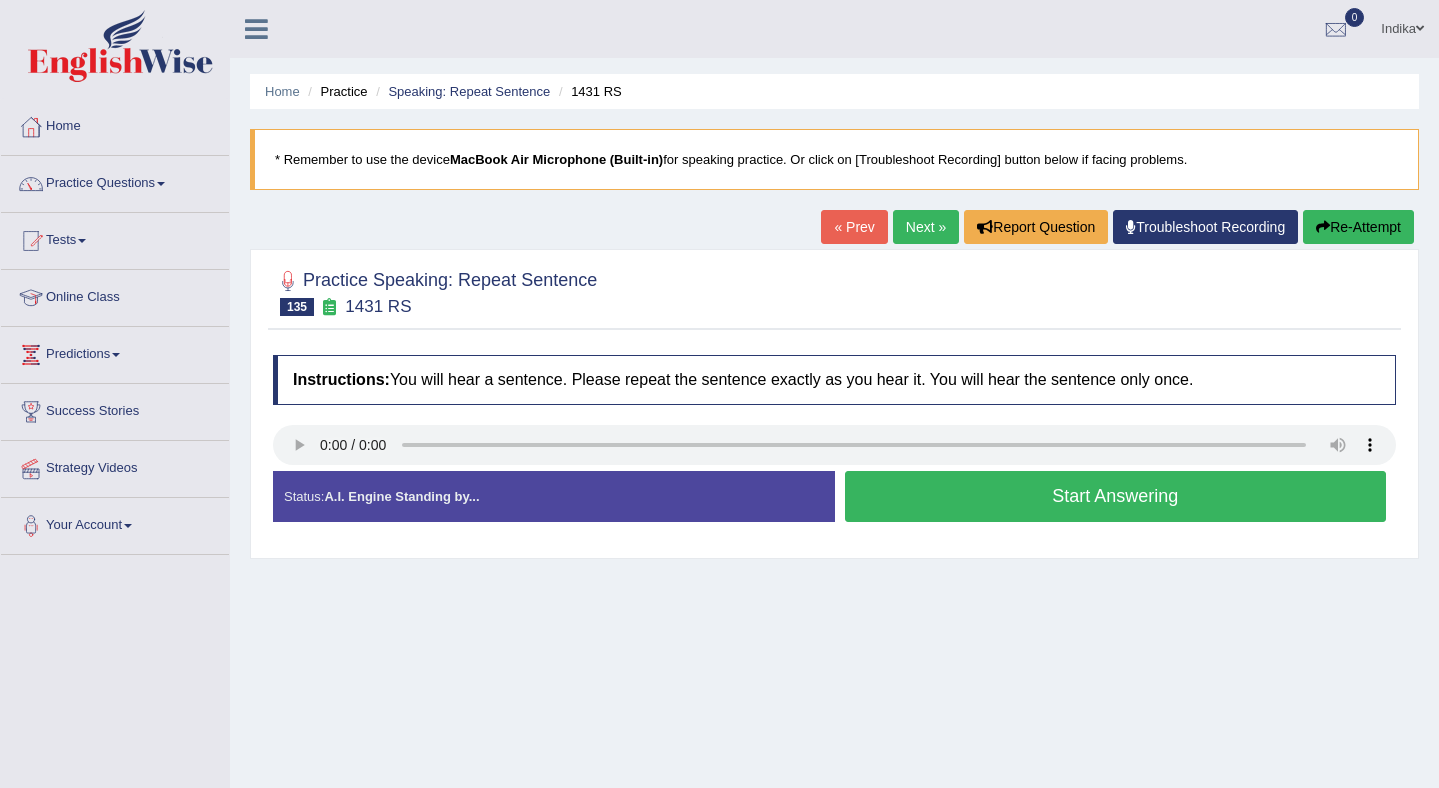 click on "Start Answering" at bounding box center (1116, 496) 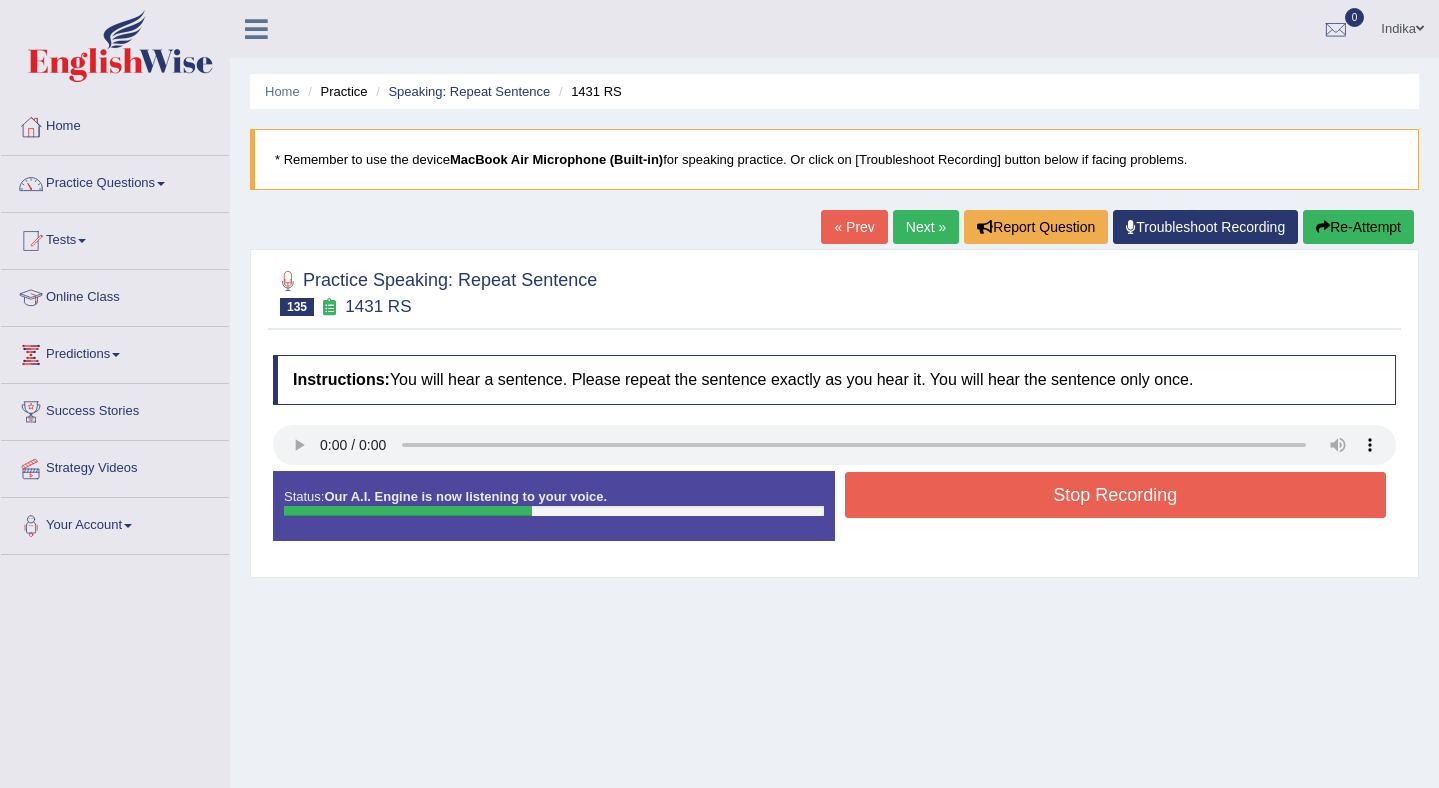 click on "Stop Recording" at bounding box center (1116, 495) 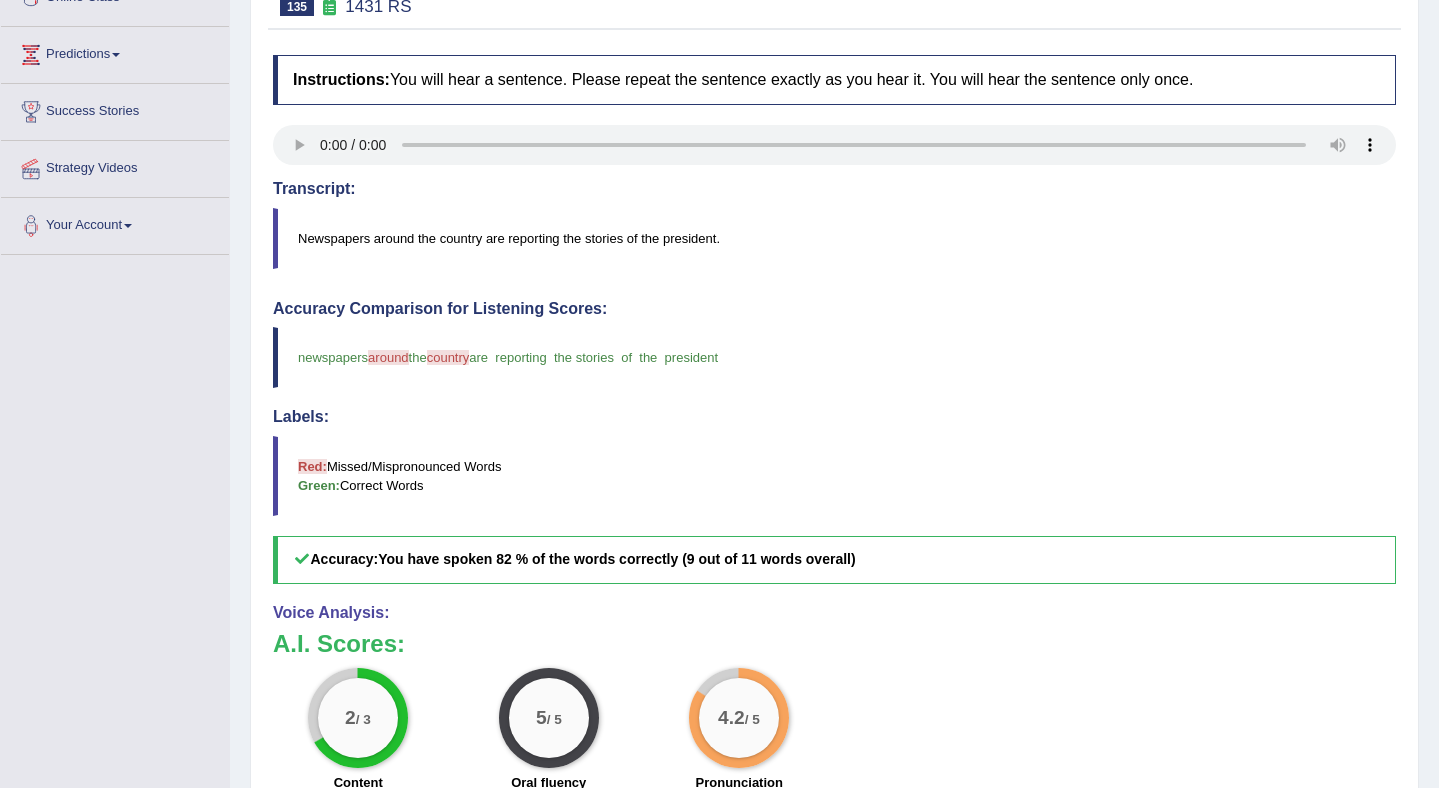 scroll, scrollTop: 0, scrollLeft: 0, axis: both 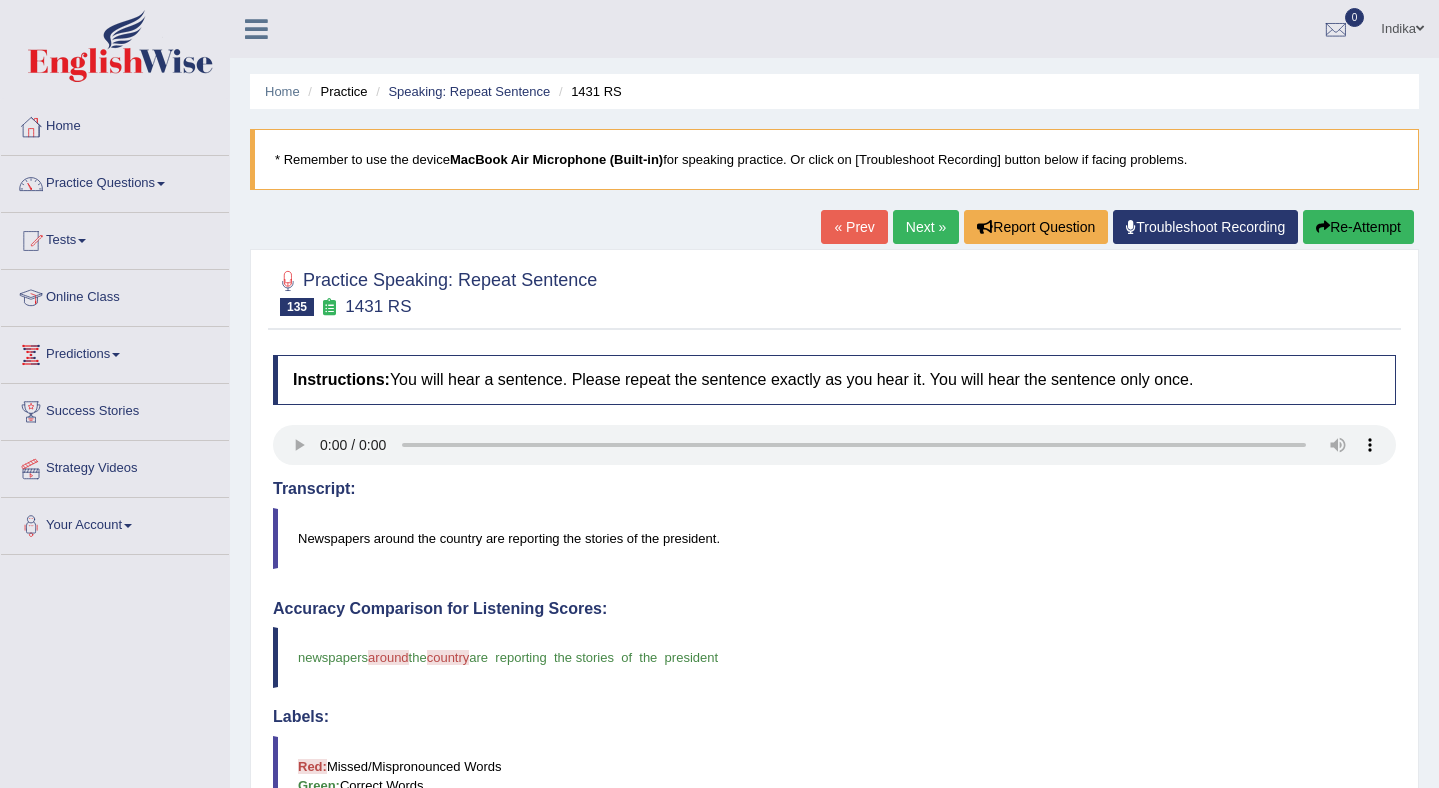 click on "Next »" at bounding box center [926, 227] 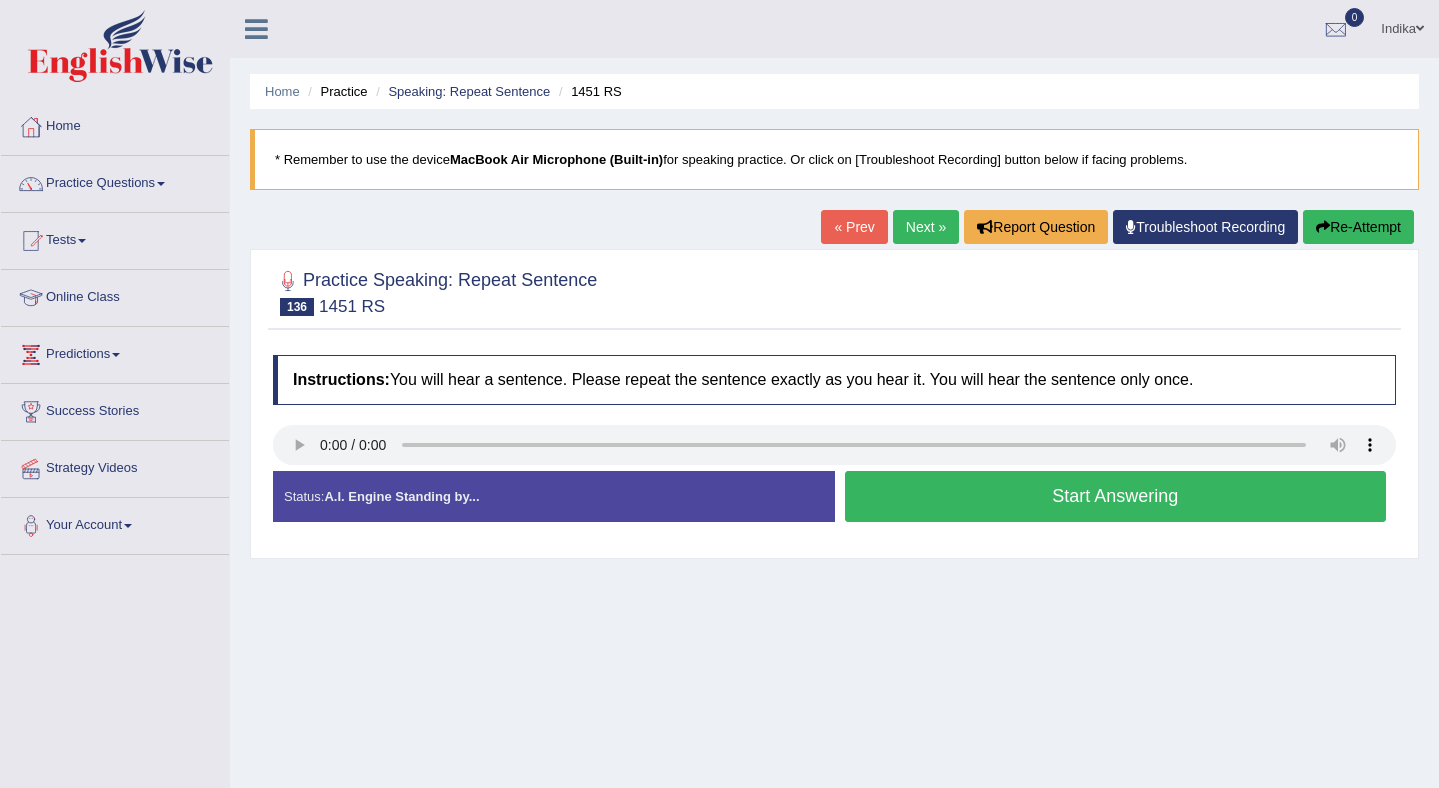 scroll, scrollTop: 0, scrollLeft: 0, axis: both 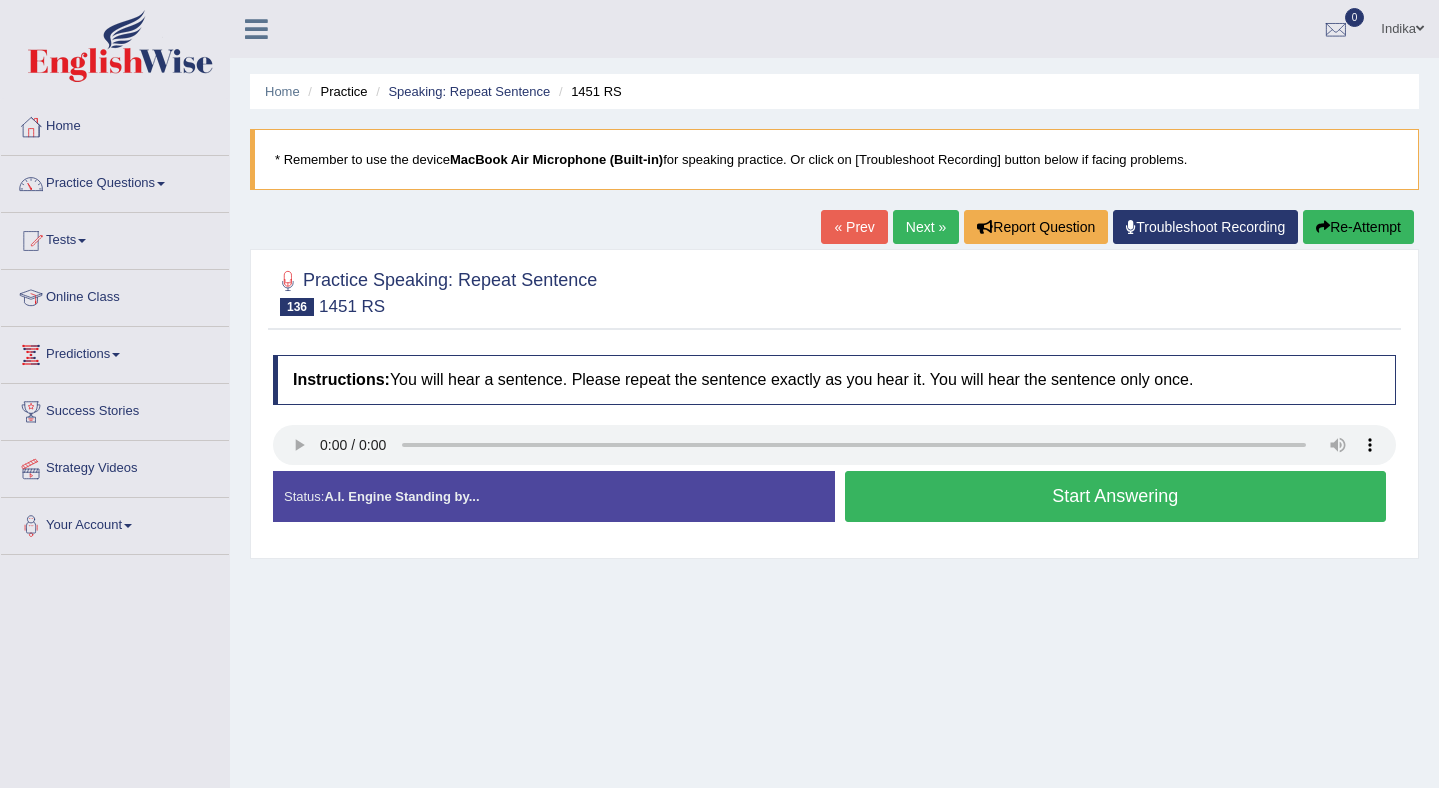 click on "Start Answering" at bounding box center [1116, 496] 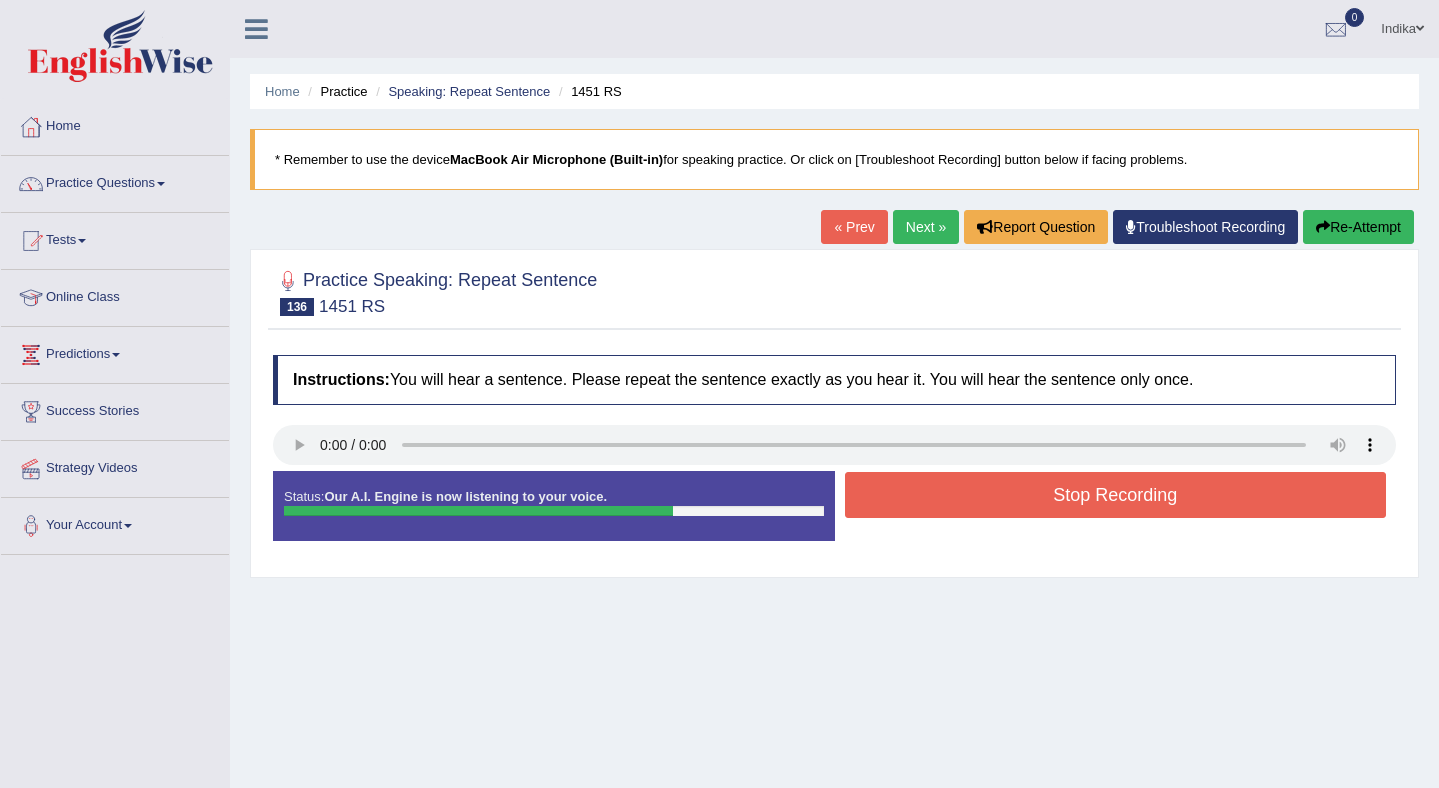 click on "Stop Recording" at bounding box center [1116, 495] 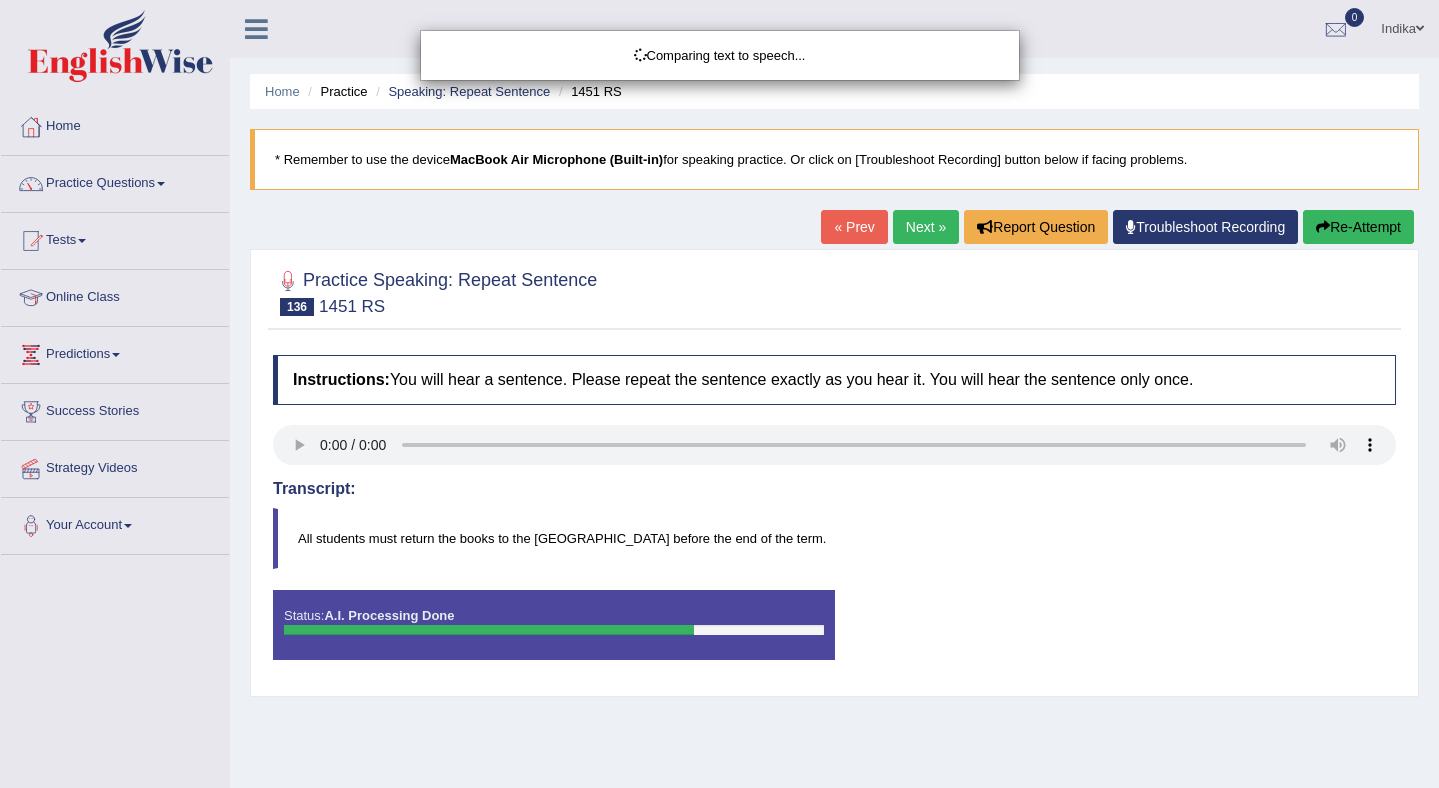 scroll, scrollTop: 13, scrollLeft: 0, axis: vertical 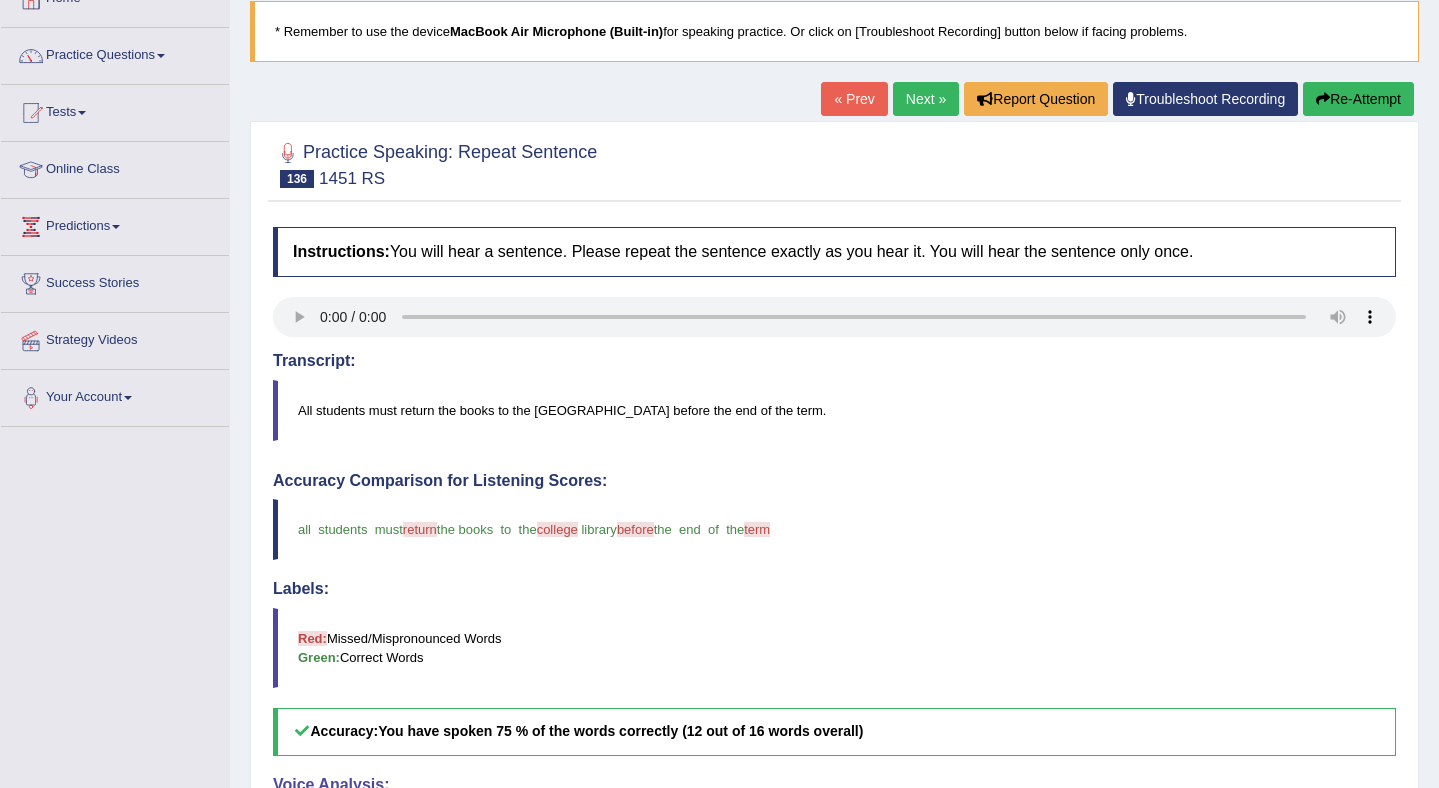 click on "Re-Attempt" at bounding box center [1358, 99] 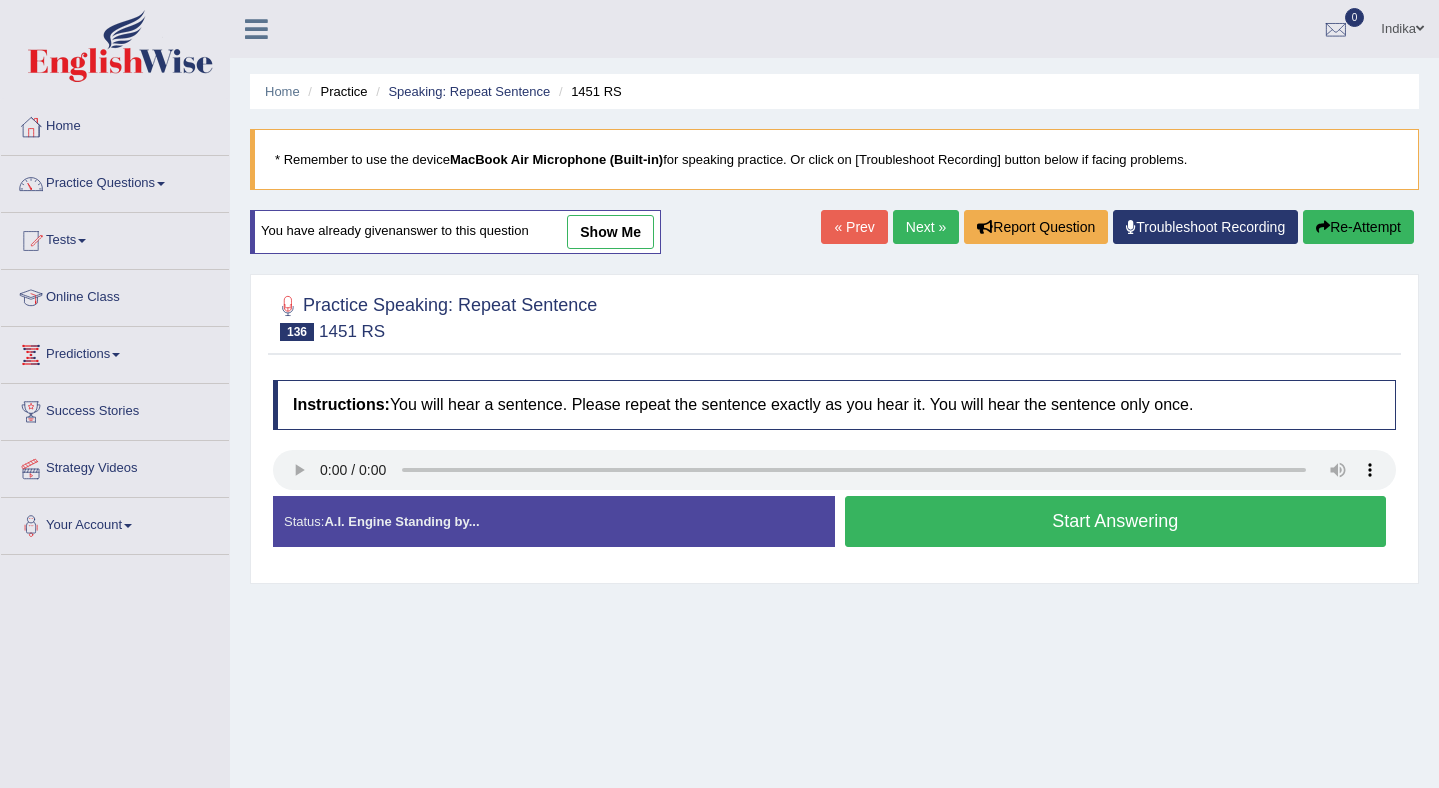 scroll, scrollTop: 133, scrollLeft: 0, axis: vertical 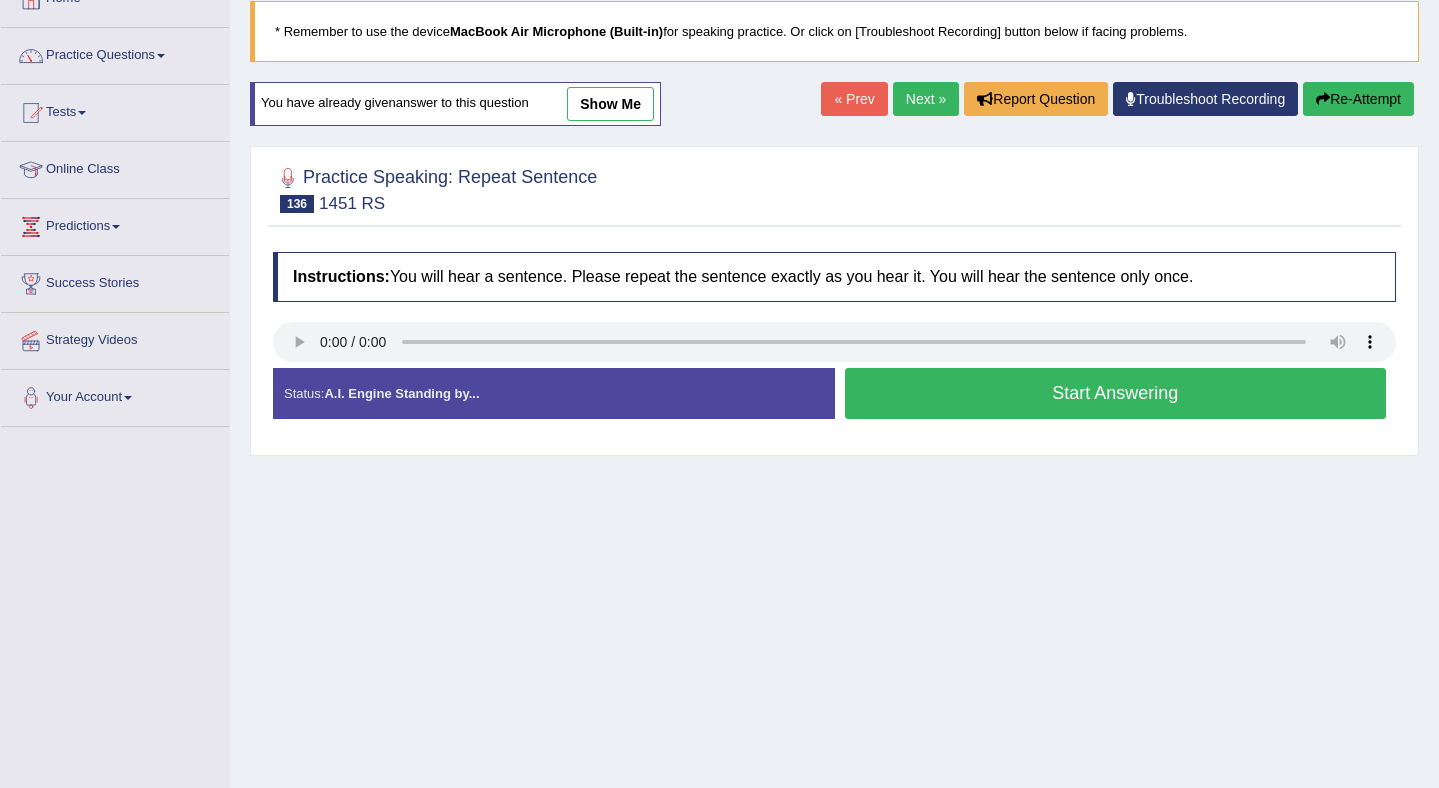 click on "Start Answering" at bounding box center (1116, 393) 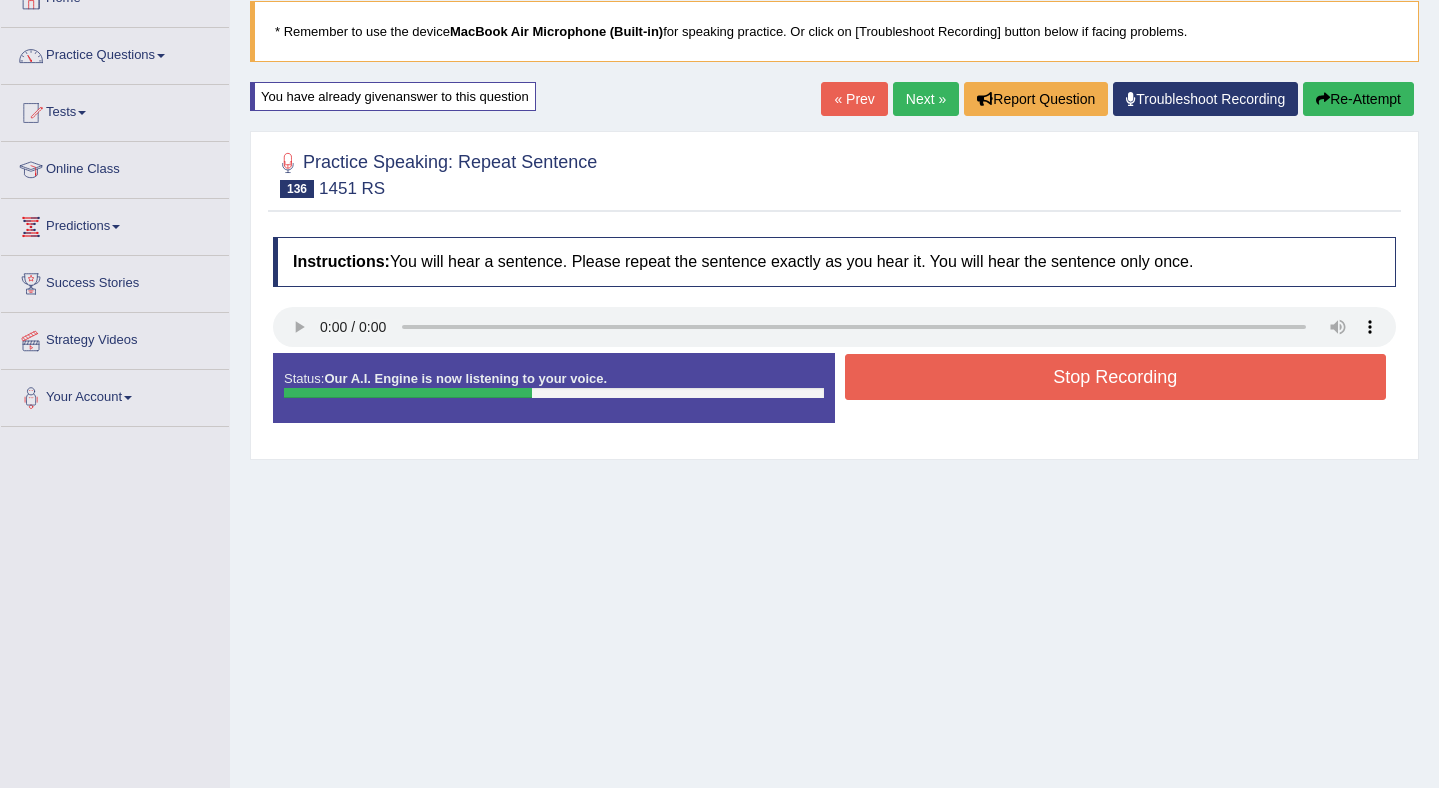 click on "Stop Recording" at bounding box center [1116, 377] 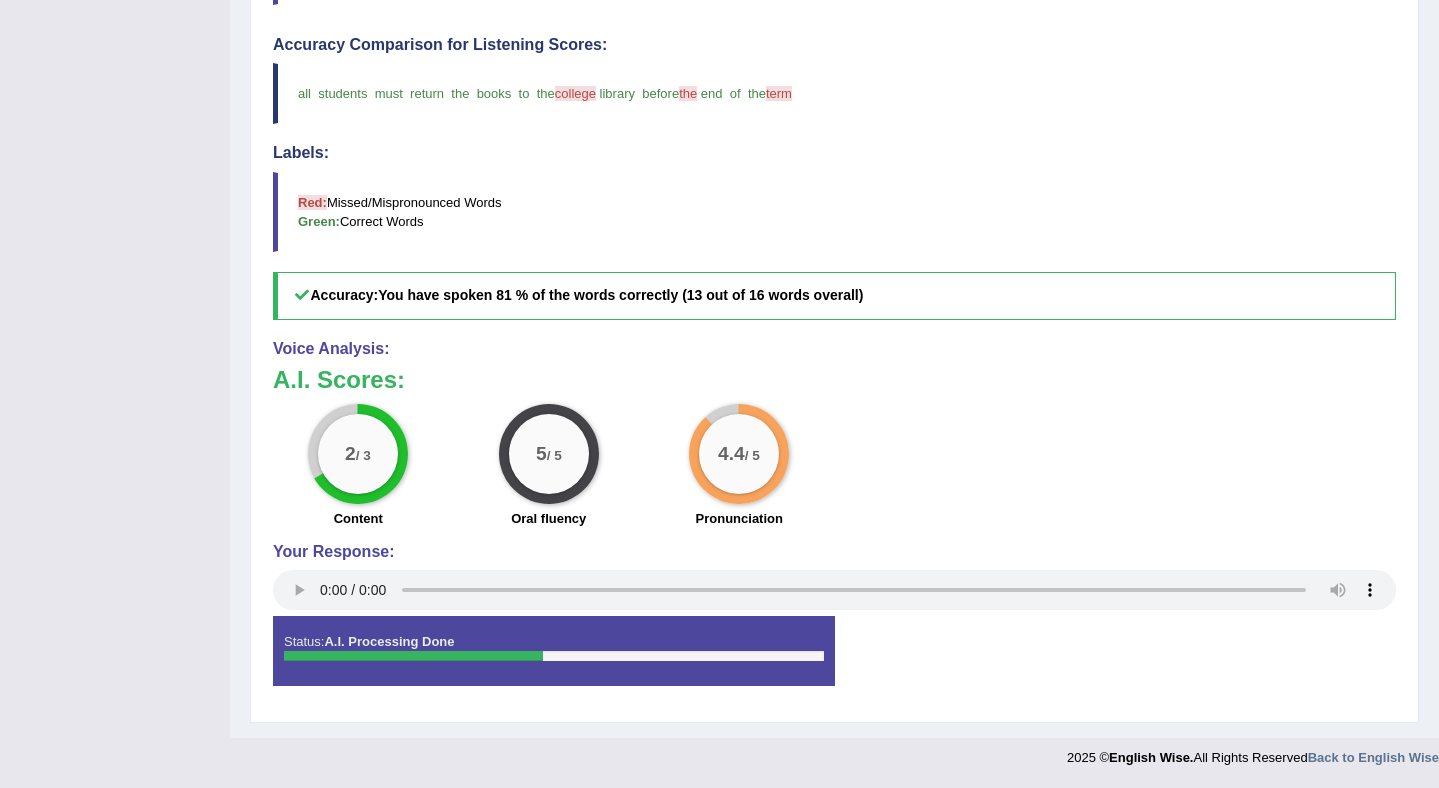 scroll, scrollTop: 0, scrollLeft: 0, axis: both 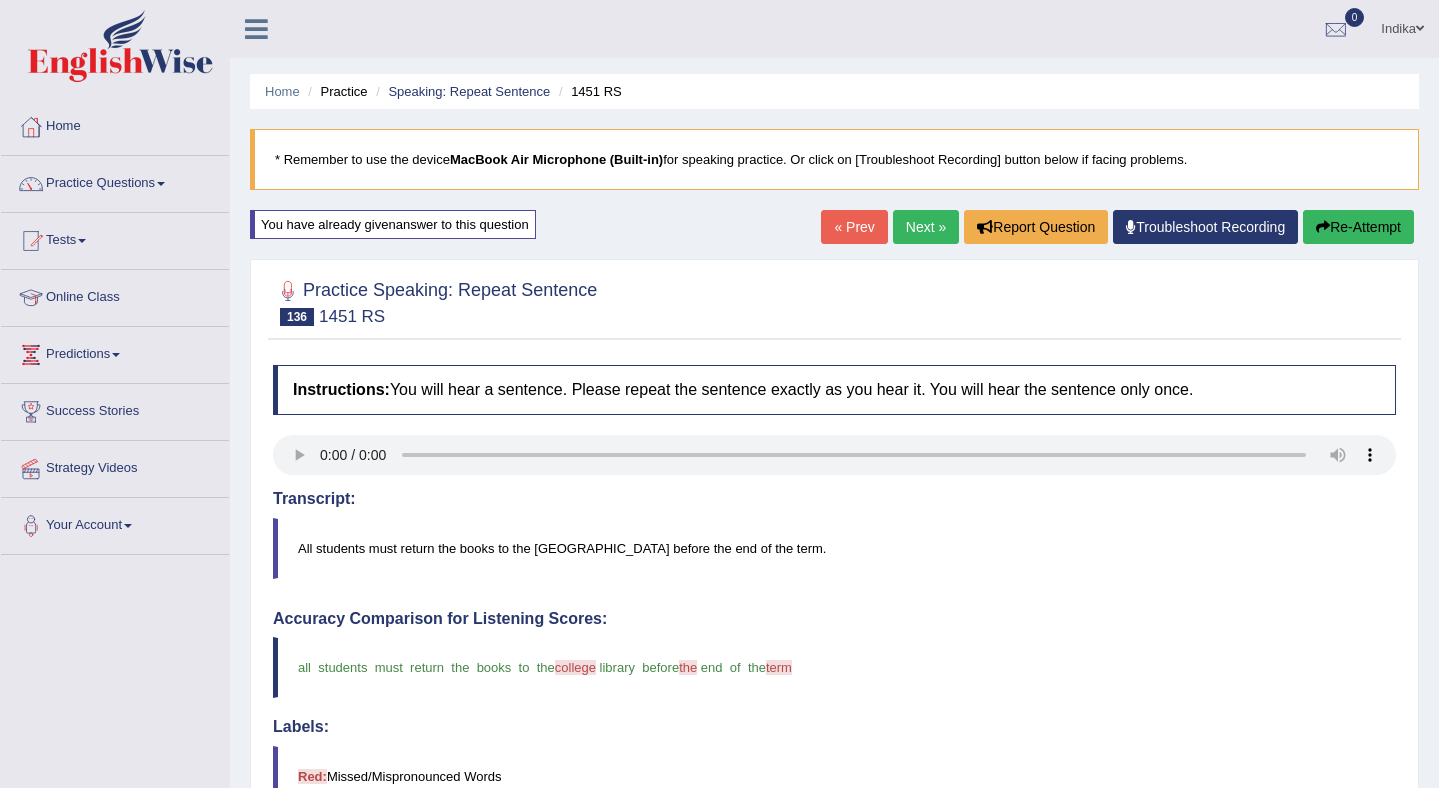 click on "Next »" at bounding box center (926, 227) 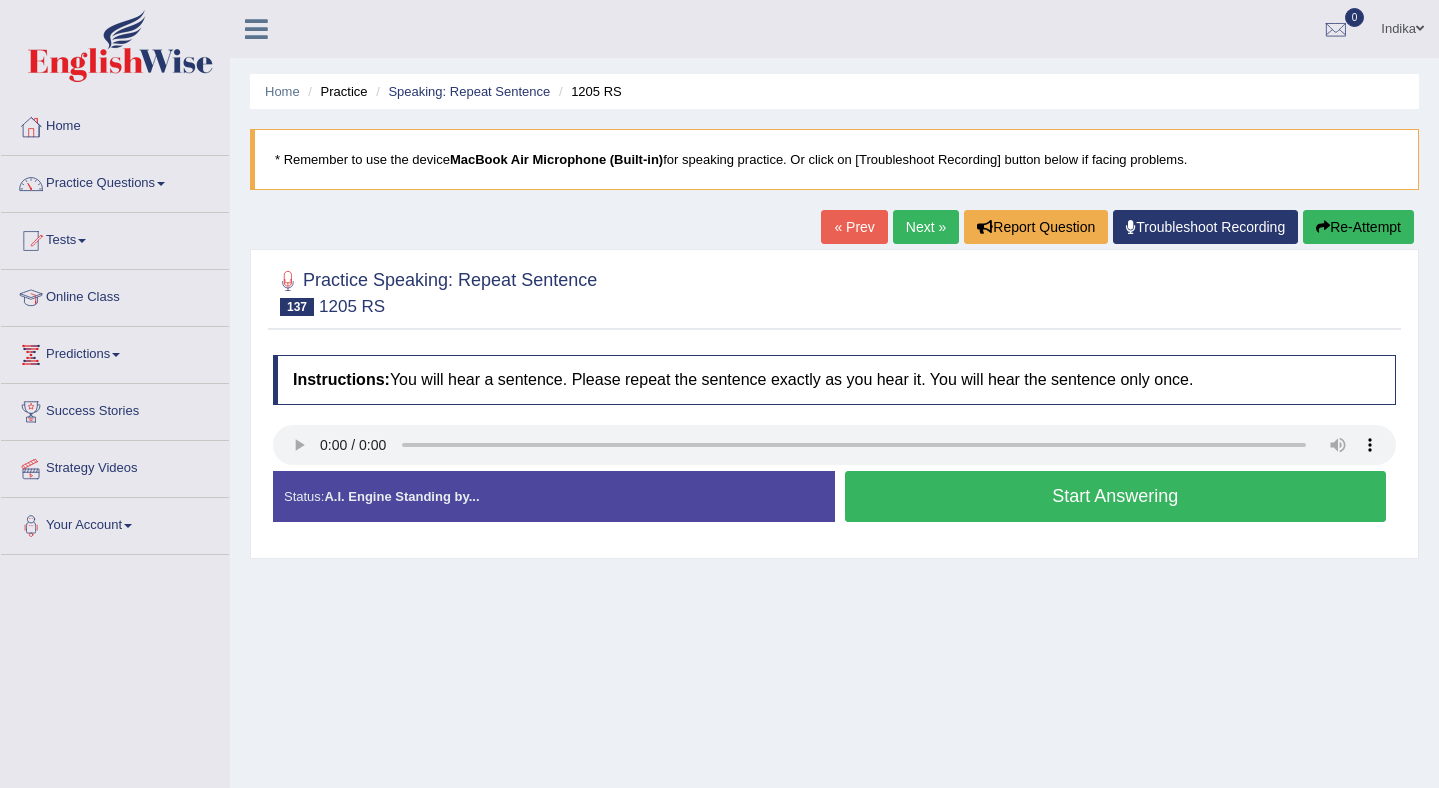 scroll, scrollTop: 0, scrollLeft: 0, axis: both 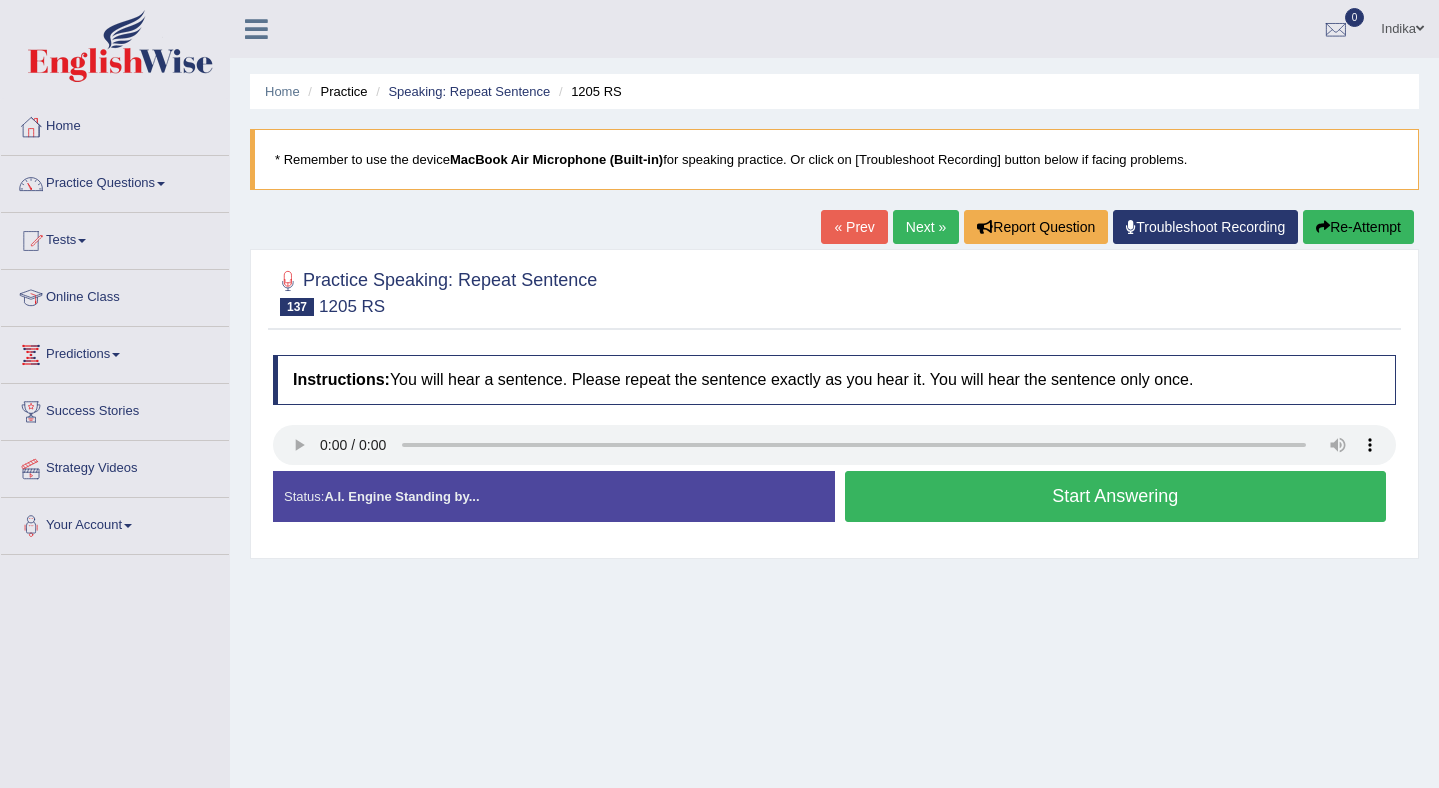 click on "Start Answering" at bounding box center (1116, 496) 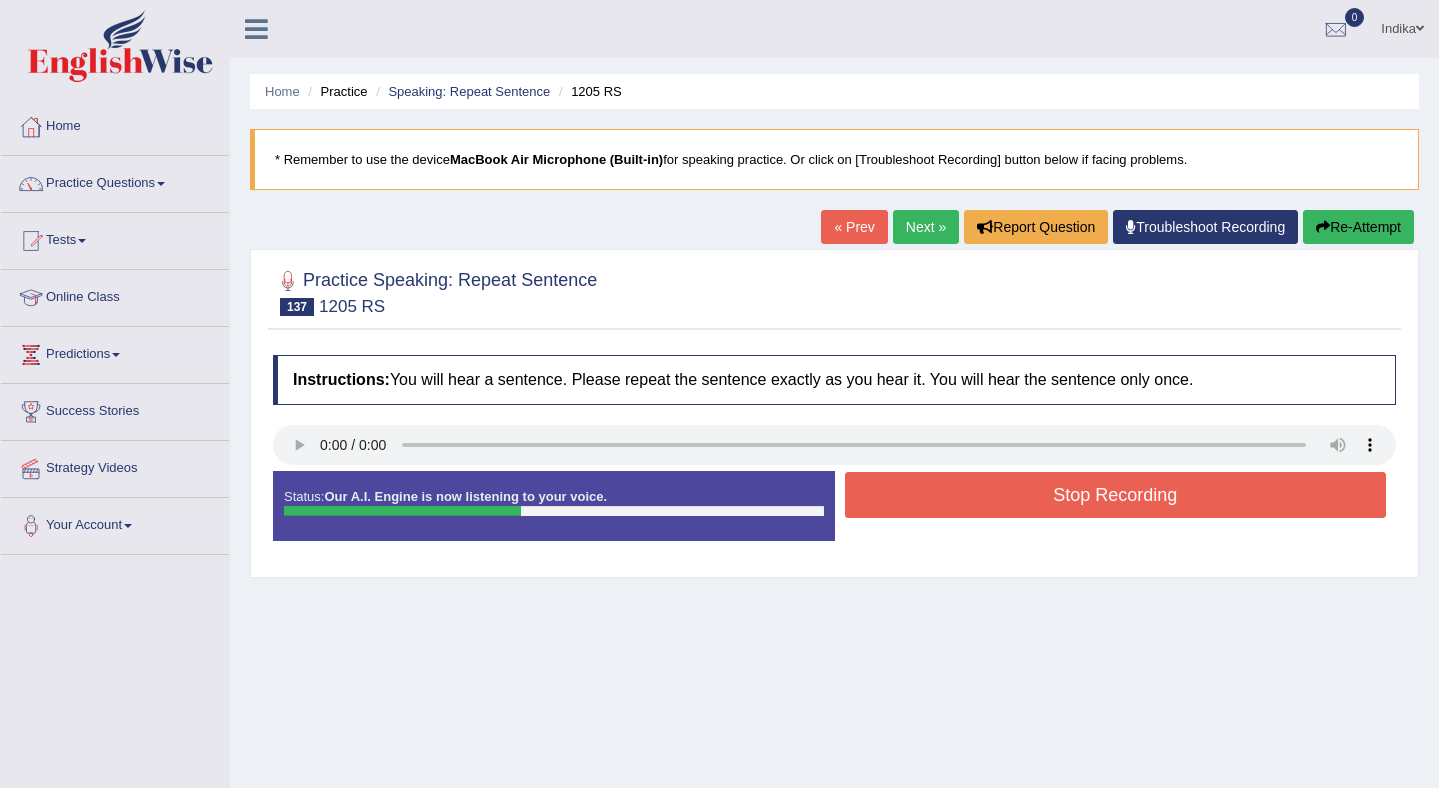 click on "Stop Recording" at bounding box center [1116, 495] 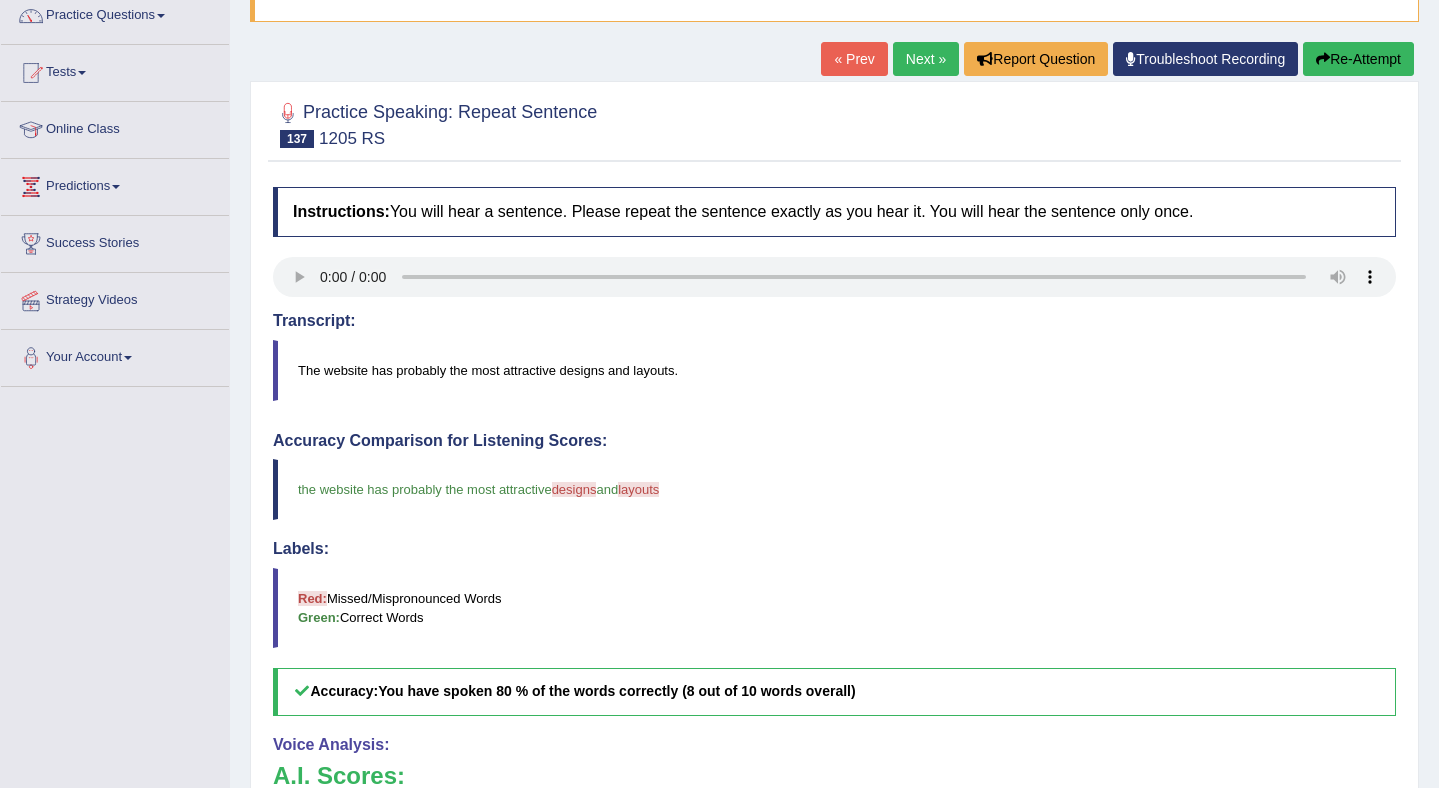 scroll, scrollTop: 166, scrollLeft: 0, axis: vertical 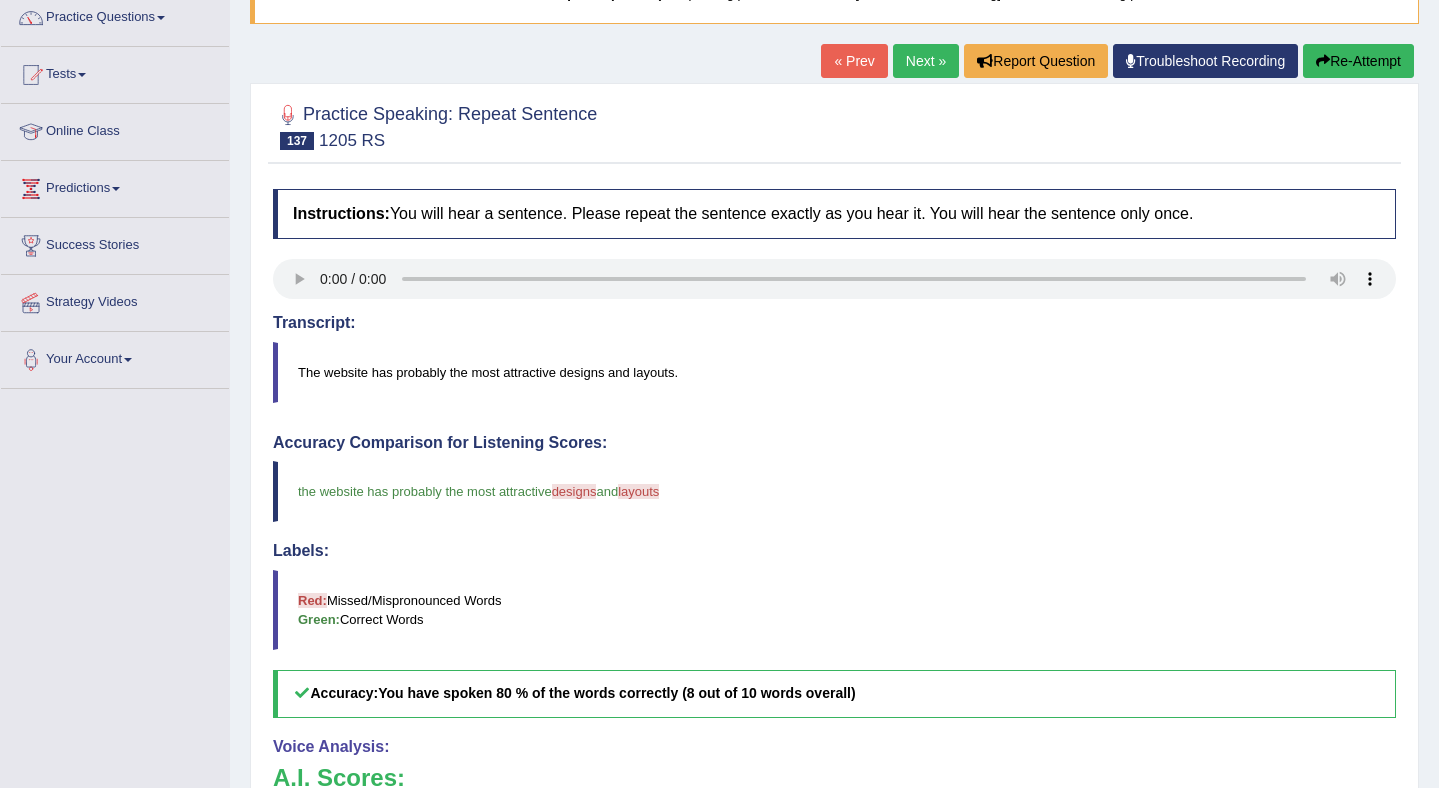 click on "Re-Attempt" at bounding box center [1358, 61] 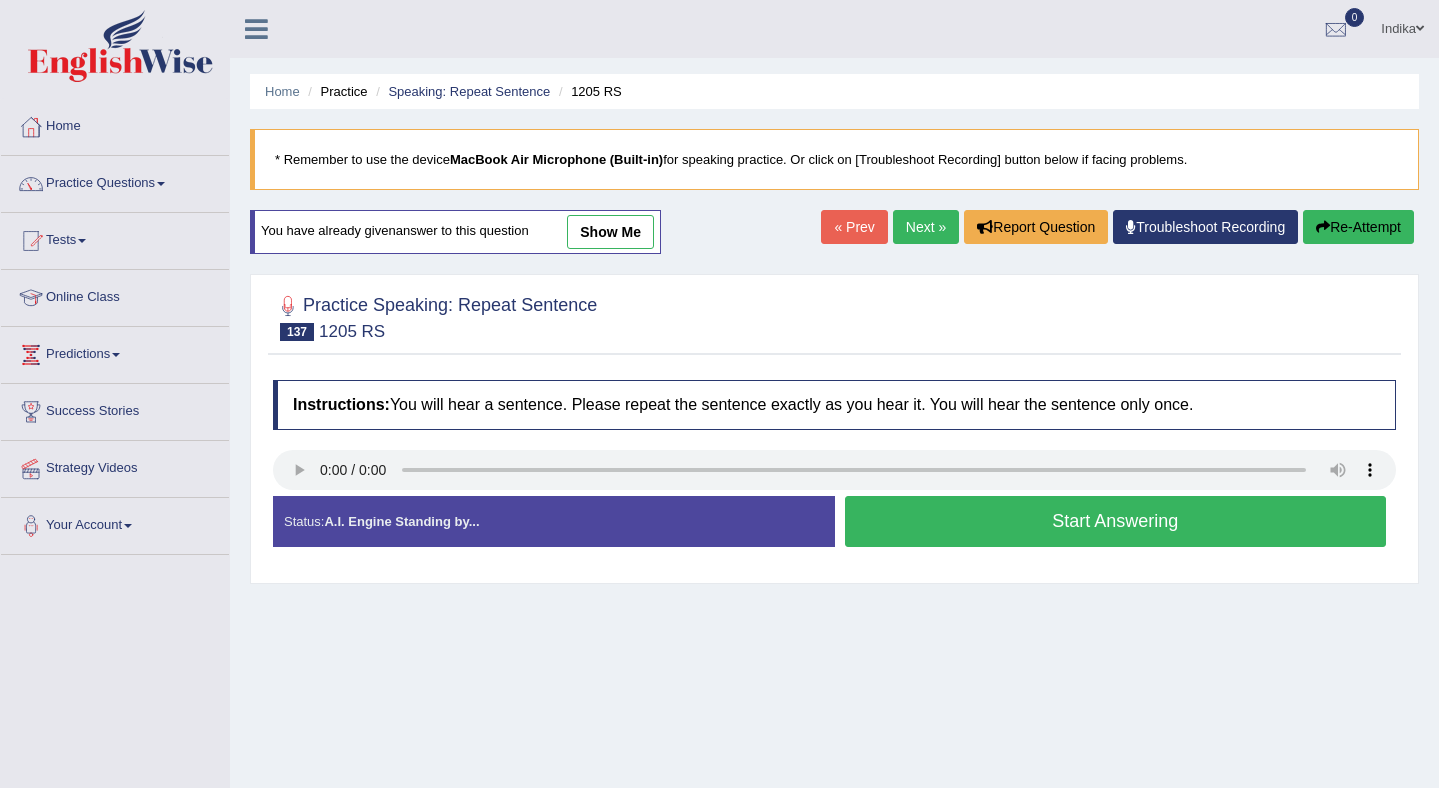 scroll, scrollTop: 172, scrollLeft: 0, axis: vertical 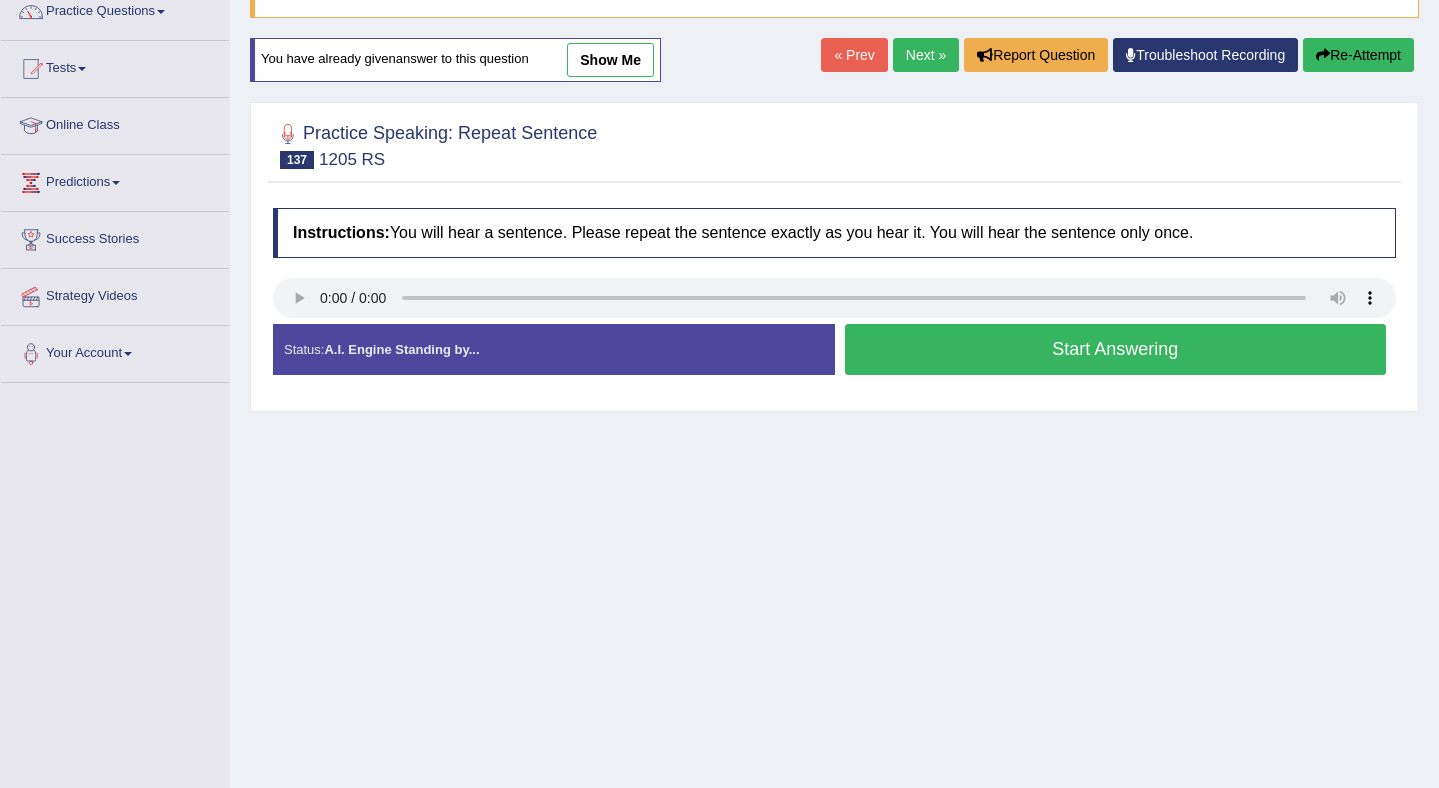click on "Start Answering" at bounding box center [1116, 349] 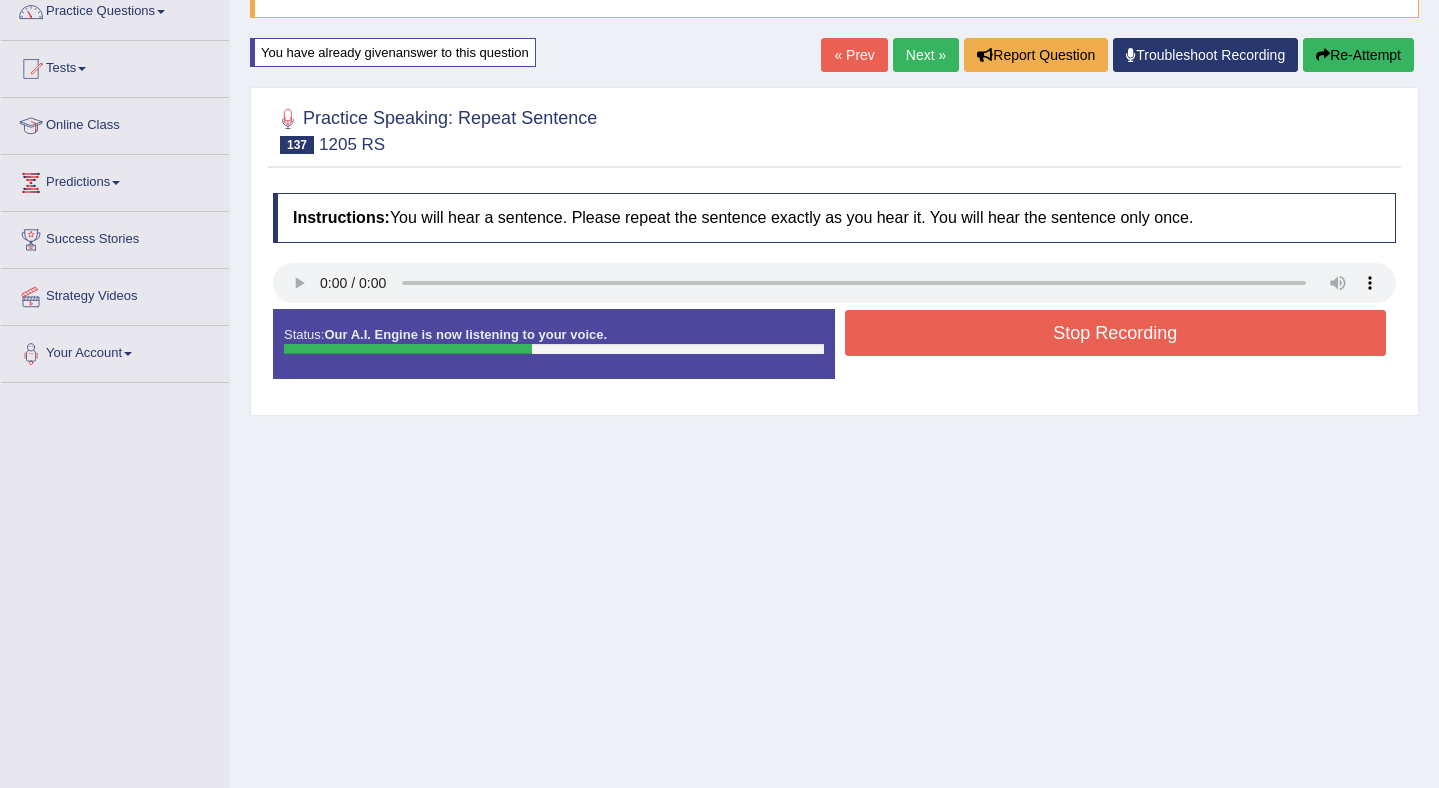 click on "Stop Recording" at bounding box center (1116, 333) 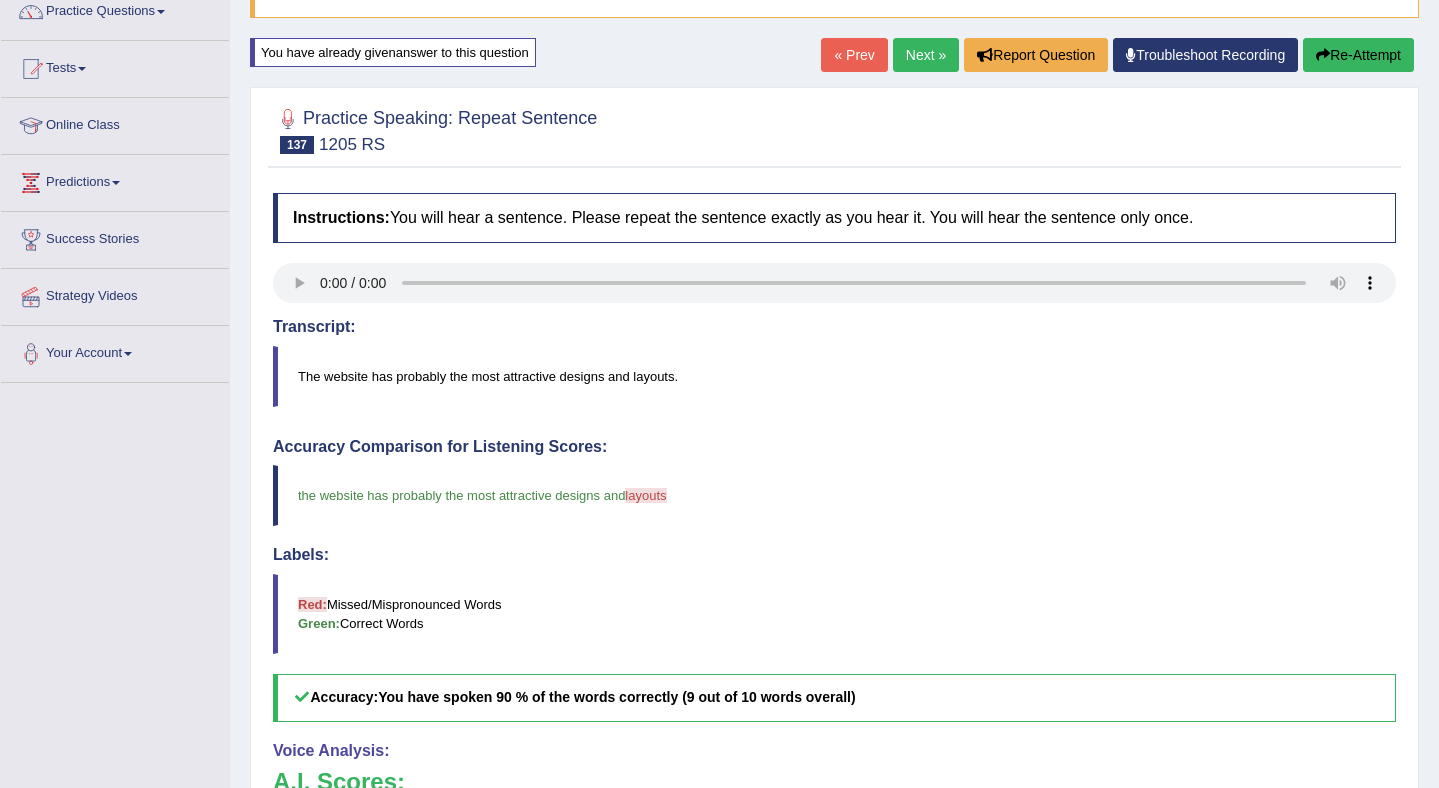 scroll, scrollTop: 574, scrollLeft: 0, axis: vertical 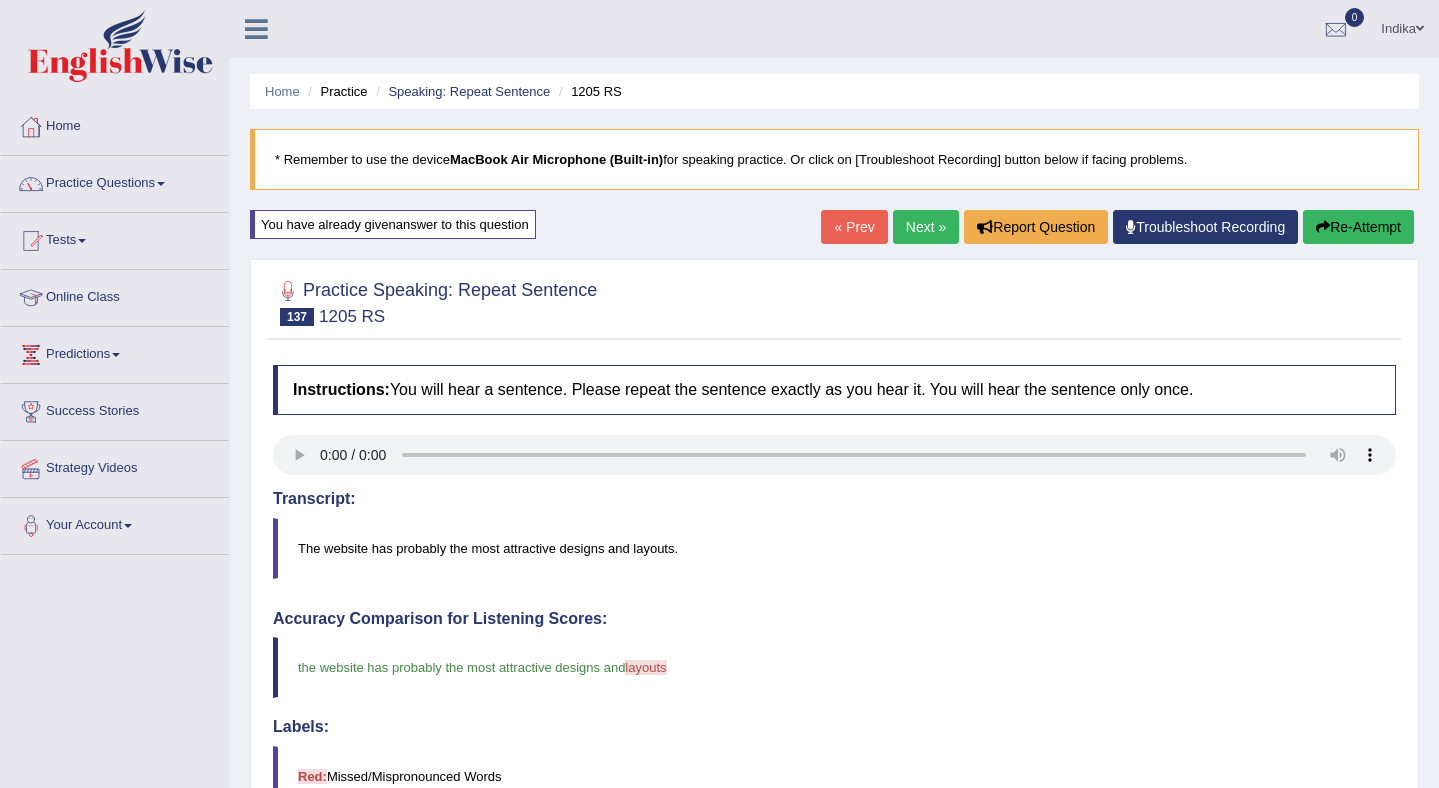 click on "Next »" at bounding box center [926, 227] 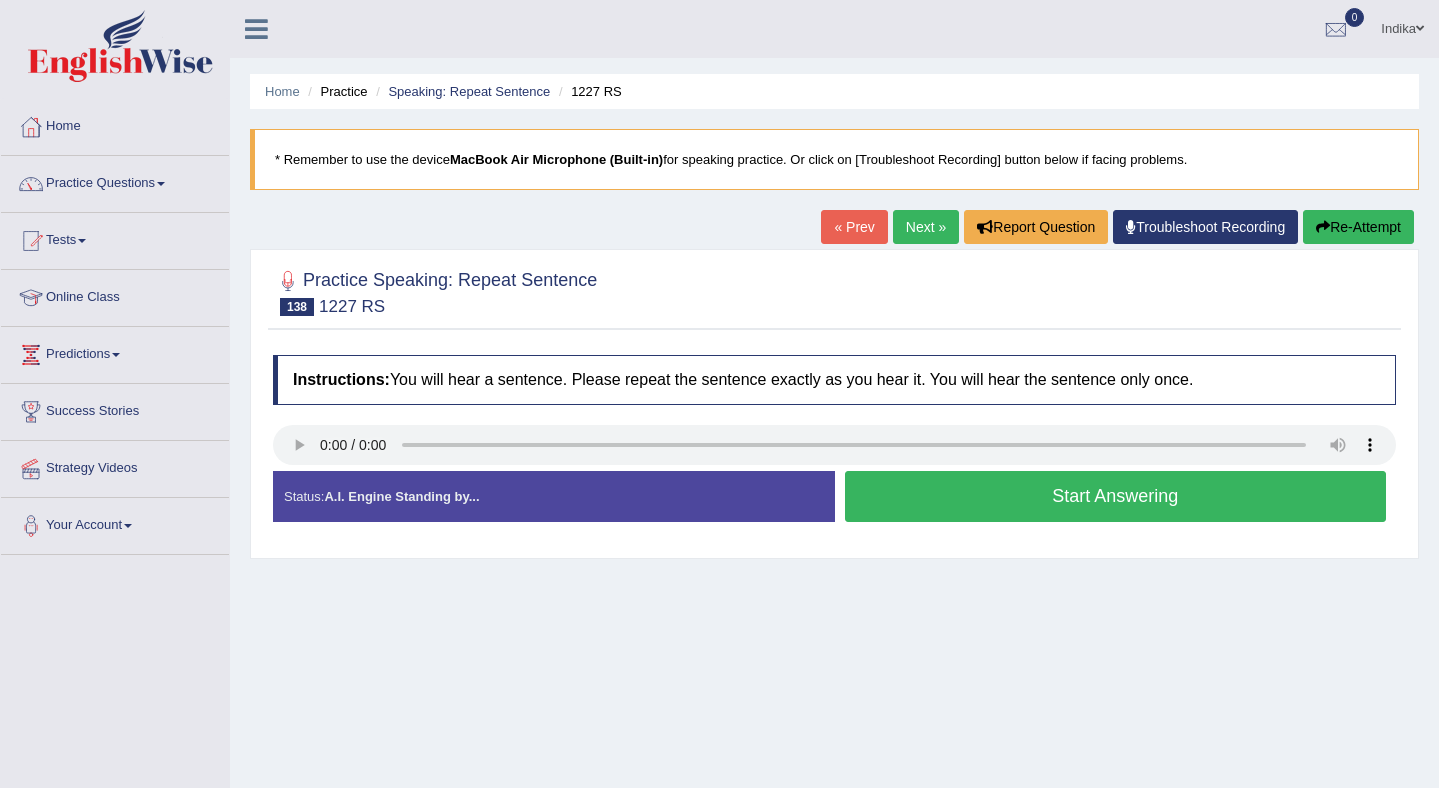 scroll, scrollTop: 0, scrollLeft: 0, axis: both 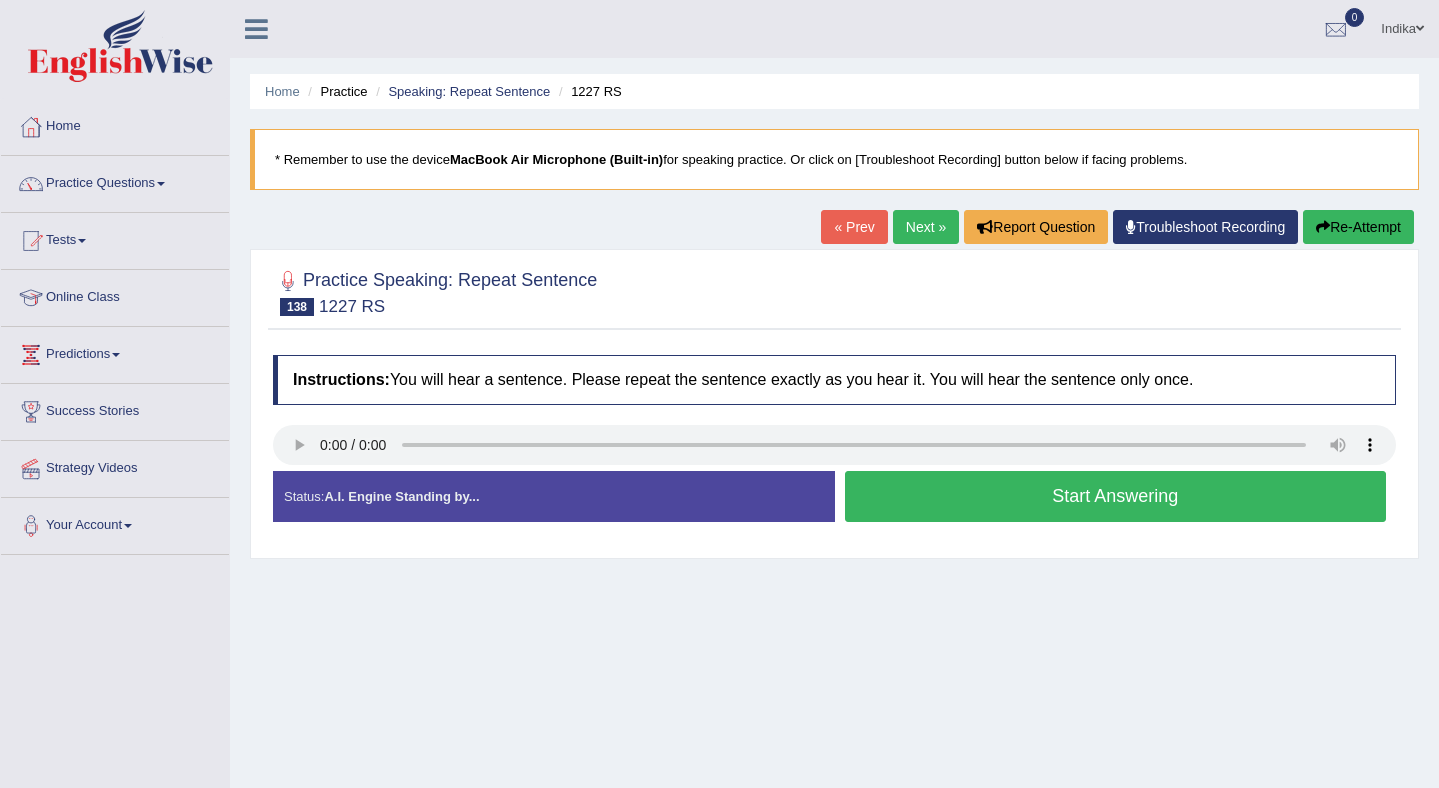 click on "Start Answering" at bounding box center [1116, 496] 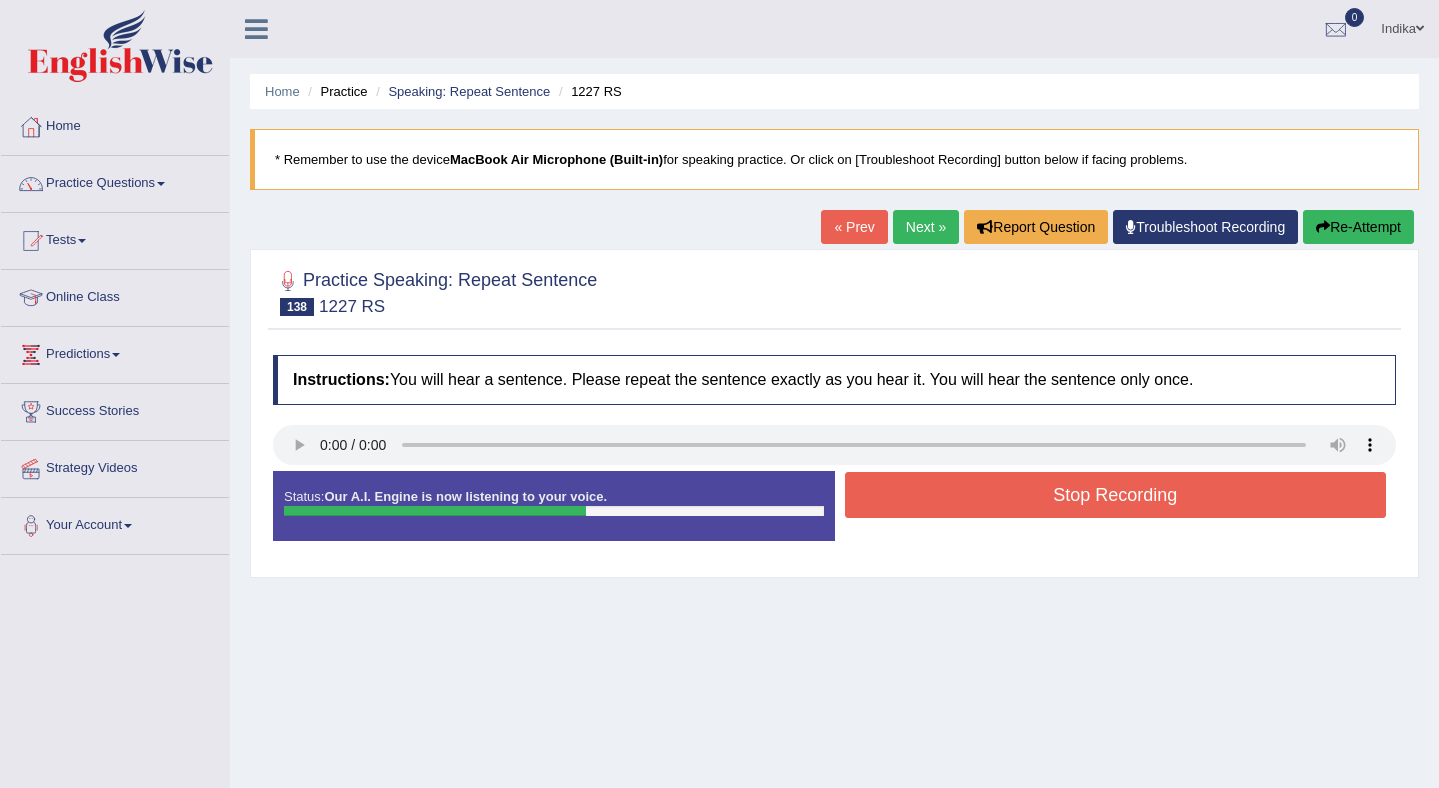 click on "Stop Recording" at bounding box center [1116, 495] 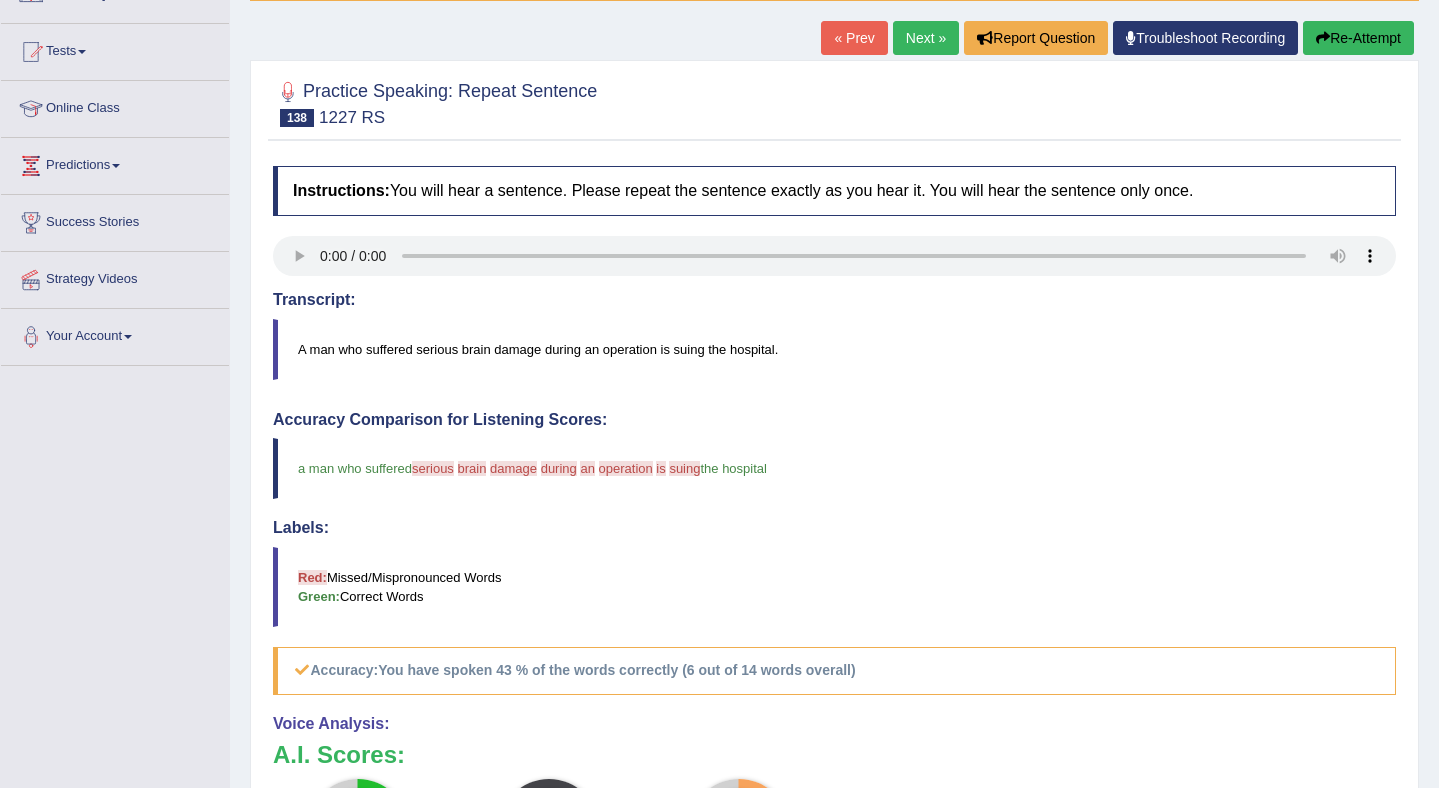 scroll, scrollTop: 186, scrollLeft: 0, axis: vertical 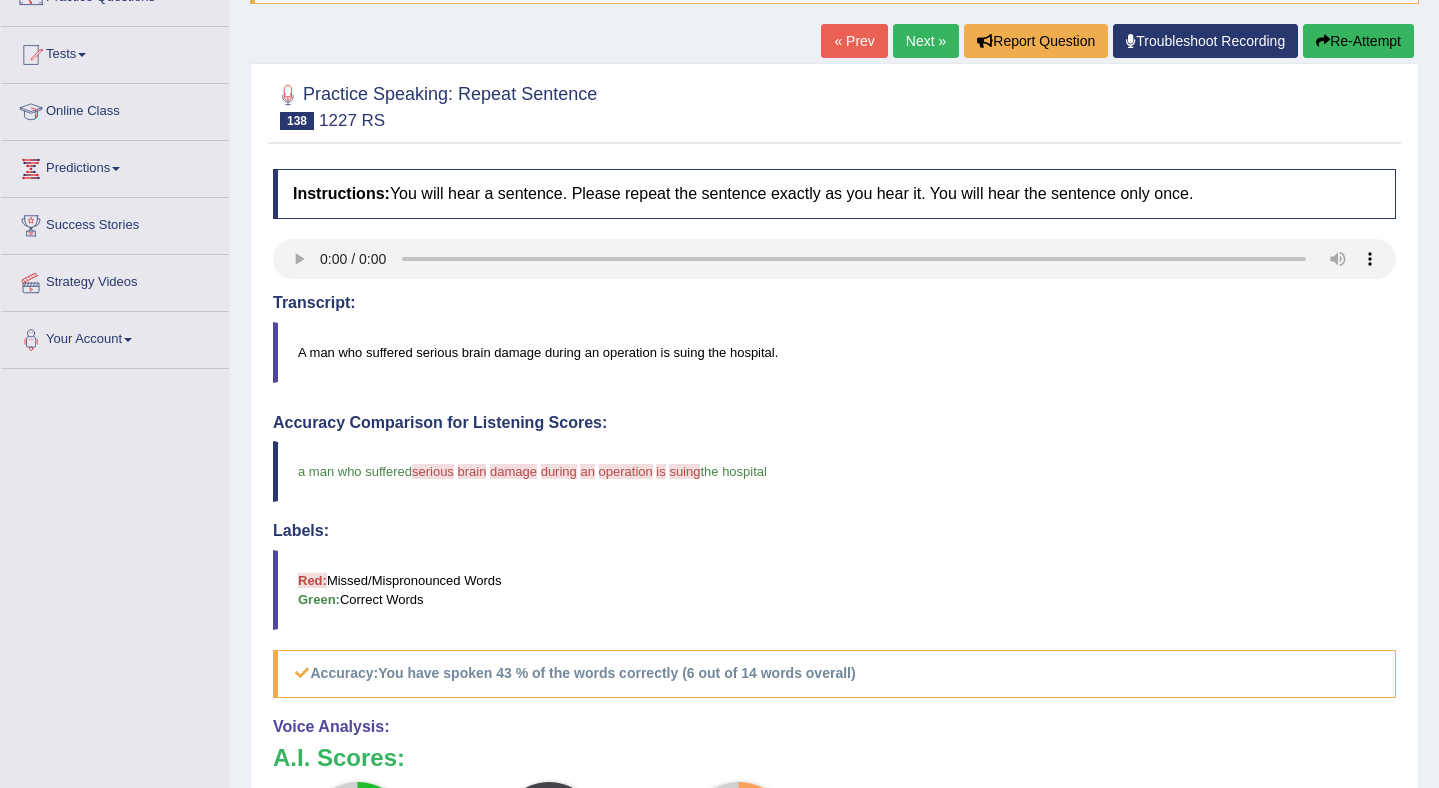 click on "Re-Attempt" at bounding box center [1358, 41] 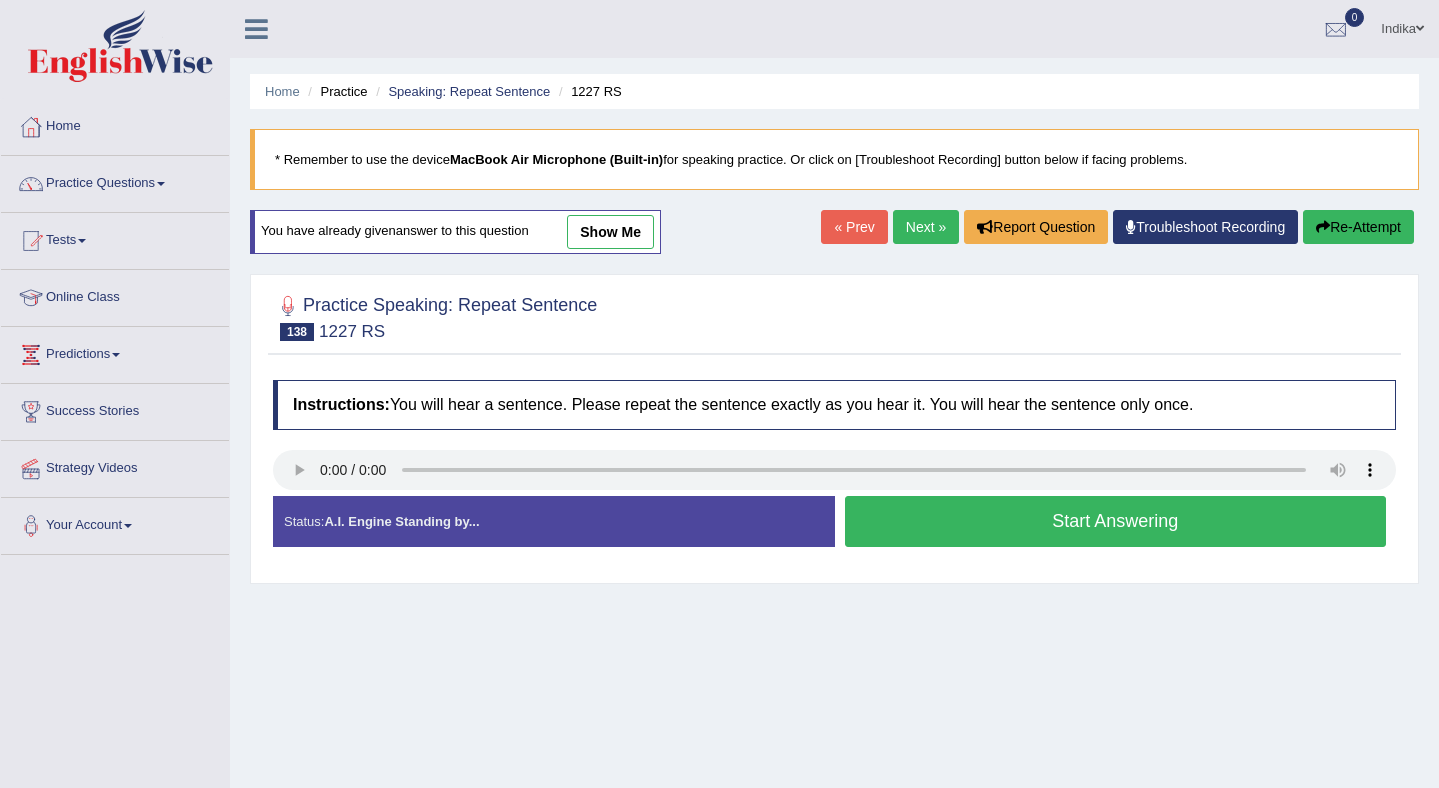 scroll, scrollTop: 197, scrollLeft: 0, axis: vertical 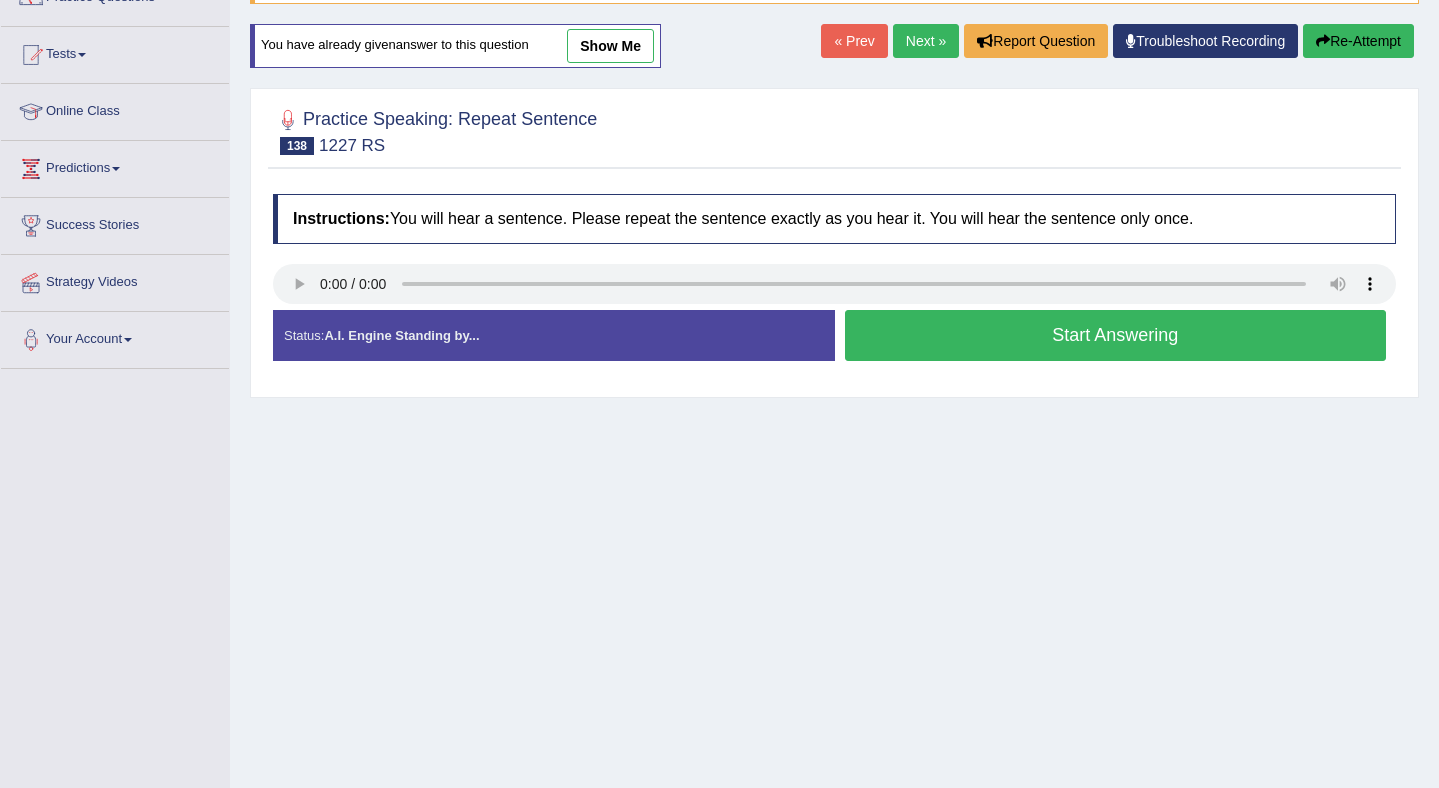 click on "Start Answering" at bounding box center [1116, 335] 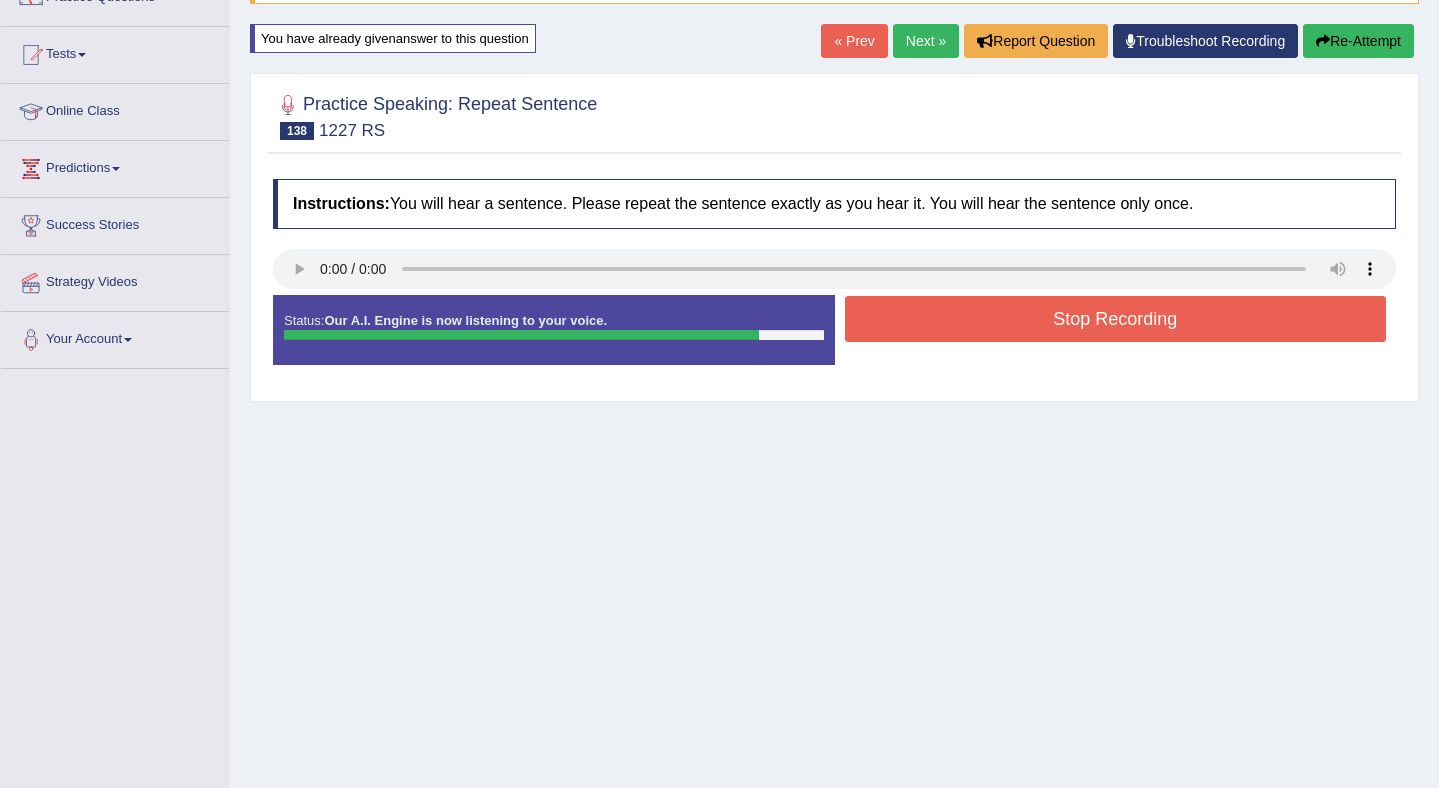 click on "Re-Attempt" at bounding box center [1358, 41] 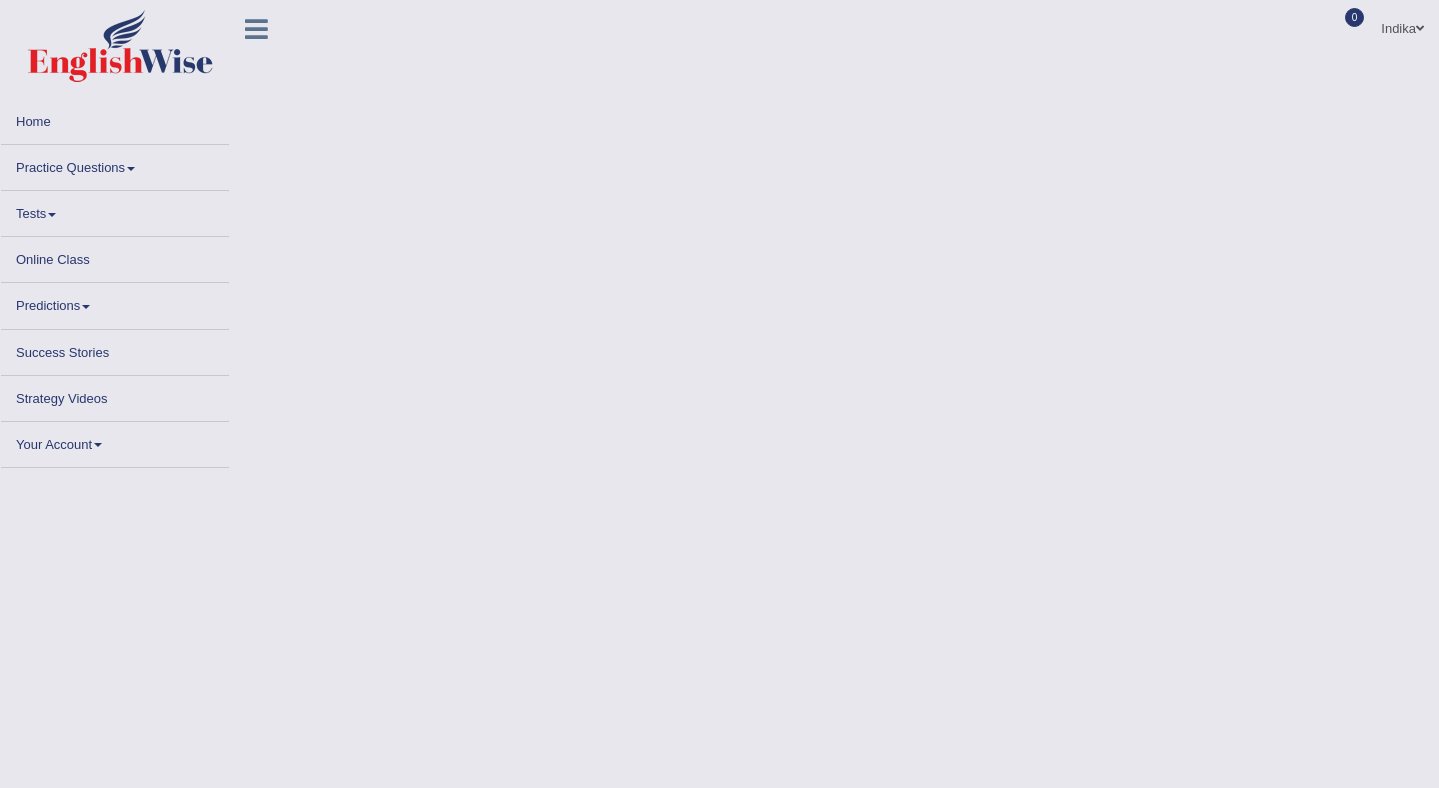 scroll, scrollTop: 0, scrollLeft: 0, axis: both 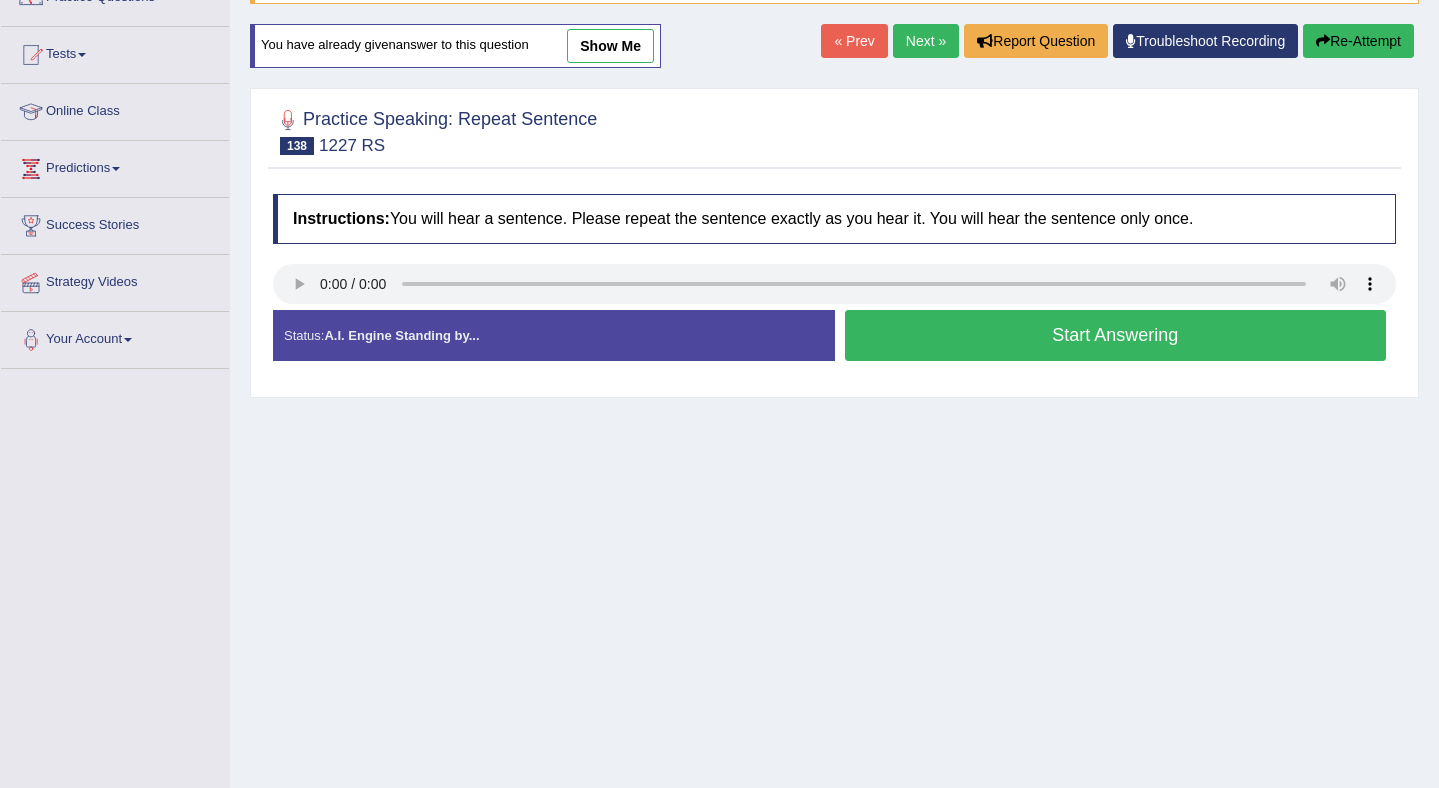 click on "Start Answering" at bounding box center [1116, 335] 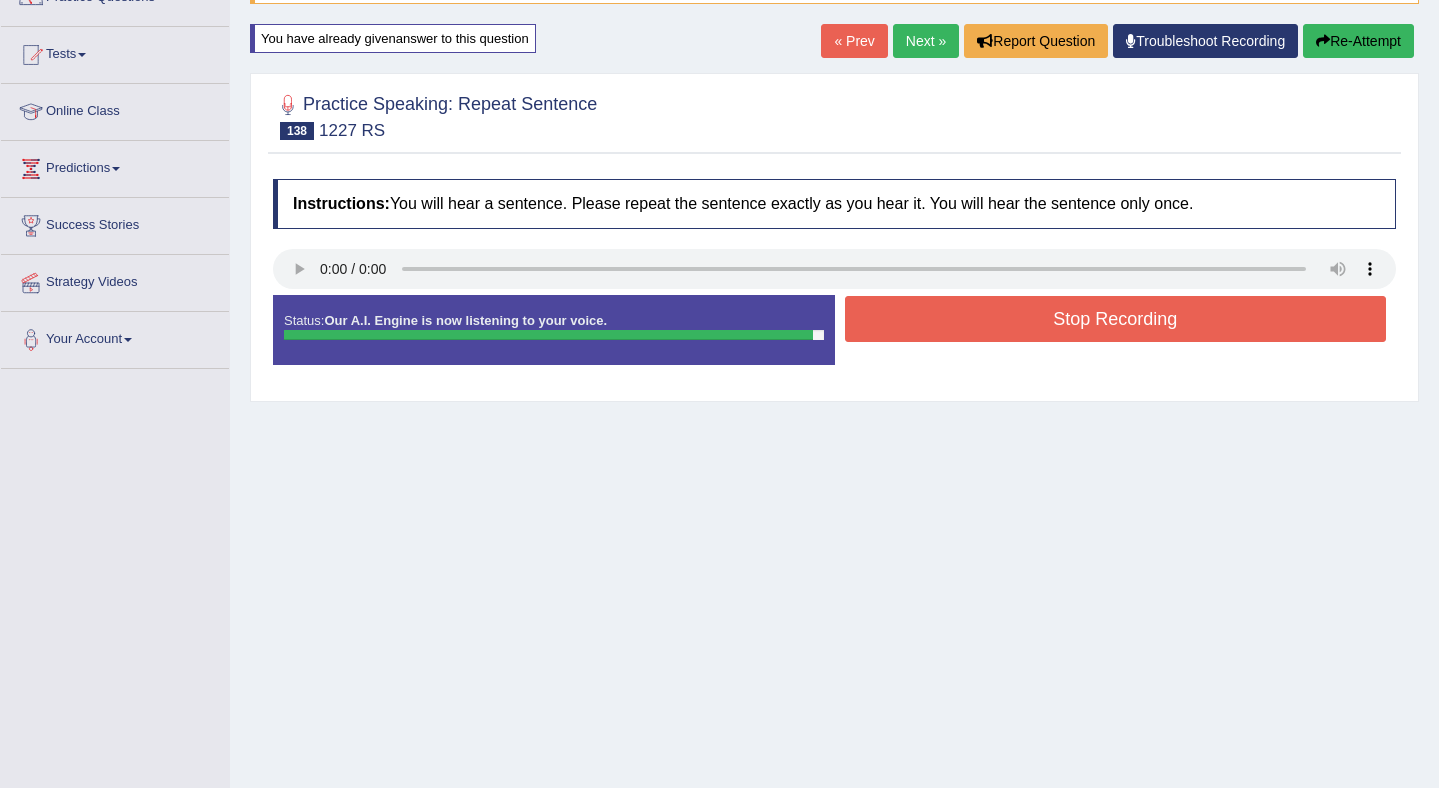 click on "Re-Attempt" at bounding box center [1358, 41] 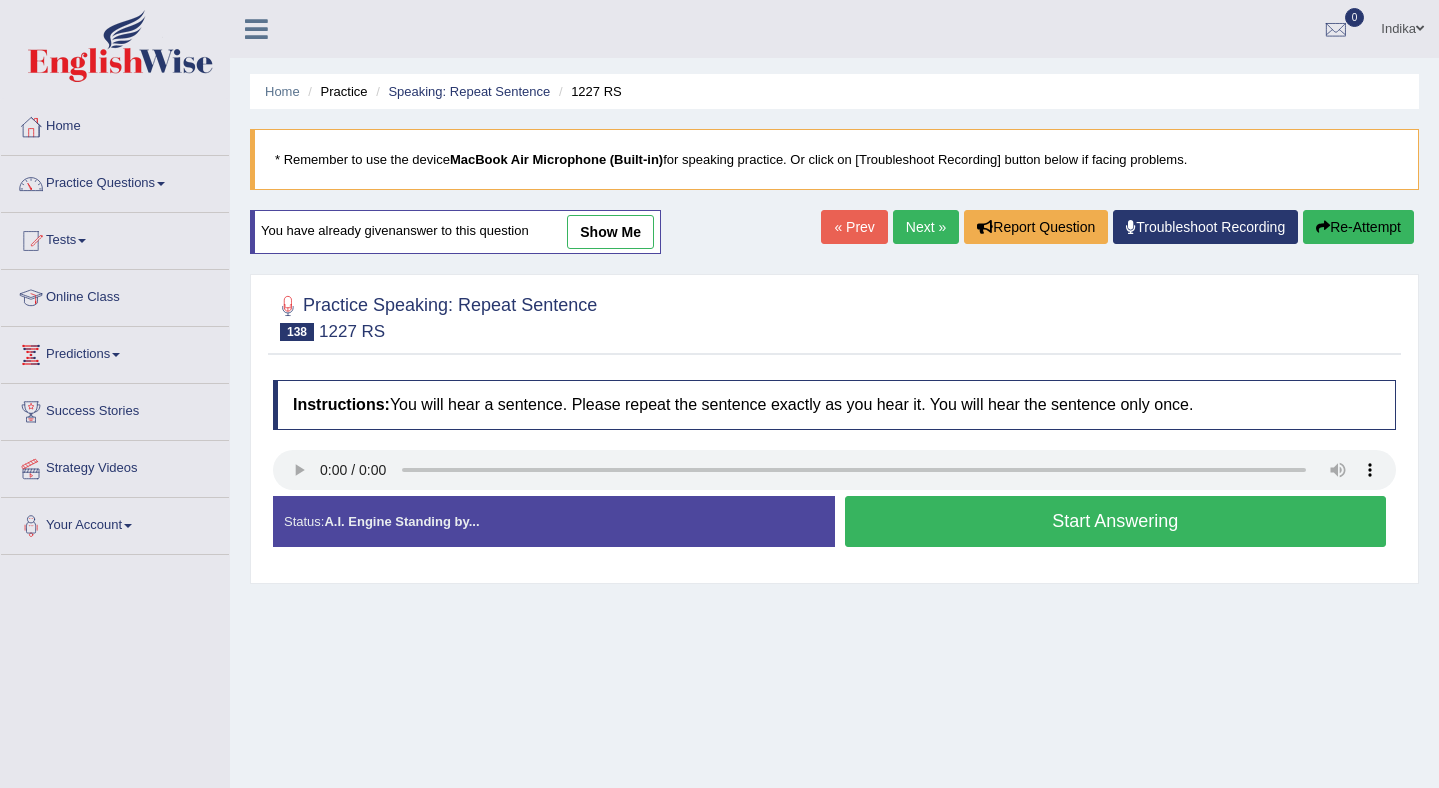 scroll, scrollTop: 197, scrollLeft: 0, axis: vertical 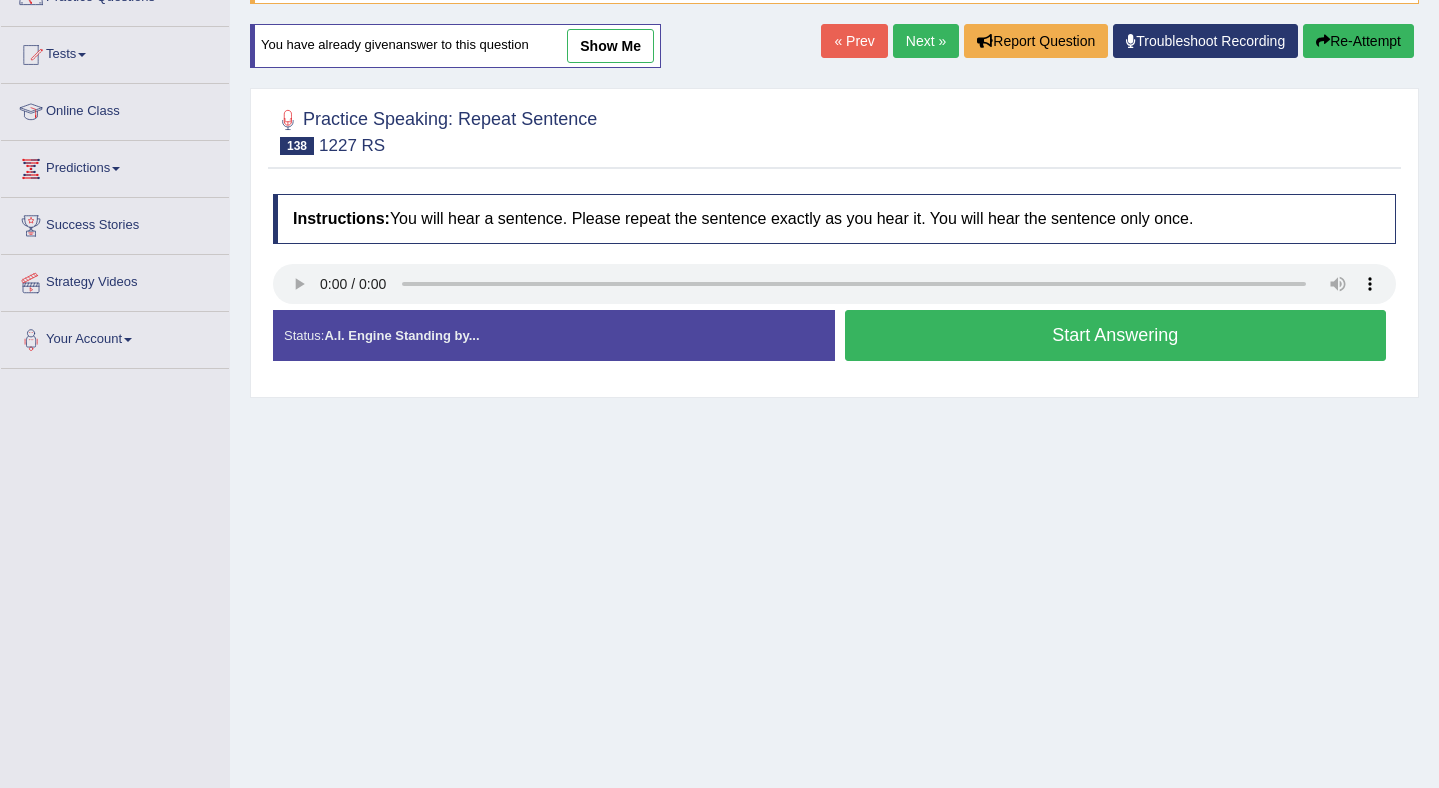 click on "Start Answering" at bounding box center [1116, 335] 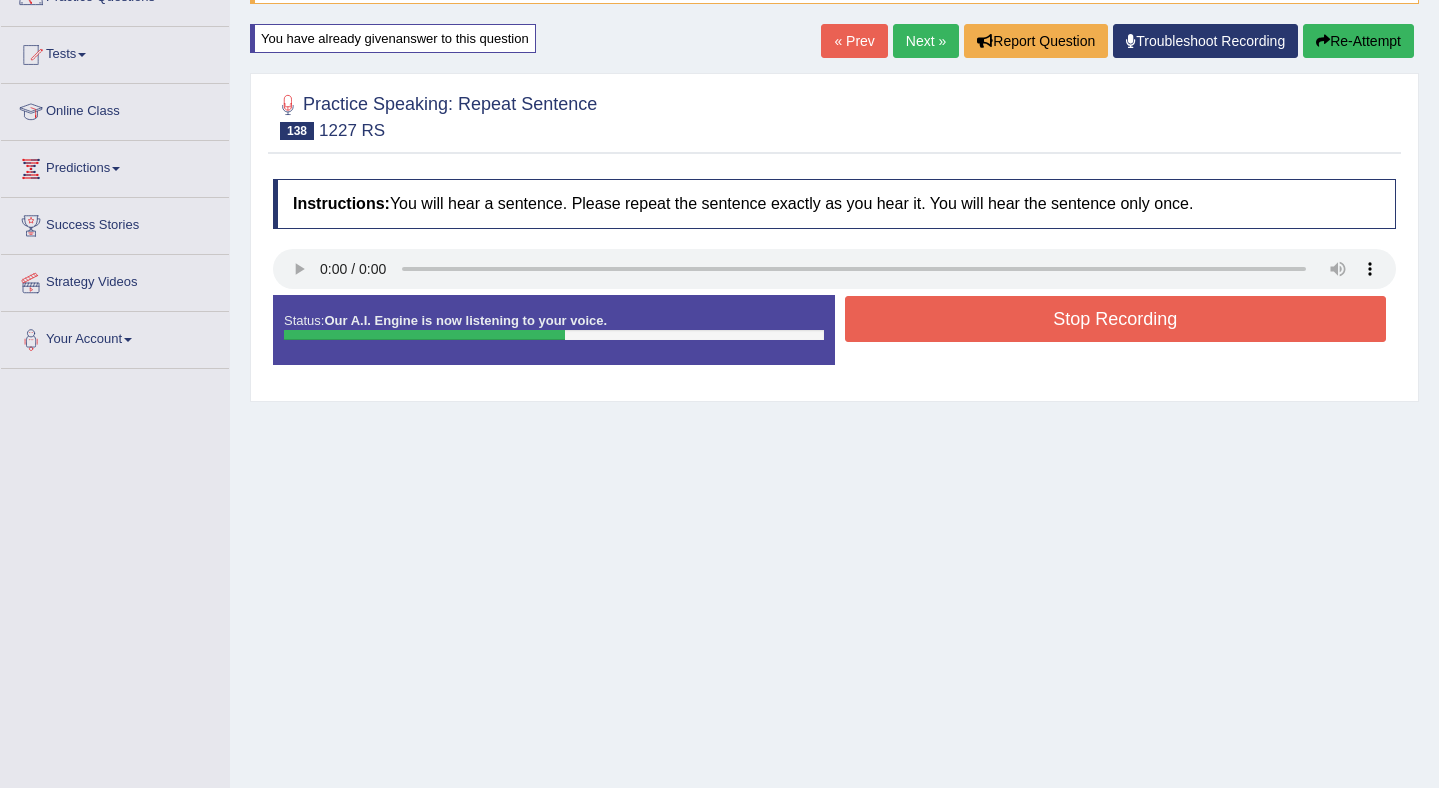 click on "Stop Recording" at bounding box center (1116, 319) 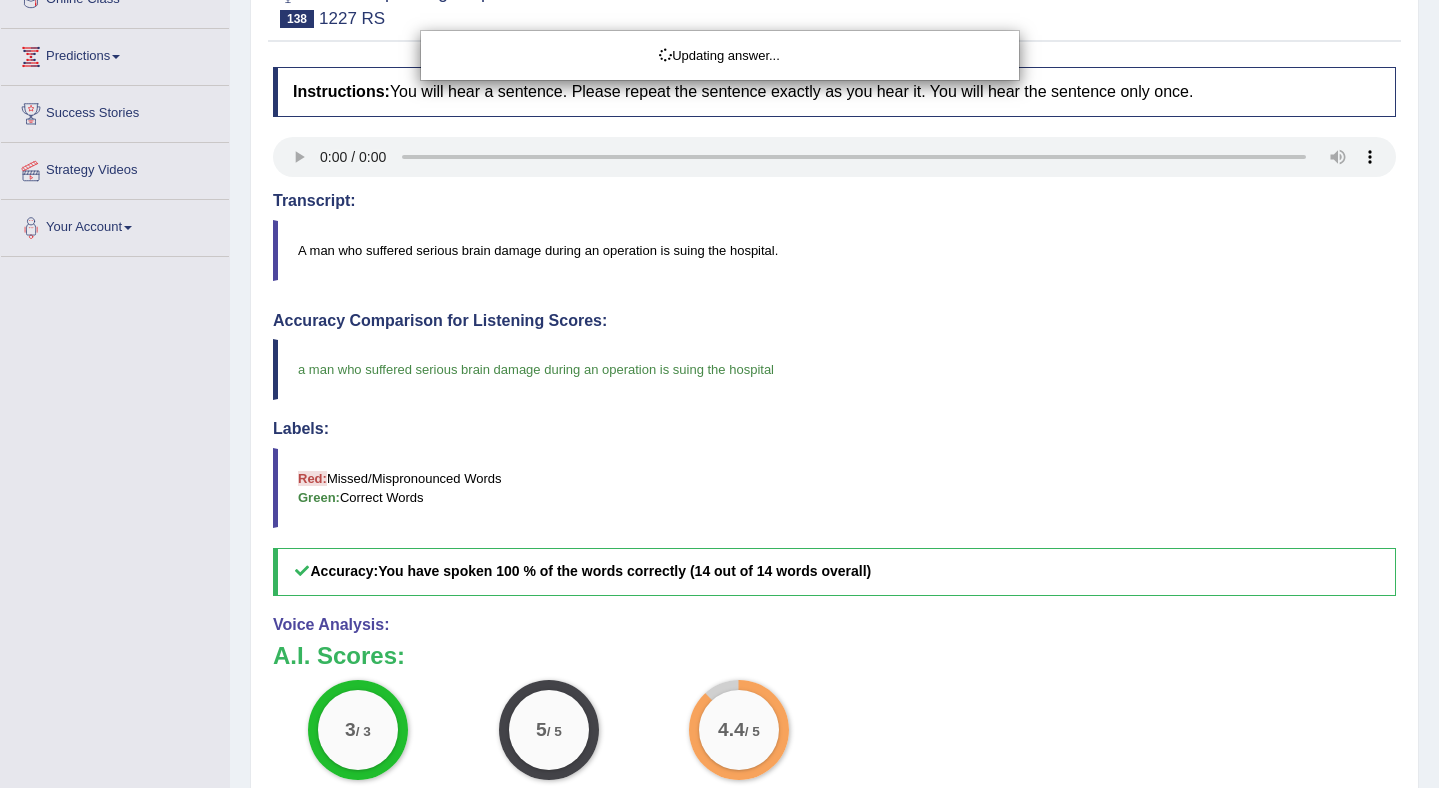 scroll, scrollTop: 339, scrollLeft: 0, axis: vertical 